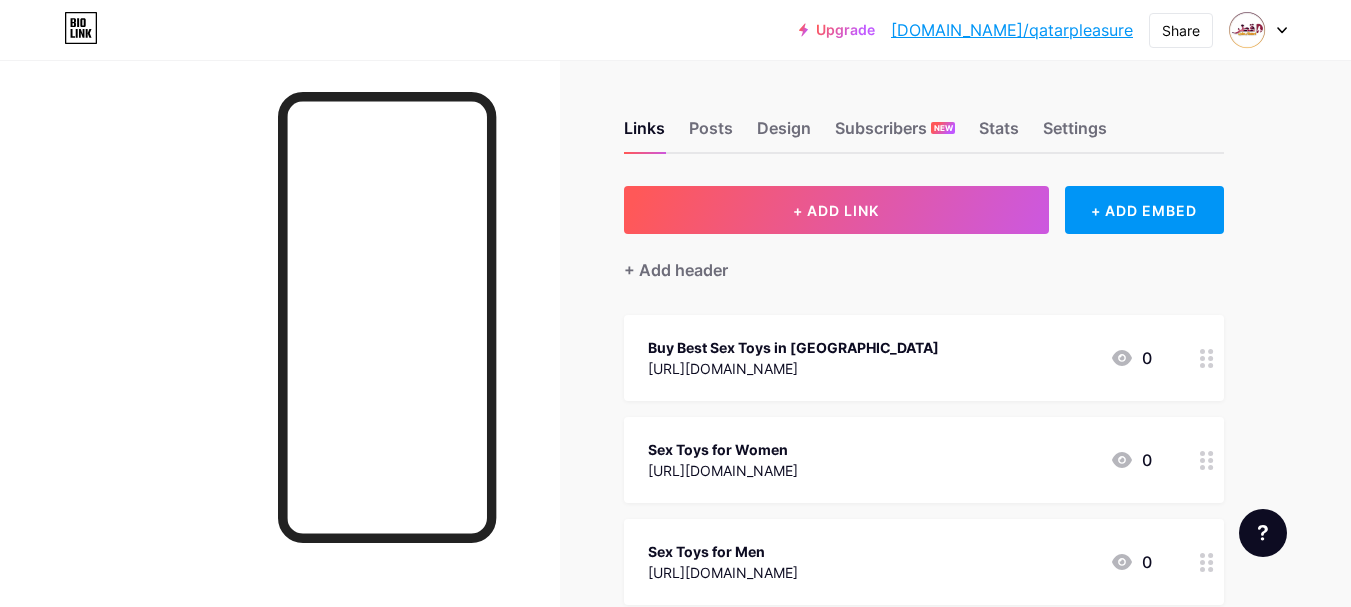 scroll, scrollTop: 0, scrollLeft: 0, axis: both 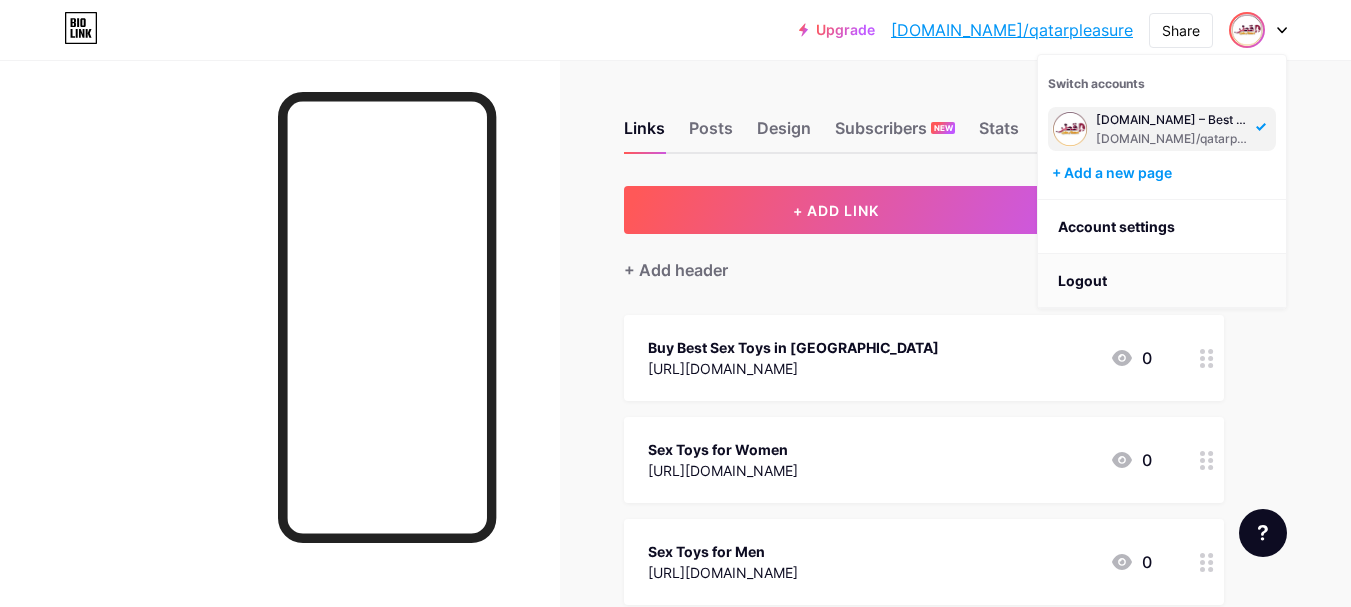 click on "Logout" at bounding box center [1162, 281] 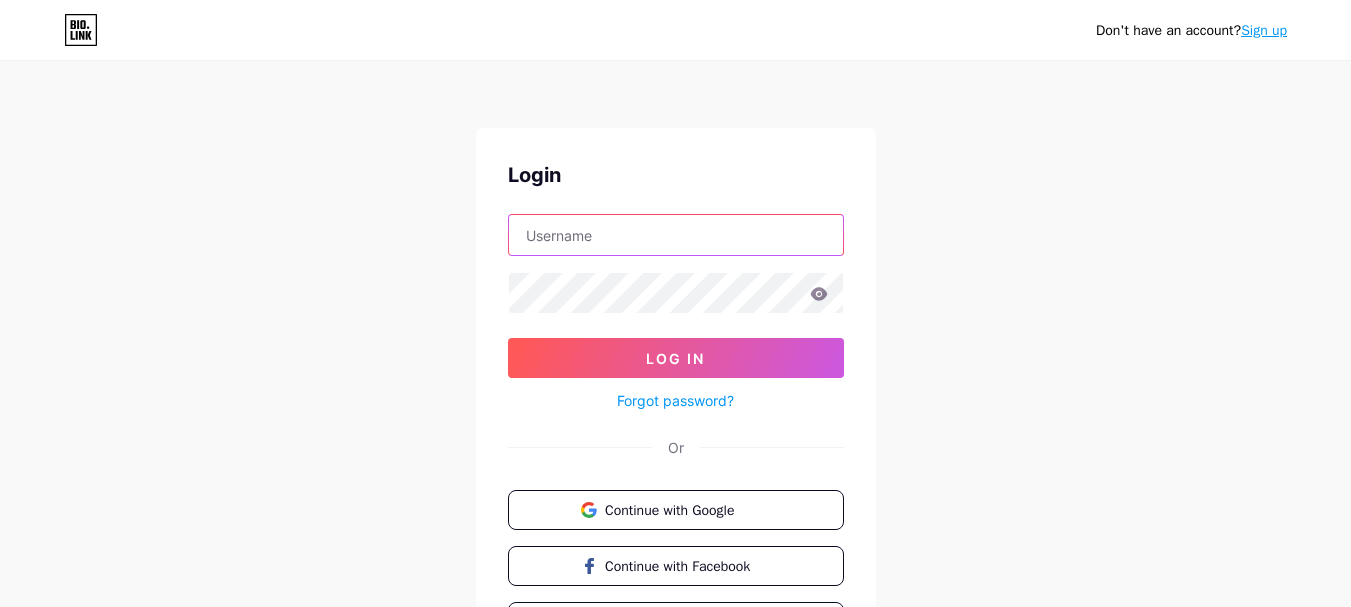 click at bounding box center [676, 235] 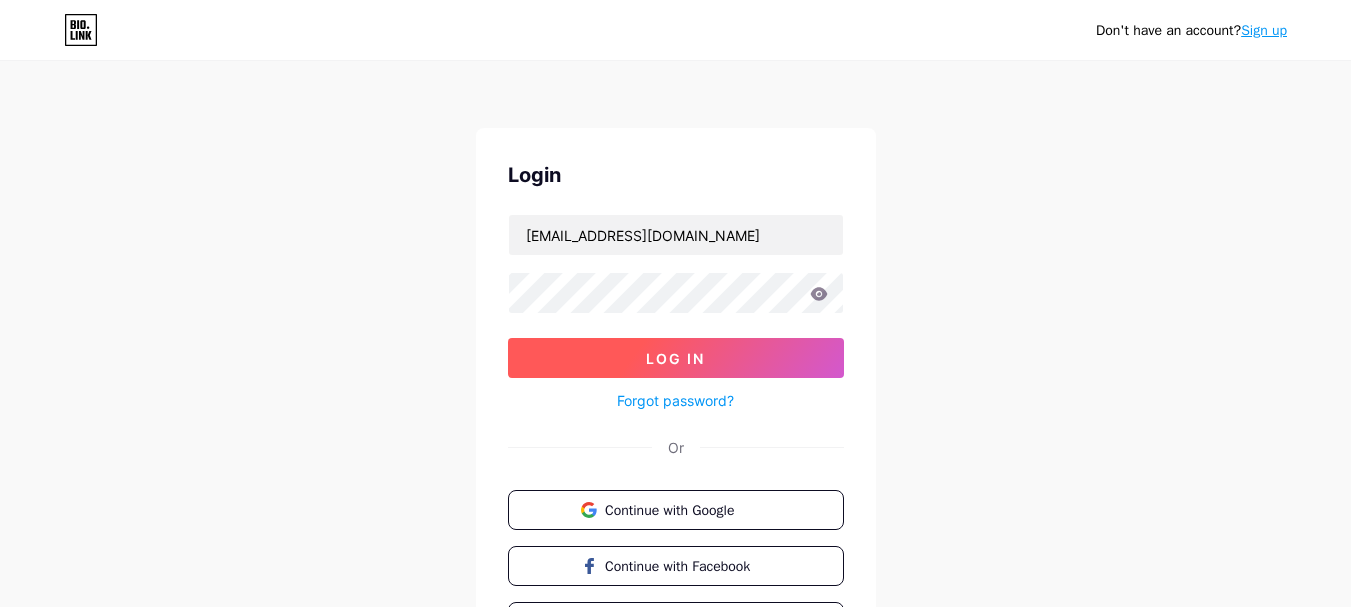 click on "Log In" at bounding box center [676, 358] 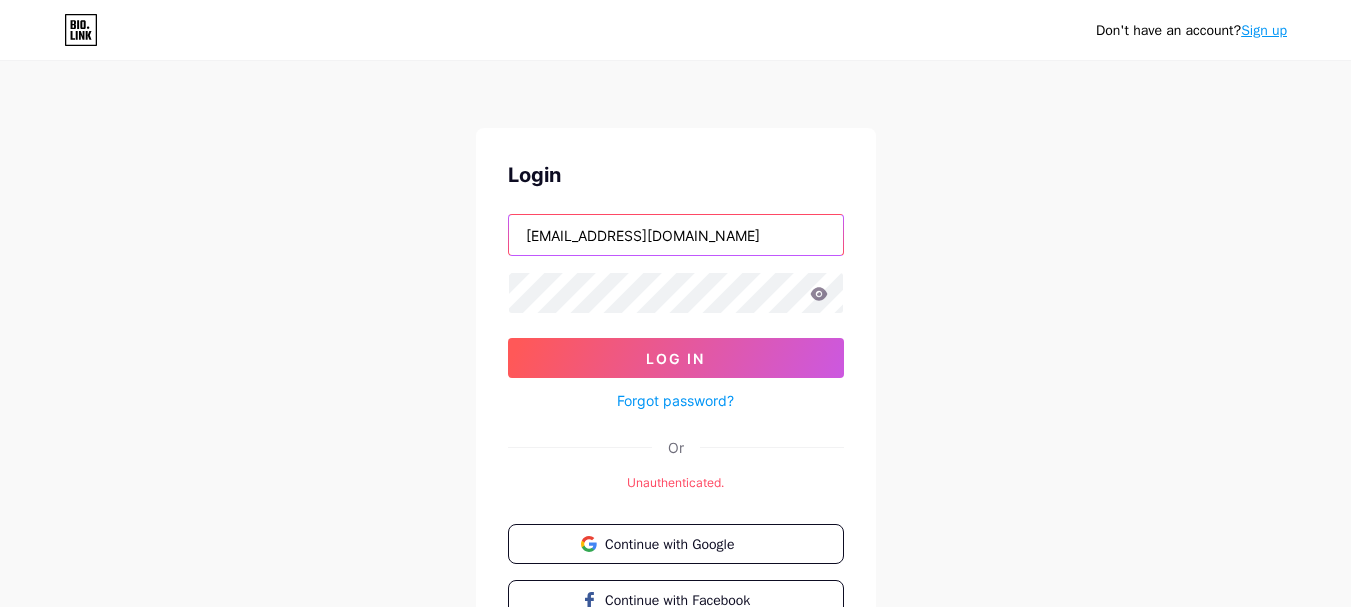click on "[EMAIL_ADDRESS][DOMAIN_NAME]" at bounding box center (676, 235) 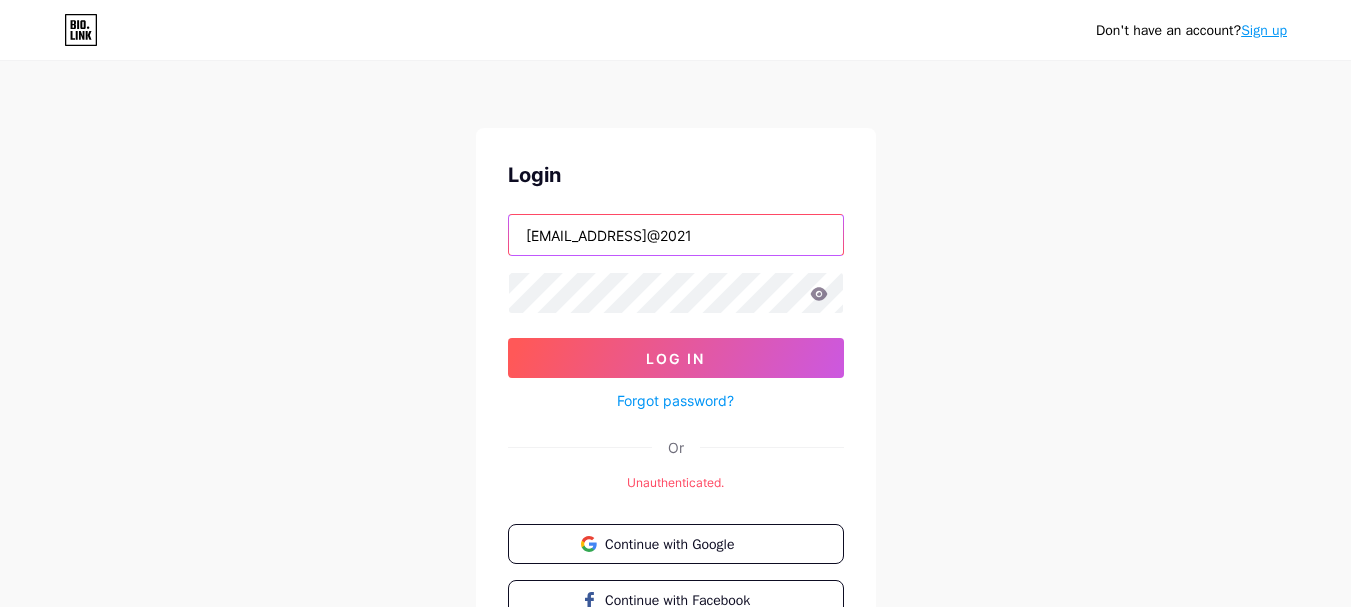 scroll, scrollTop: 0, scrollLeft: 40, axis: horizontal 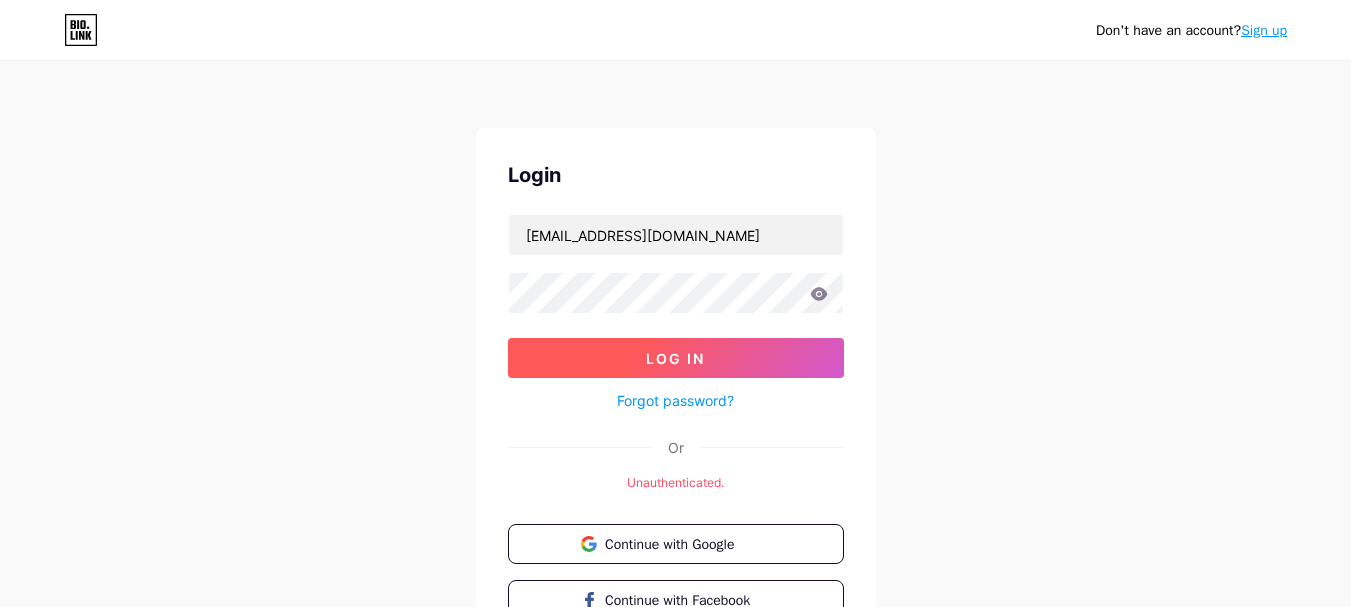 click on "Log In" at bounding box center (675, 358) 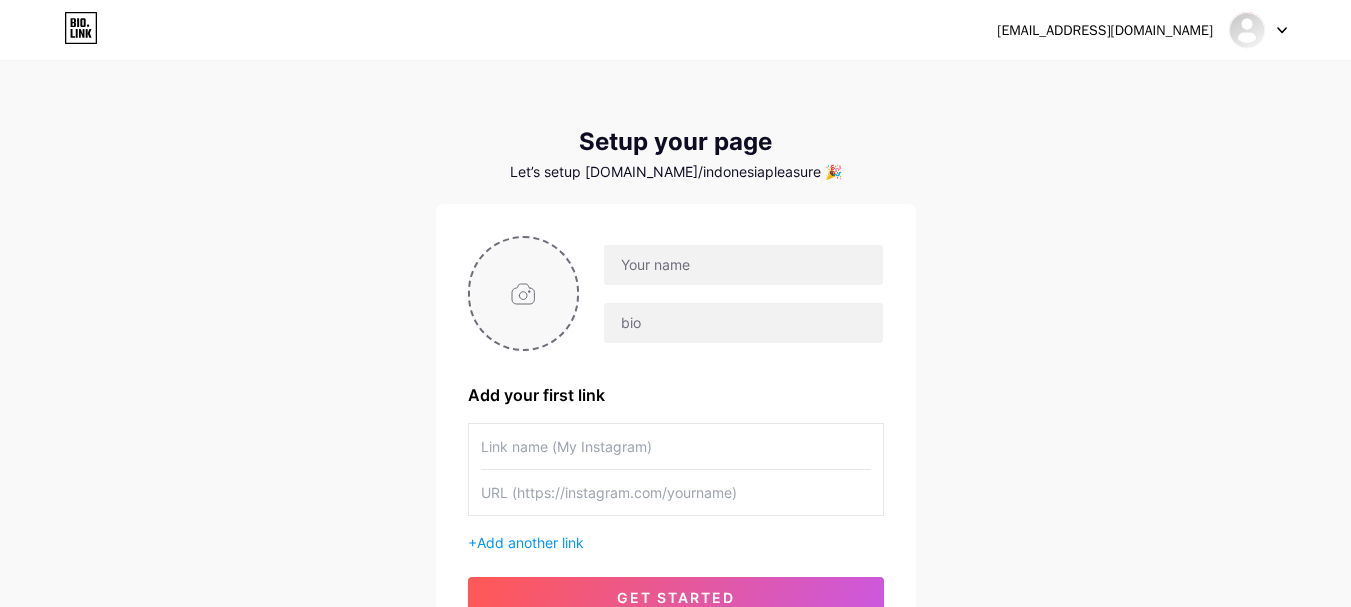 click at bounding box center (524, 293) 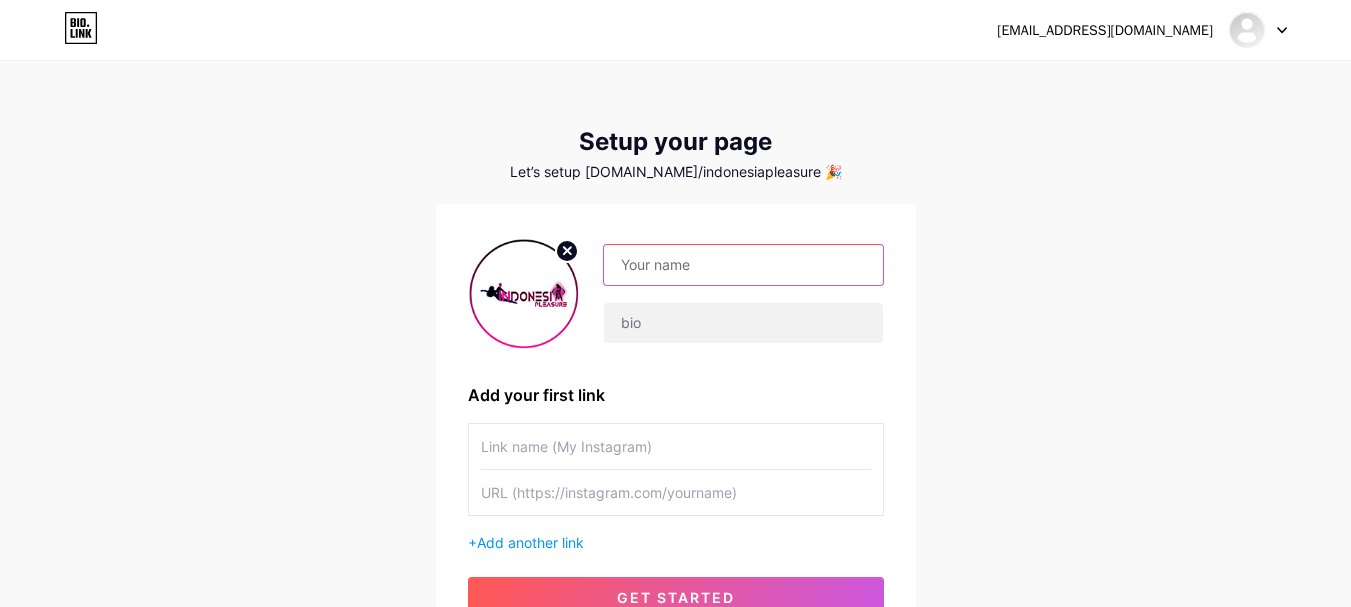 click at bounding box center [743, 265] 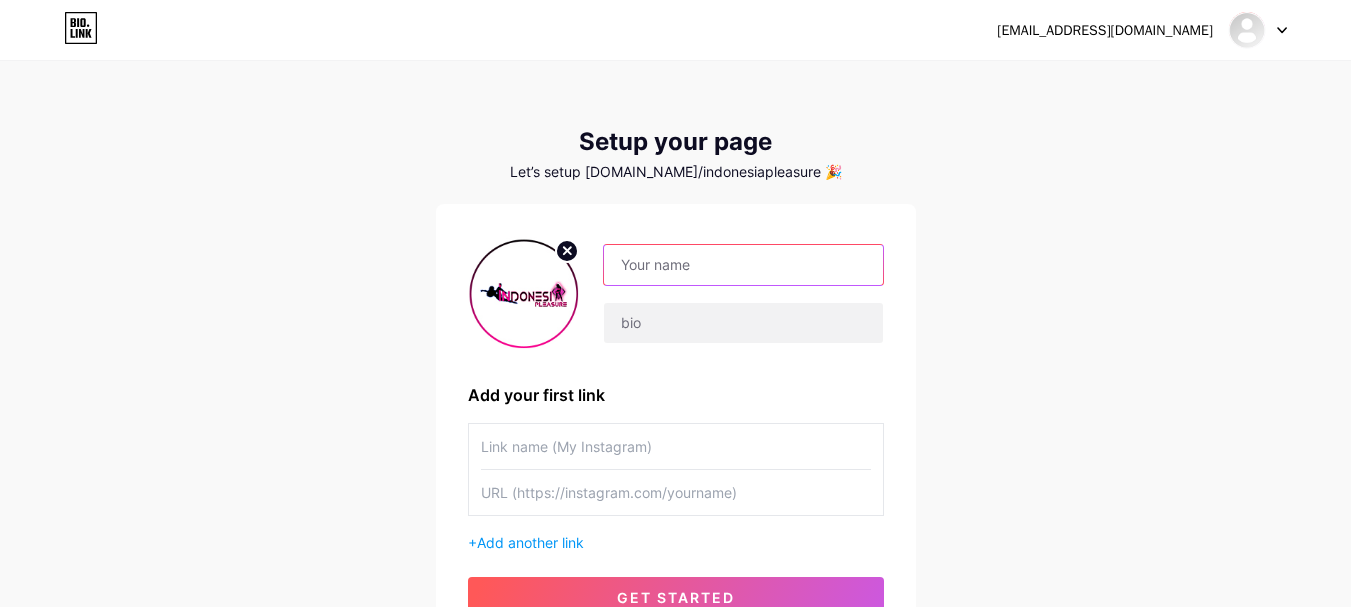 paste on "No.1 Online Sex Toys Store in [GEOGRAPHIC_DATA]" 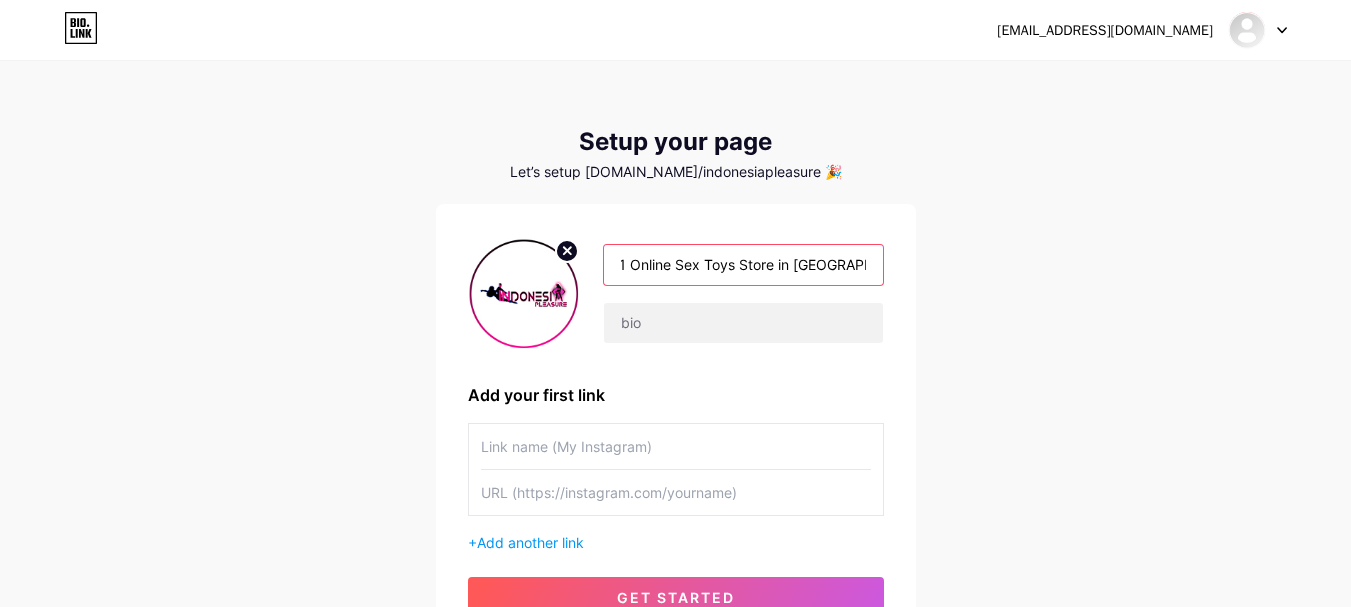 scroll, scrollTop: 0, scrollLeft: 28, axis: horizontal 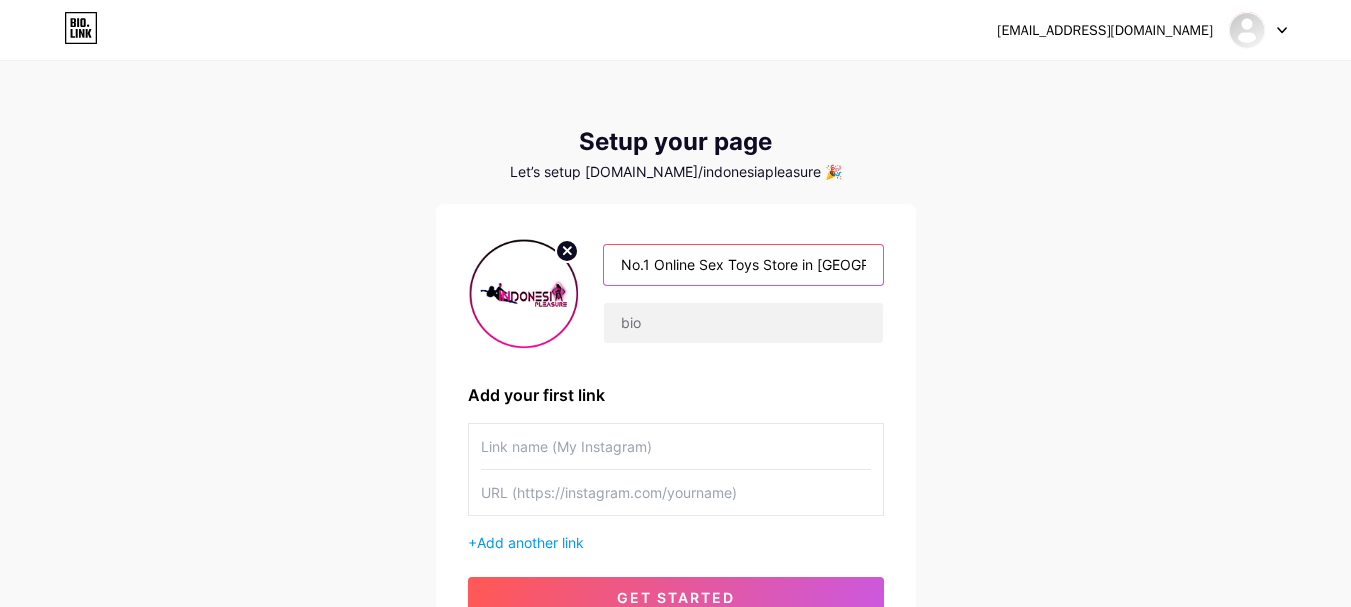 paste on "[DOMAIN_NAME]" 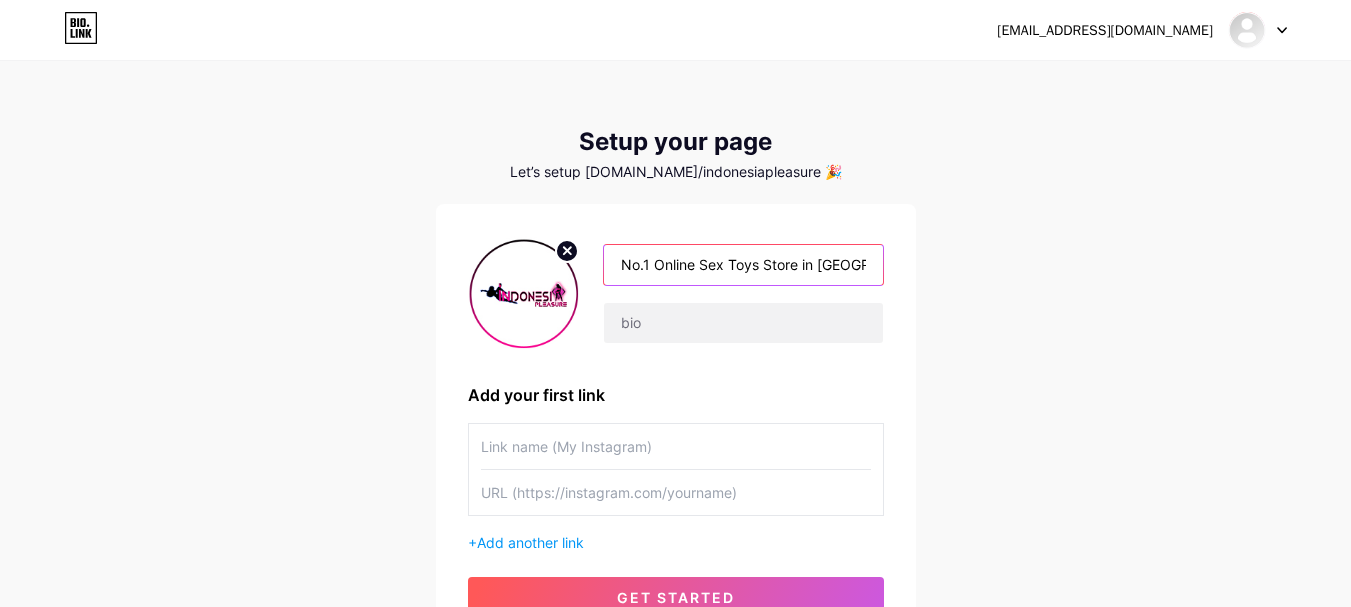 scroll, scrollTop: 0, scrollLeft: 181, axis: horizontal 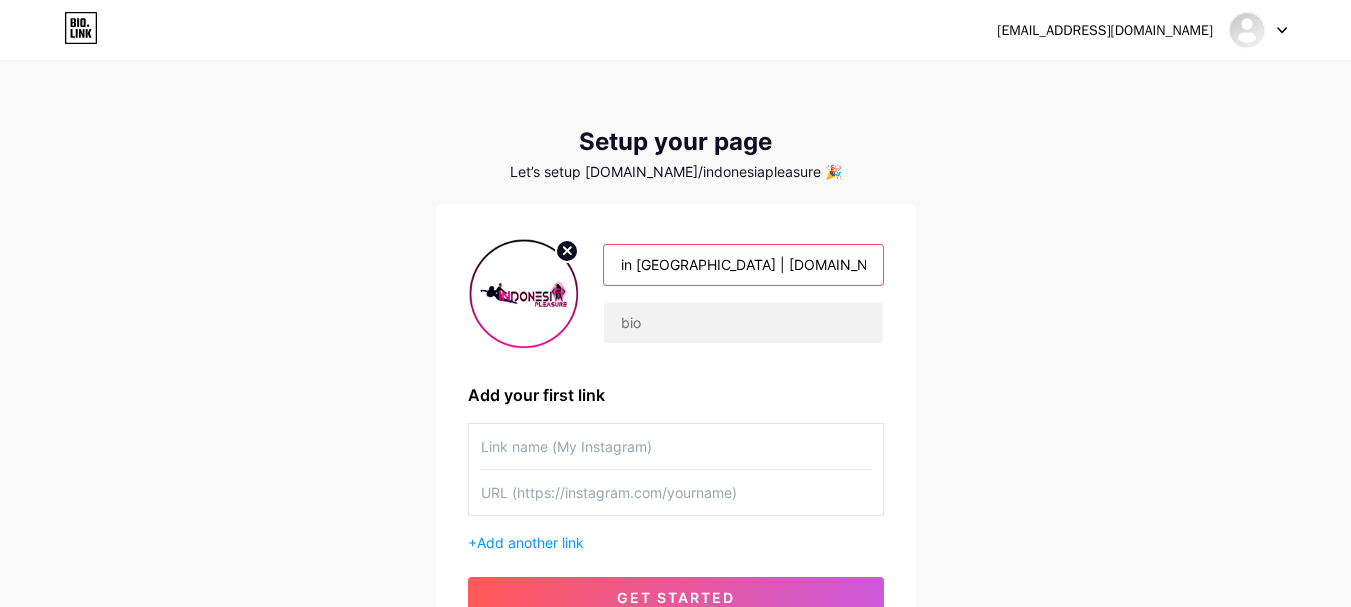 click on "No.1 Online Sex Toys Store in [GEOGRAPHIC_DATA] | [DOMAIN_NAME]" at bounding box center [743, 265] 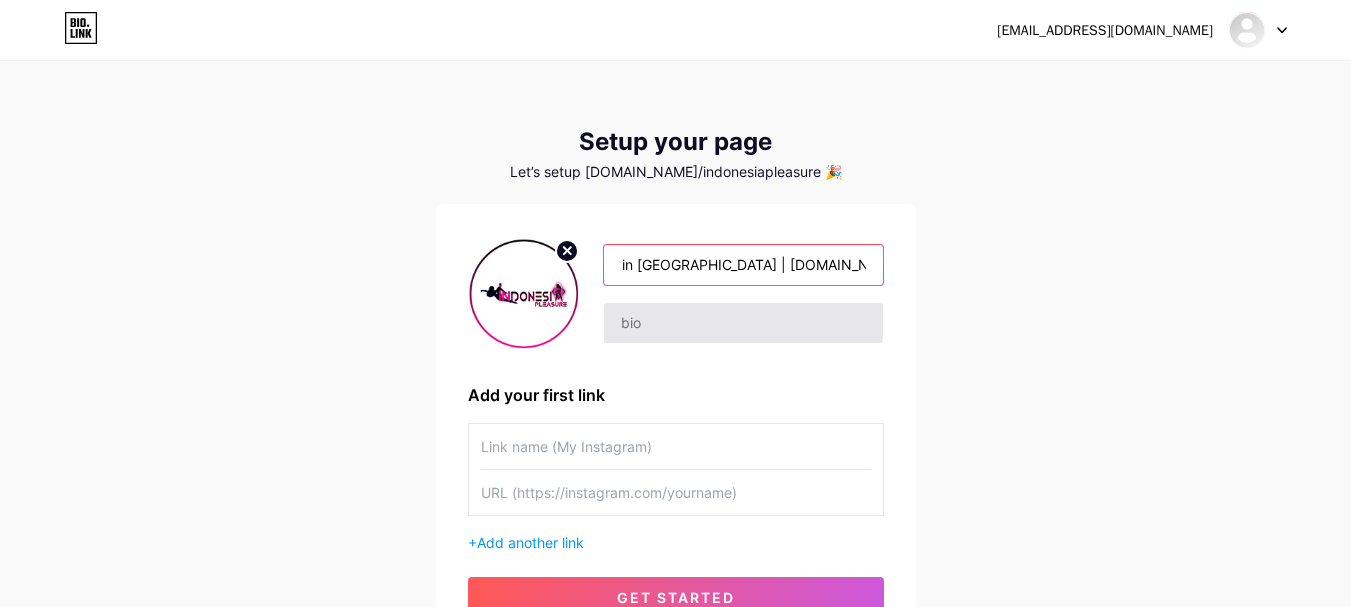 type on "No.1 Online Sex Toys Store in [GEOGRAPHIC_DATA] | [DOMAIN_NAME]" 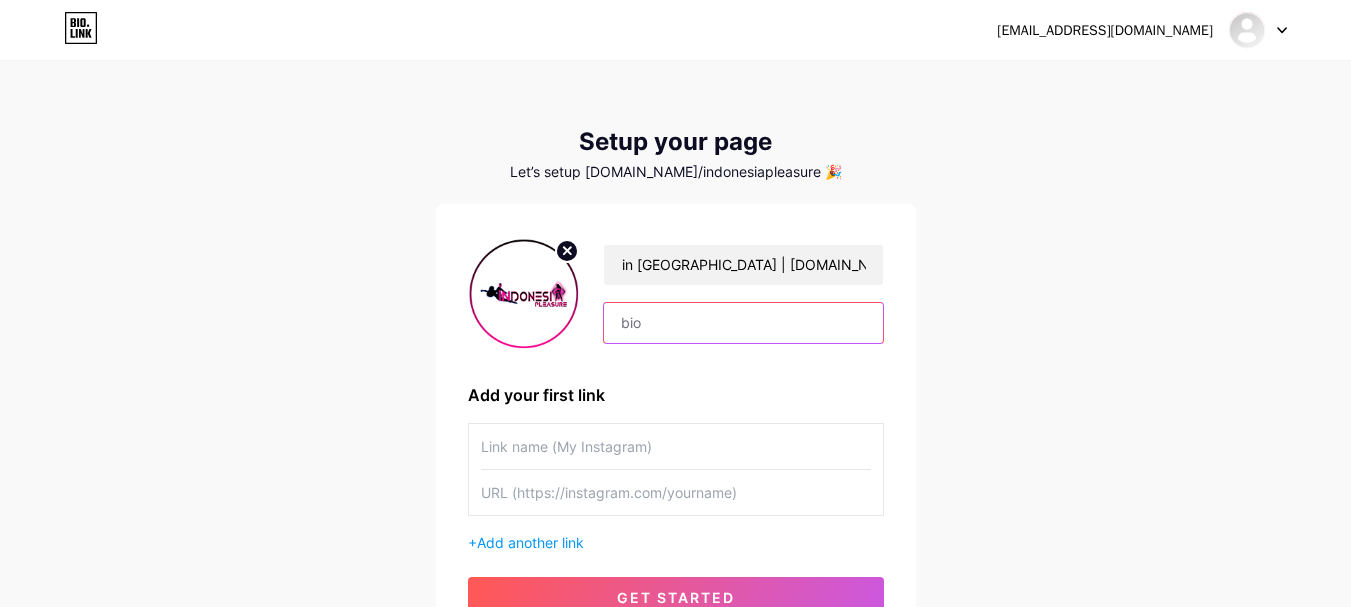 click at bounding box center [743, 323] 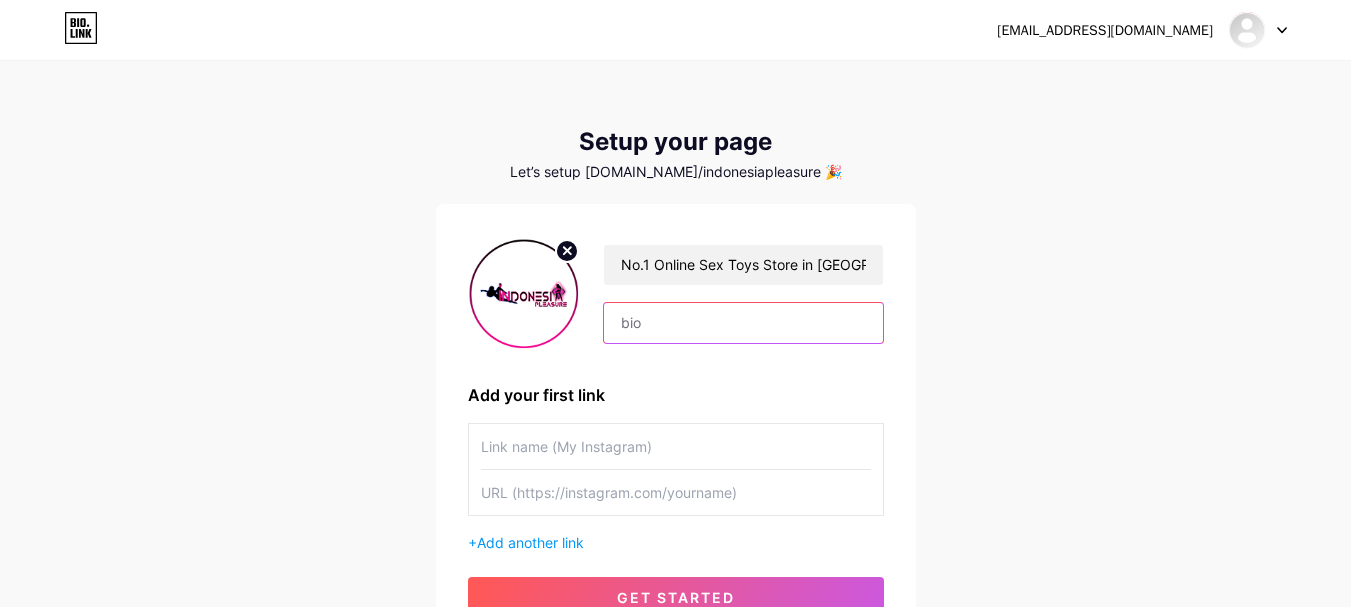 paste on "Discover a new world of intimate pleasure with [DOMAIN_NAME], the No.1 online sex toys store in [GEOGRAPHIC_DATA]. We offer a premium range of adult toys for men, women, and couples" 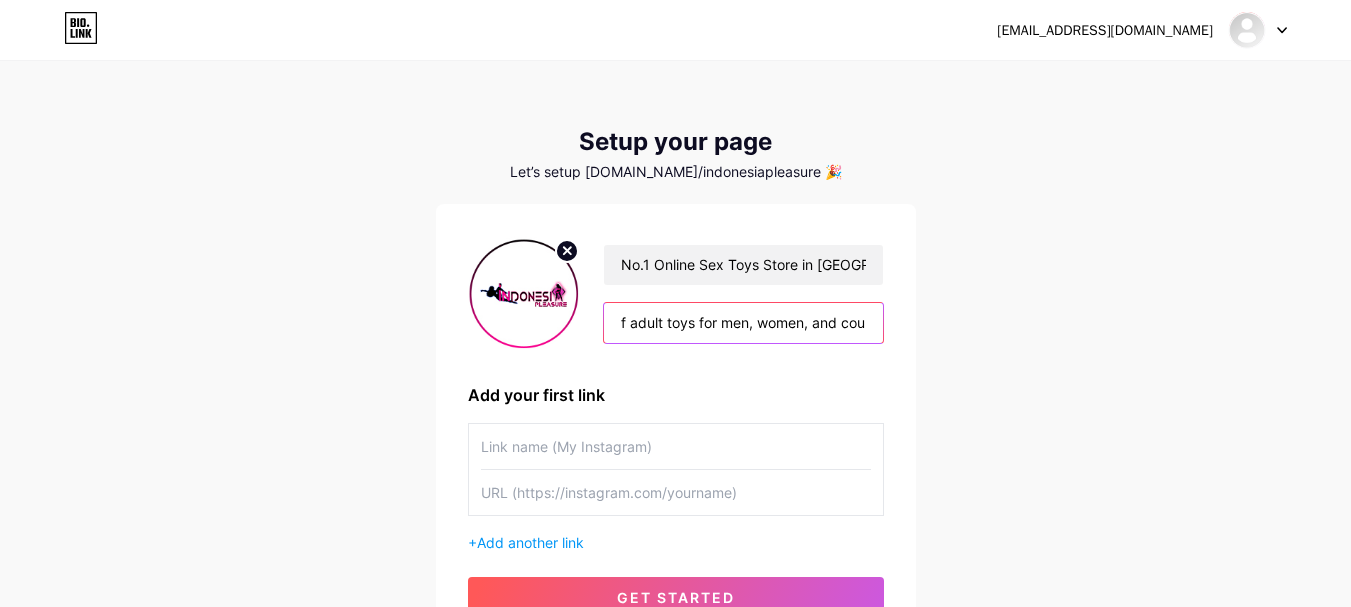 scroll, scrollTop: 0, scrollLeft: 974, axis: horizontal 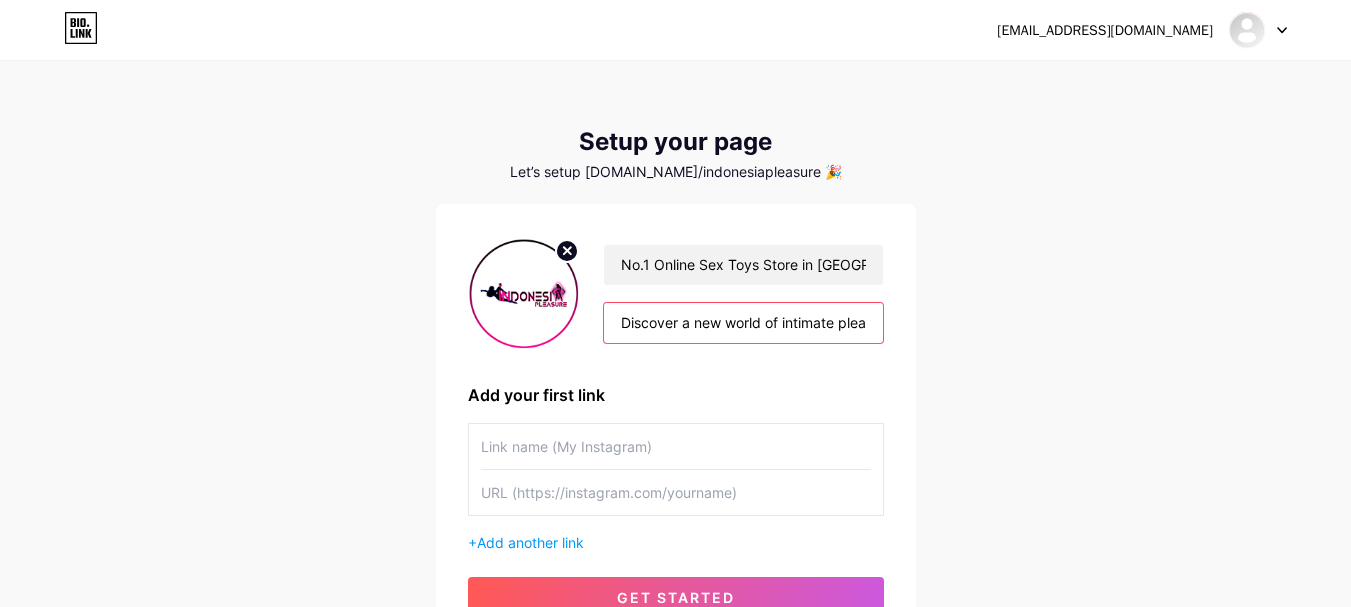 click on "Discover a new world of intimate pleasure with [DOMAIN_NAME], the No.1 online sex toys store in [GEOGRAPHIC_DATA]. We offer a premium range of adult toys for men, women, and couples." at bounding box center (743, 323) 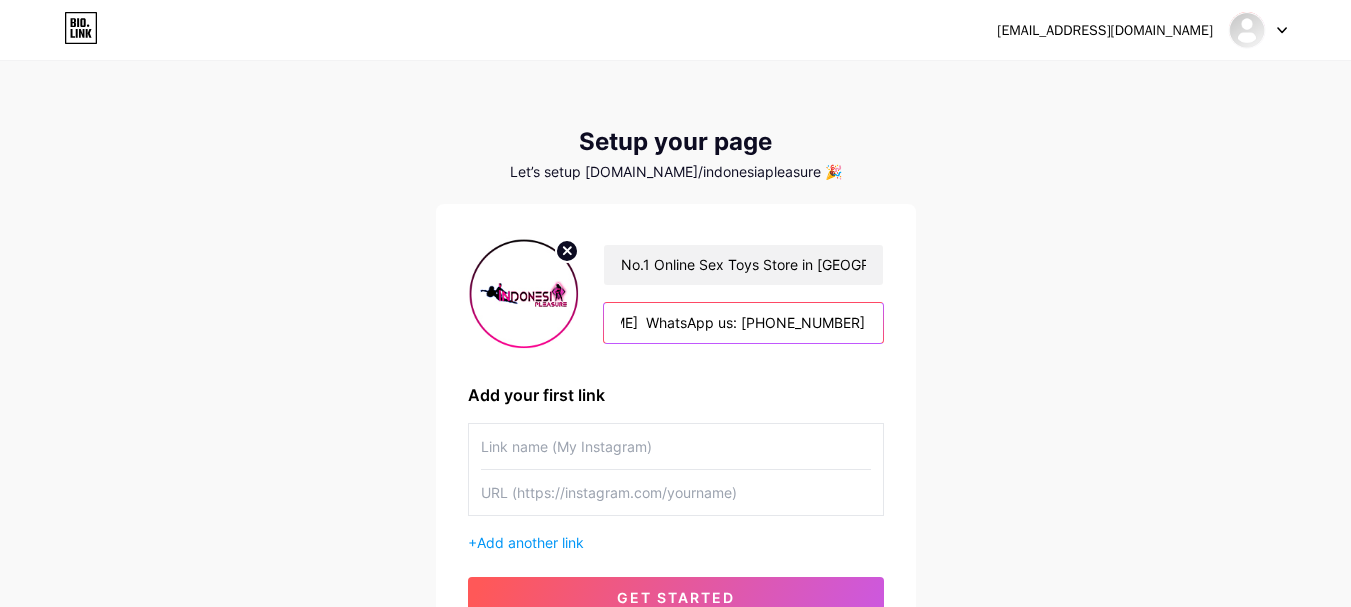 click on "Discover a new world of intimate pleasure with [DOMAIN_NAME], the No.1 online sex toys store in [GEOGRAPHIC_DATA]. We offer a premium range of adult toys for men, women, and couples—delivered discreetly, safely, and quickly to your doorstep. From vibrators to bondage kits, we are your trusted partner in enhancing your sexual wellness and satisfaction. Explore privately. Shop confidently.  Visit: [DOMAIN_NAME]  WhatsApp us: [PHONE_NUMBER]" at bounding box center [743, 323] 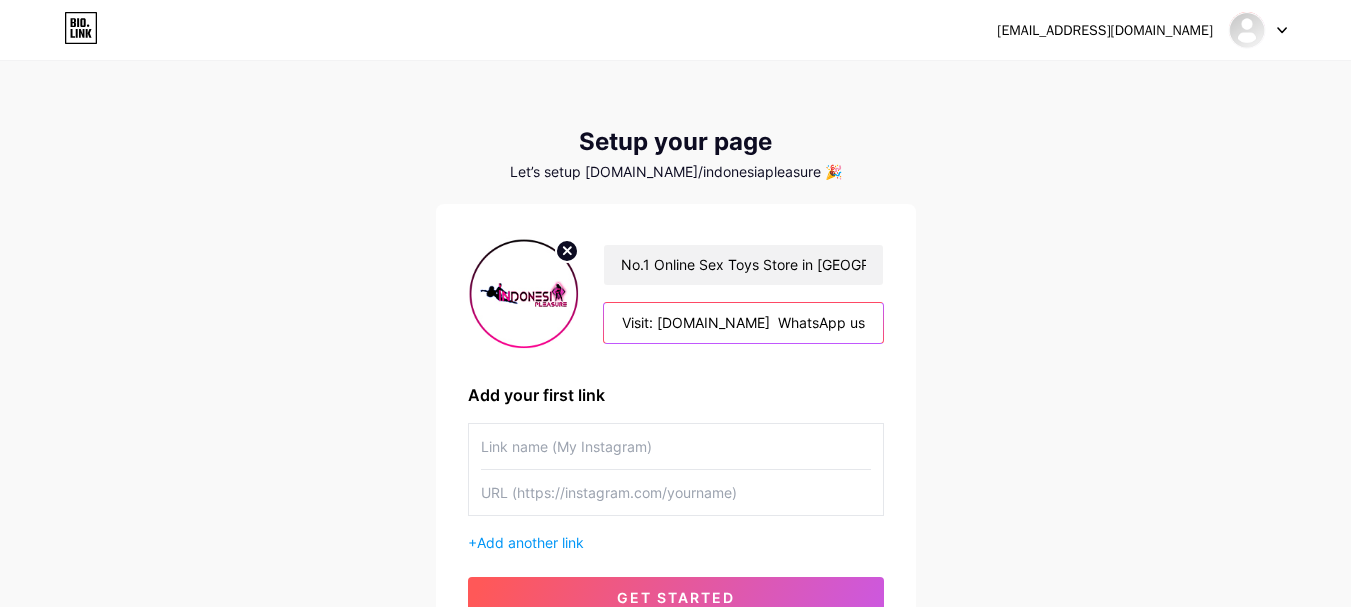 scroll, scrollTop: 0, scrollLeft: 2575, axis: horizontal 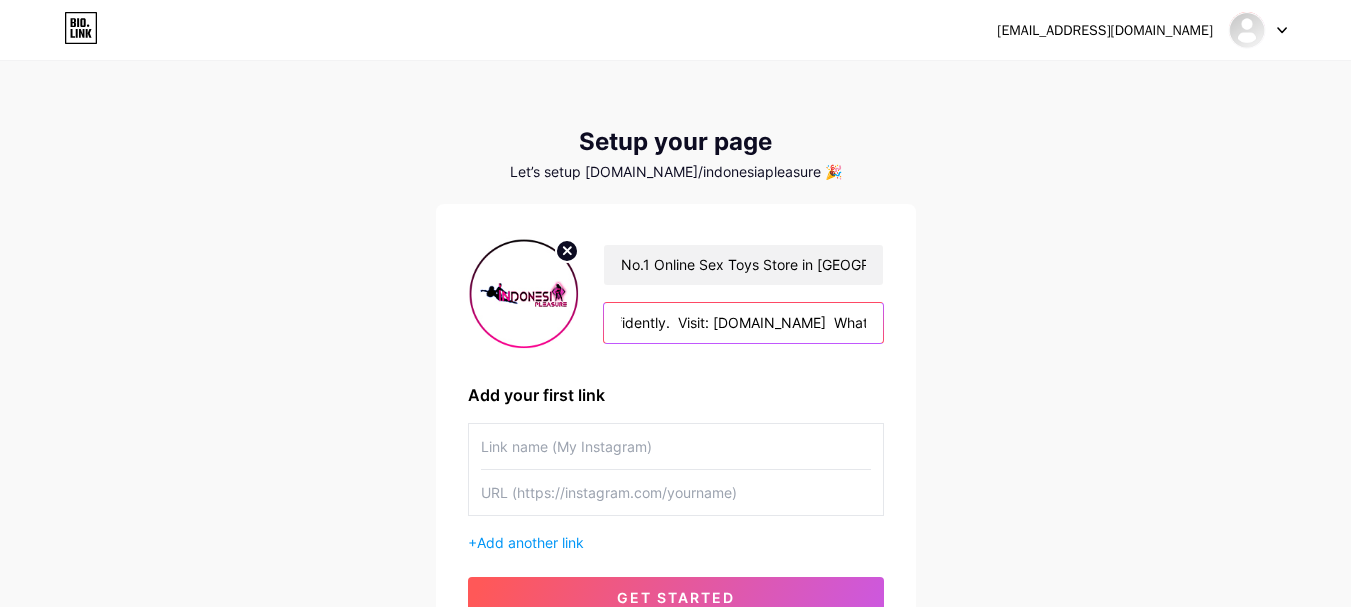 drag, startPoint x: 627, startPoint y: 325, endPoint x: 709, endPoint y: 325, distance: 82 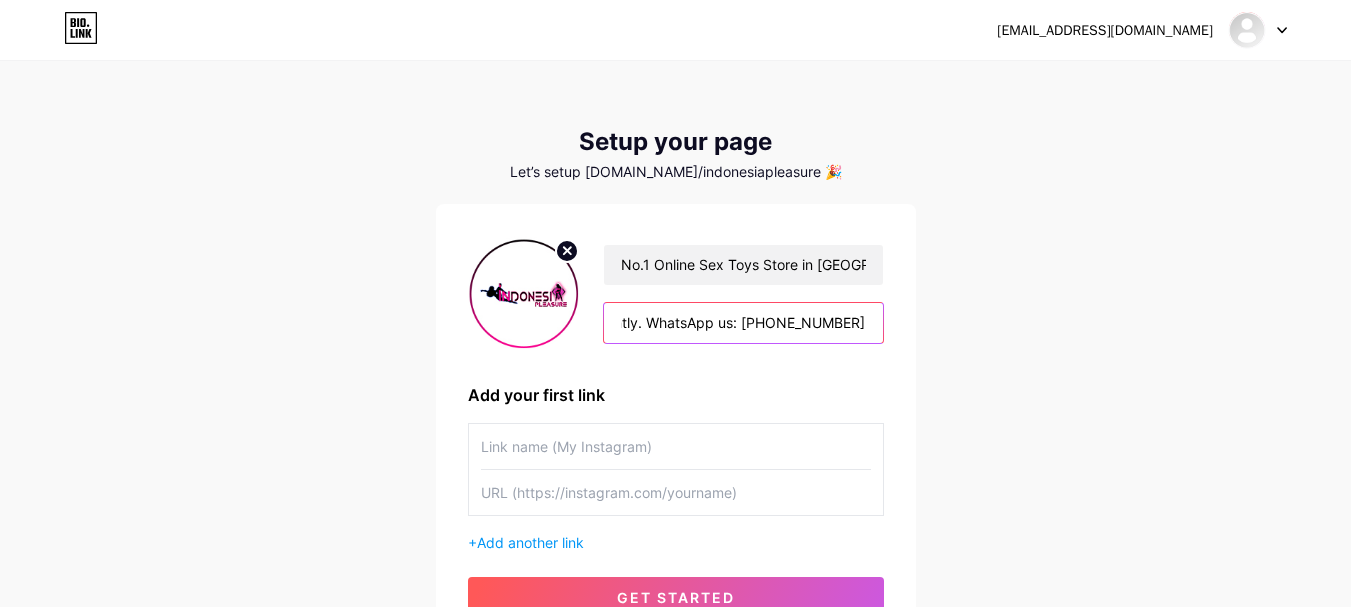 scroll, scrollTop: 0, scrollLeft: 2556, axis: horizontal 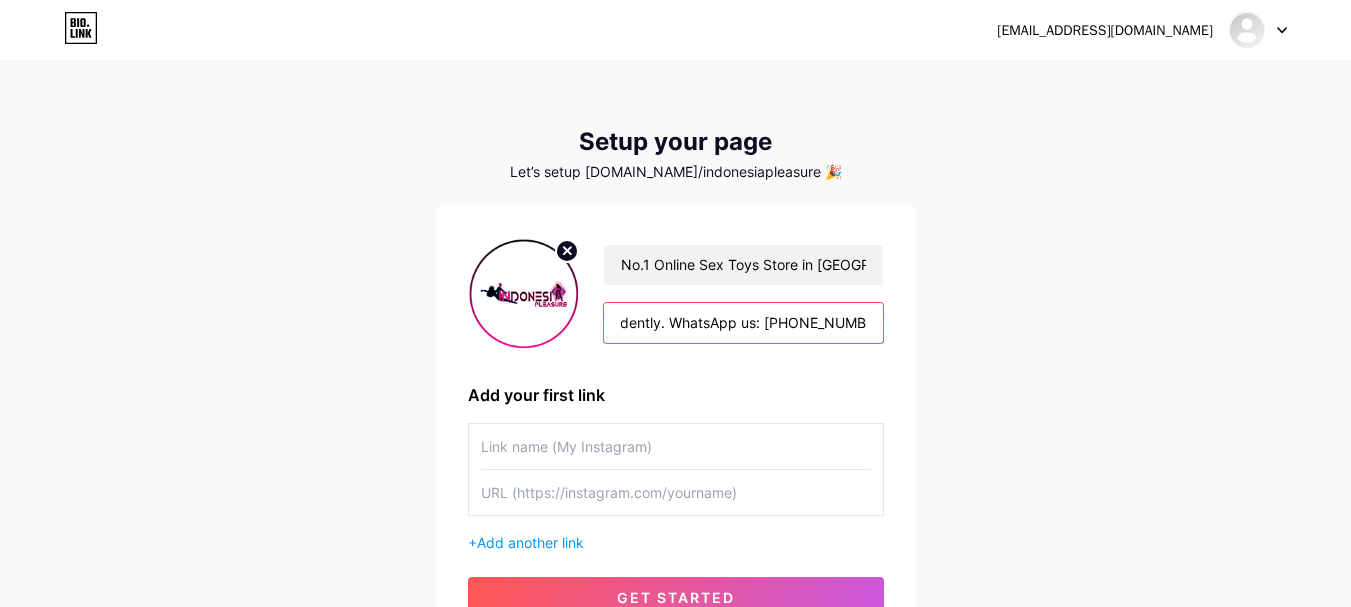 type on "Discover a new world of intimate pleasure with [DOMAIN_NAME], the No.1 online sex toys store in [GEOGRAPHIC_DATA]. We offer a premium range of adult toys for men, women, and couples—delivered discreetly, safely, and quickly to your doorstep. From vibrators to bondage kits, we are your trusted partner in enhancing your sexual wellness and satisfaction. Explore privately. Shop confidently. WhatsApp us: [PHONE_NUMBER]" 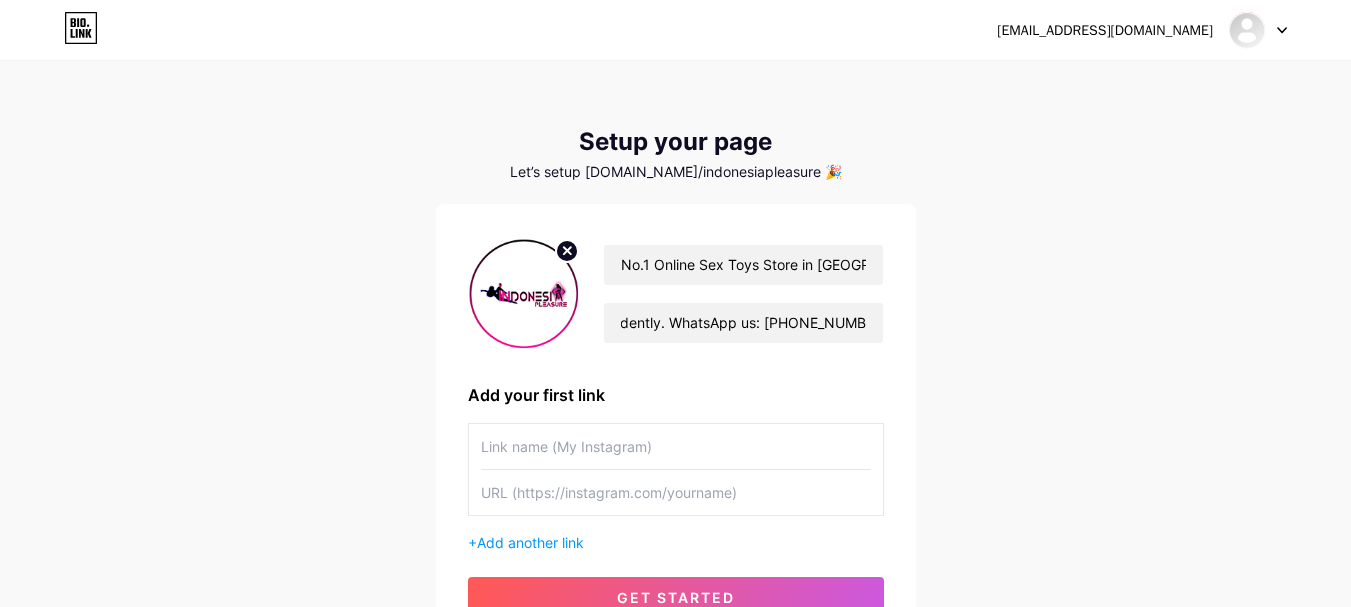 click on "No.1 Online Sex Toys Store in [GEOGRAPHIC_DATA] | [DOMAIN_NAME]     Discover a new world of intimate pleasure with [DOMAIN_NAME], the No.1 online sex toys store in [GEOGRAPHIC_DATA]. We offer a premium range of adult toys for men, women, and couples—delivered discreetly, safely, and quickly to your doorstep. From vibrators to bondage kits, we are your trusted partner in enhancing your sexual wellness and satisfaction. Explore privately. Shop confidently. WhatsApp us: [PHONE_NUMBER]     Add your first link
+  Add another link     get started" at bounding box center [676, 426] 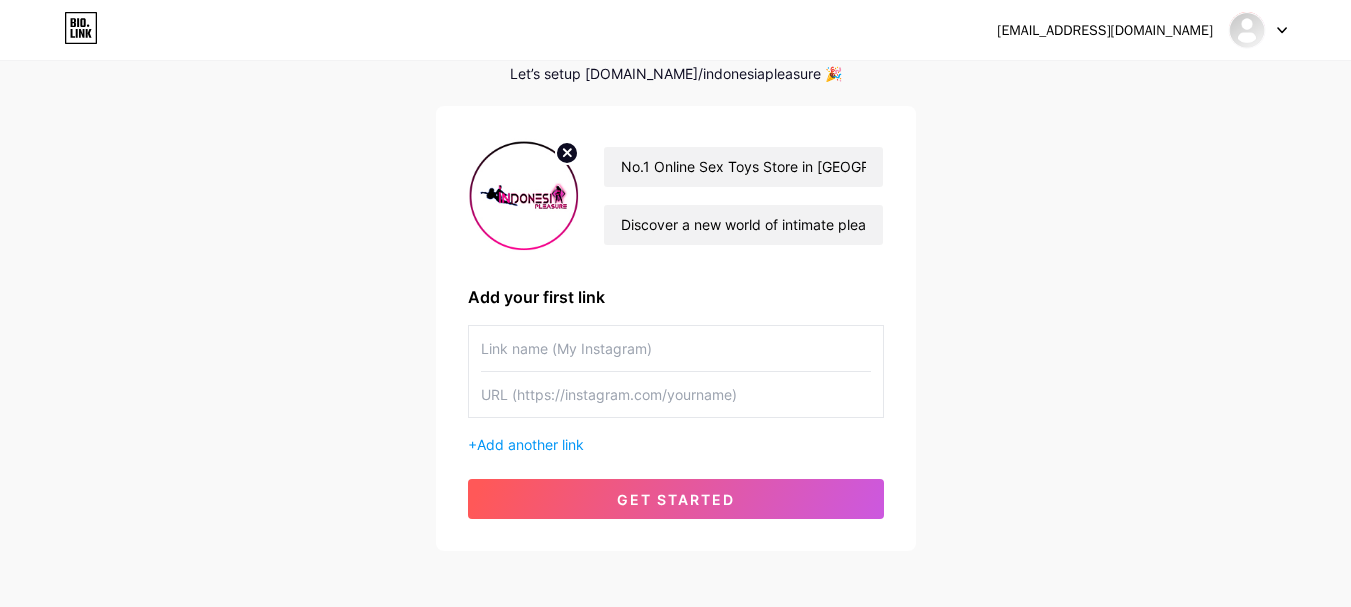 scroll, scrollTop: 100, scrollLeft: 0, axis: vertical 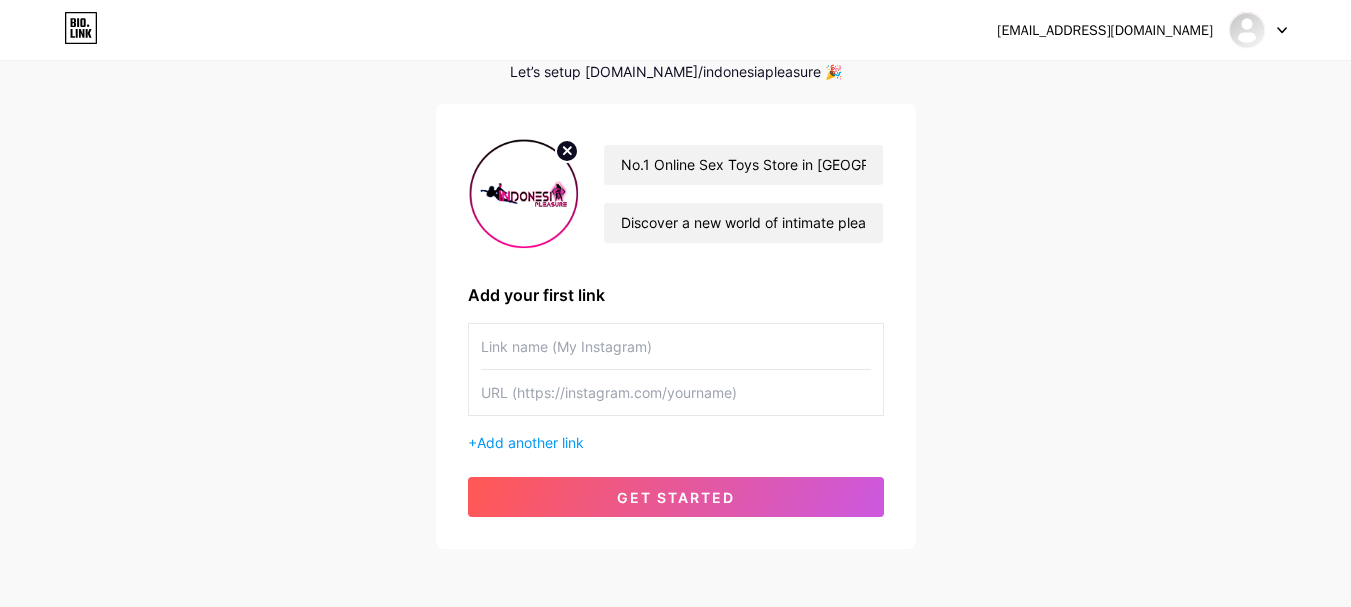 click at bounding box center [676, 346] 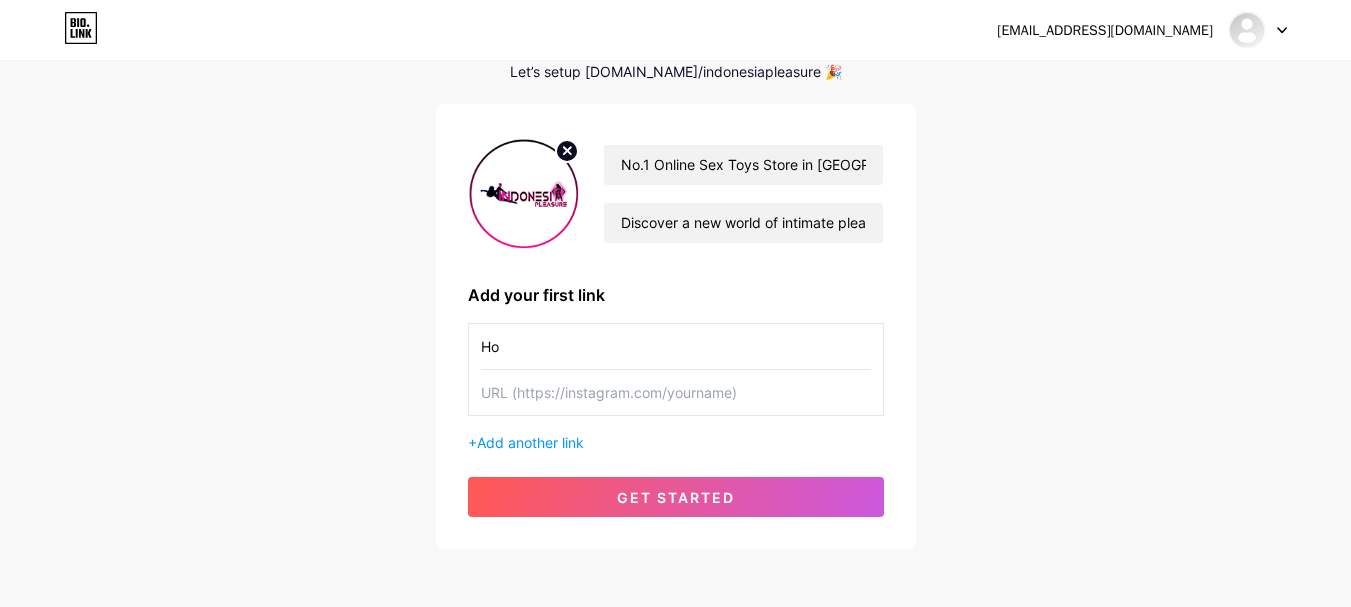 type on "H" 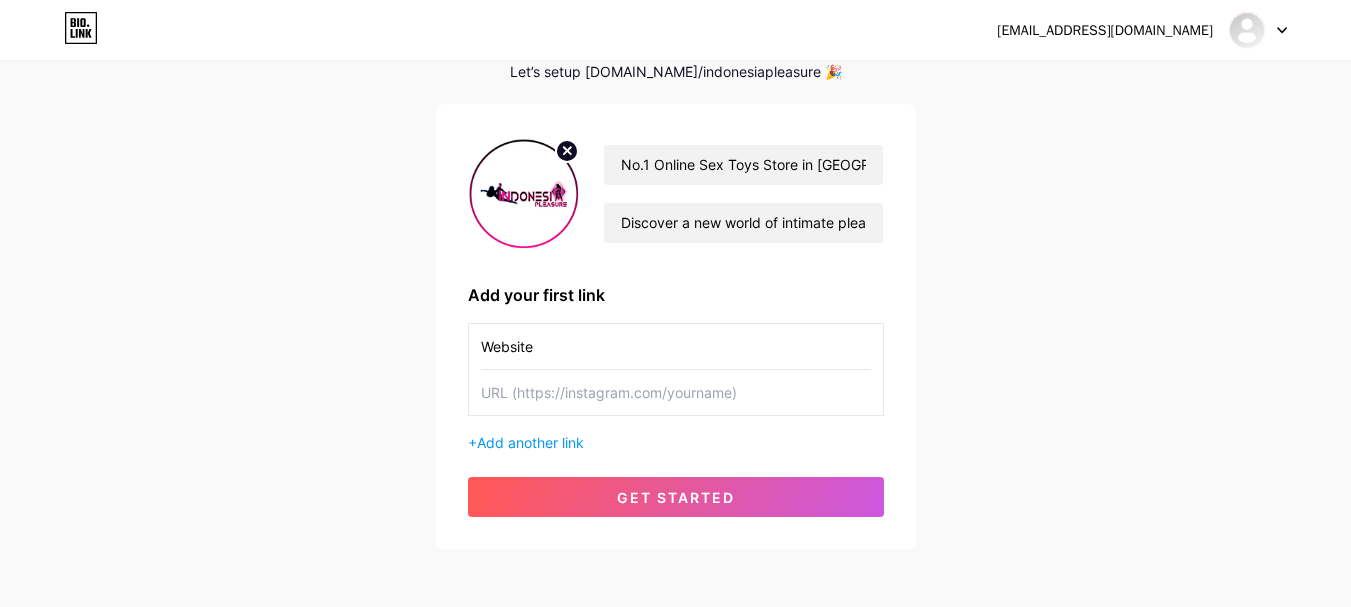 type on "Website" 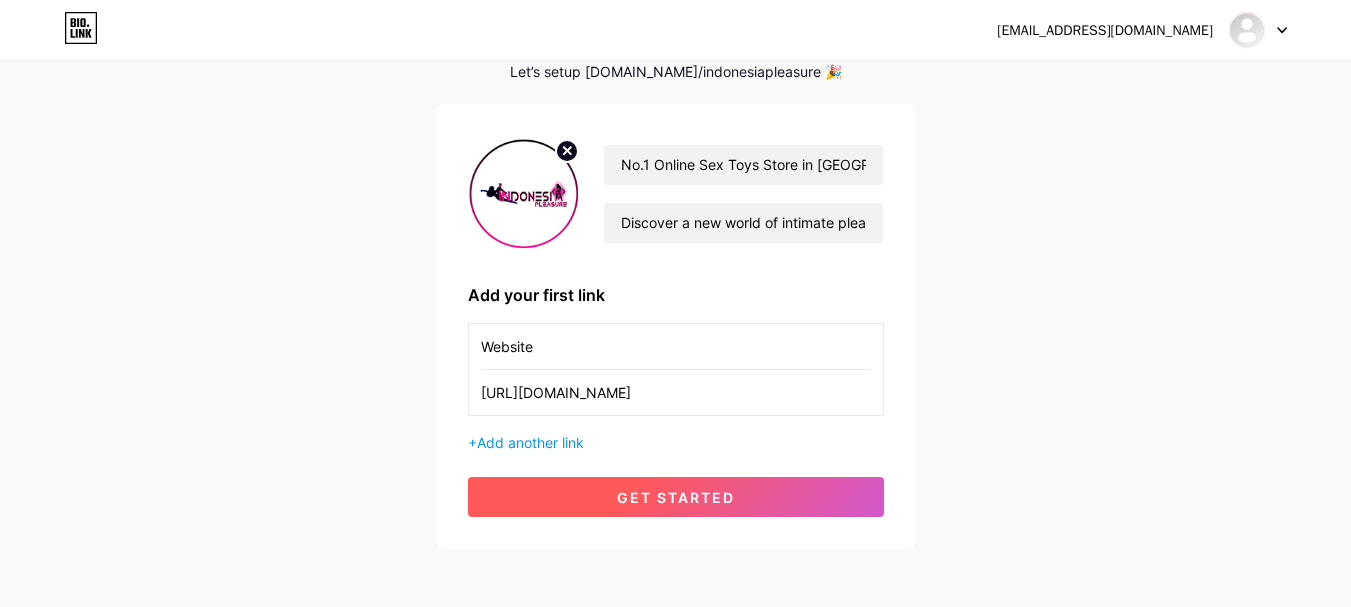 type on "[URL][DOMAIN_NAME]" 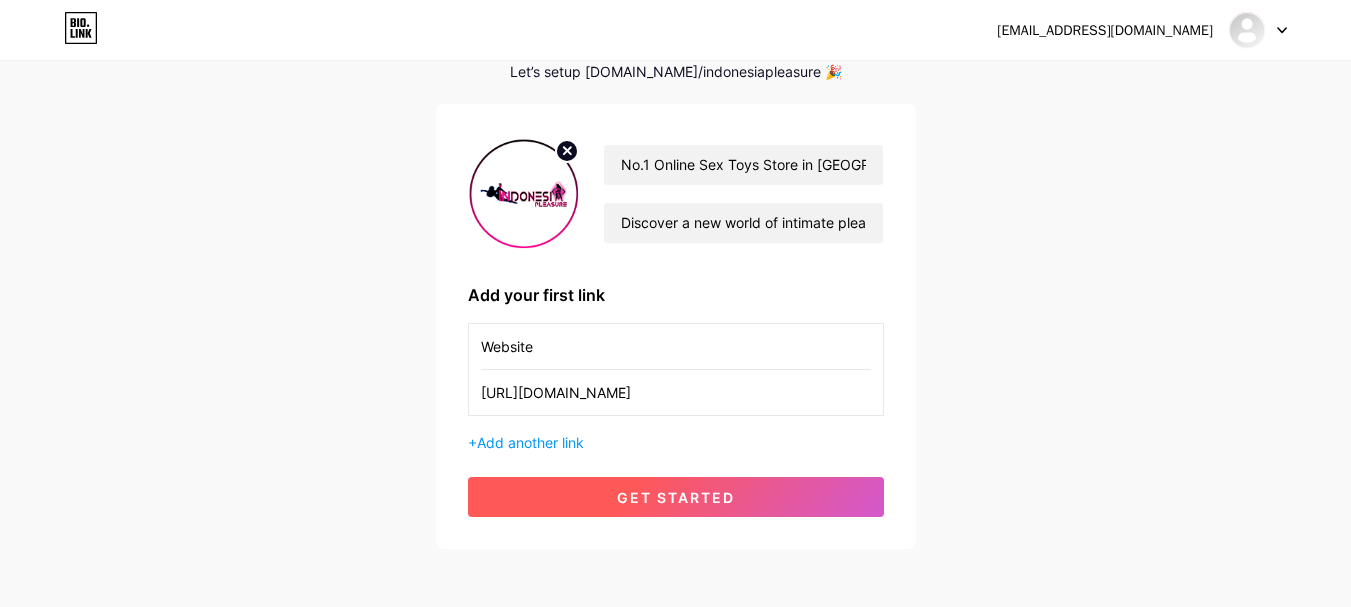 click on "get started" at bounding box center [676, 497] 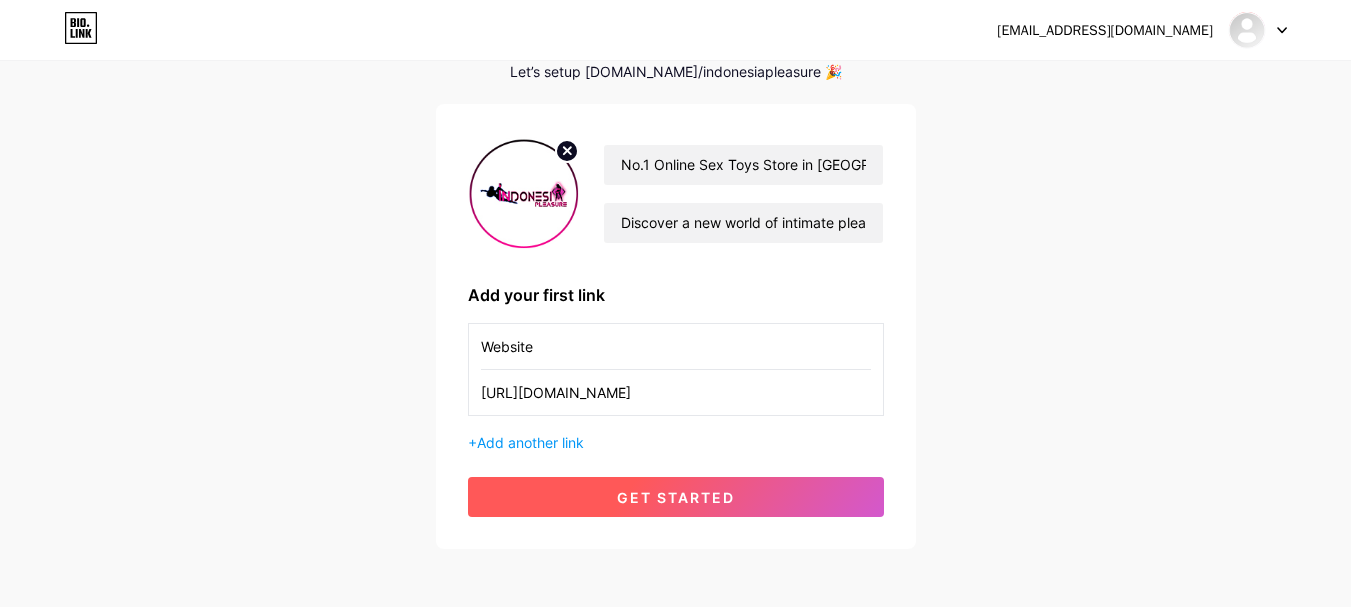 scroll, scrollTop: 0, scrollLeft: 0, axis: both 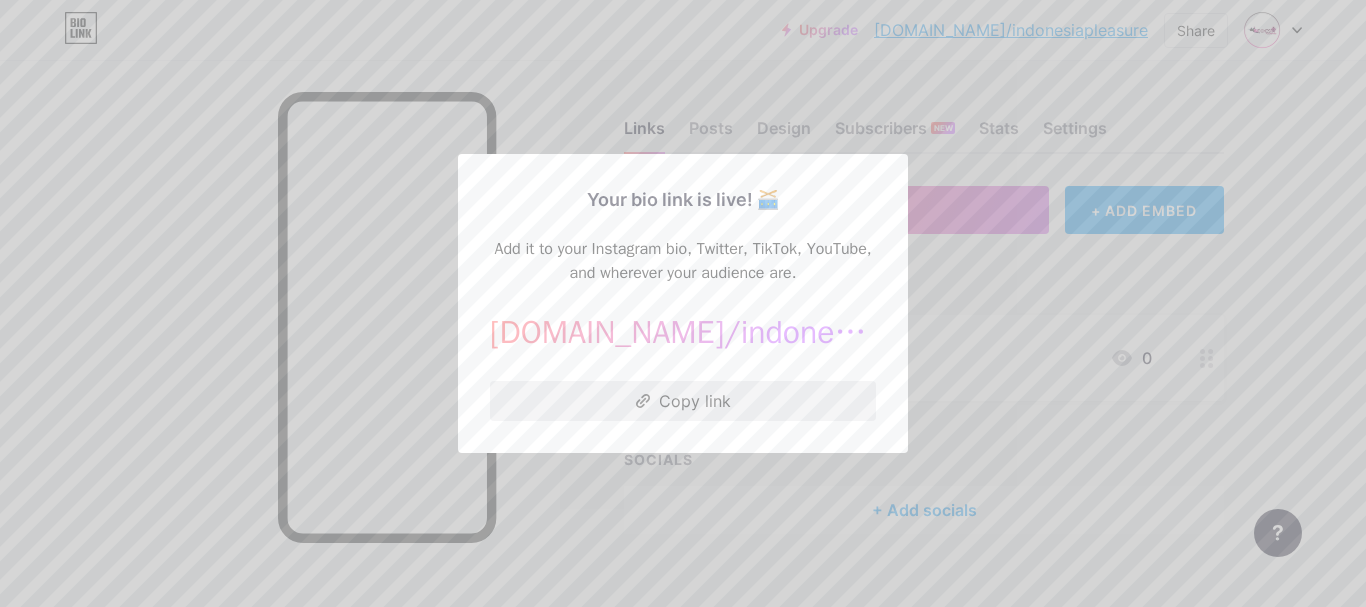 click on "Copy link" at bounding box center [683, 401] 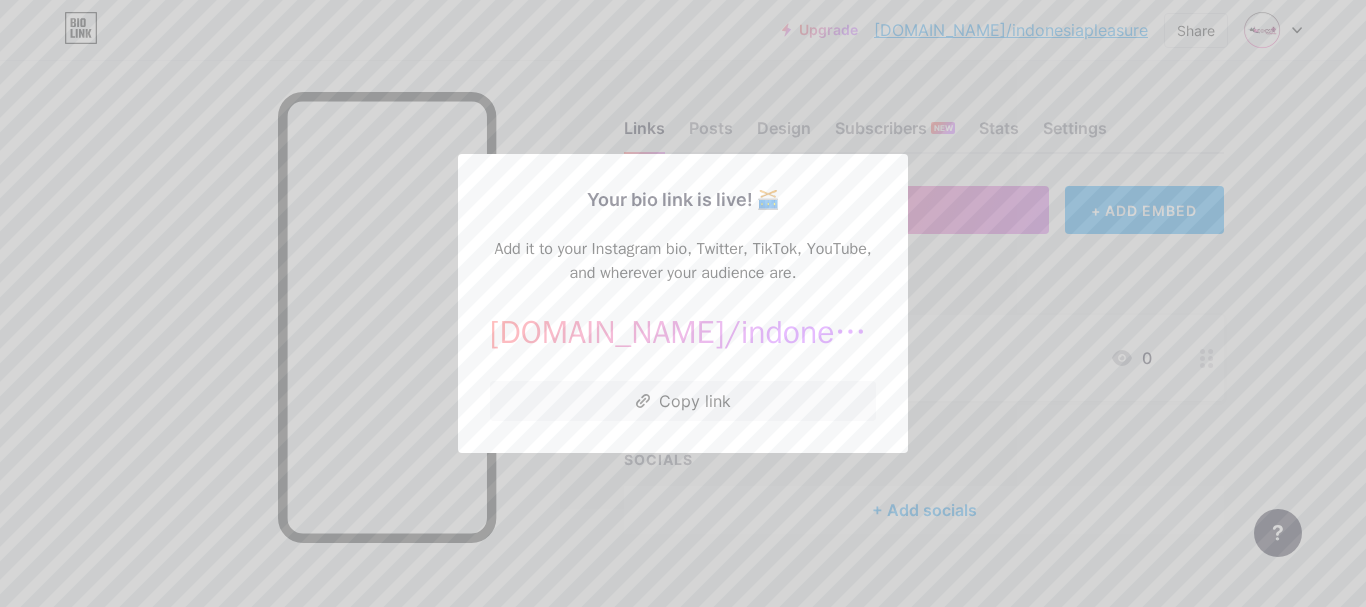 click at bounding box center (683, 303) 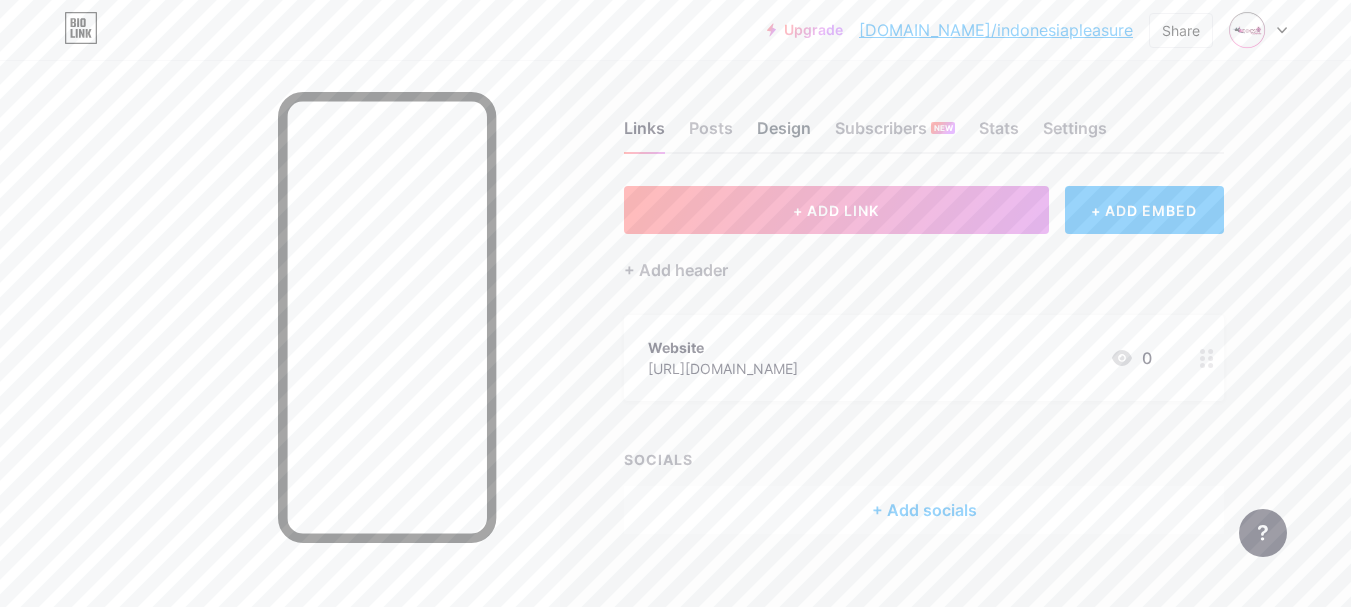 click on "Design" at bounding box center (784, 134) 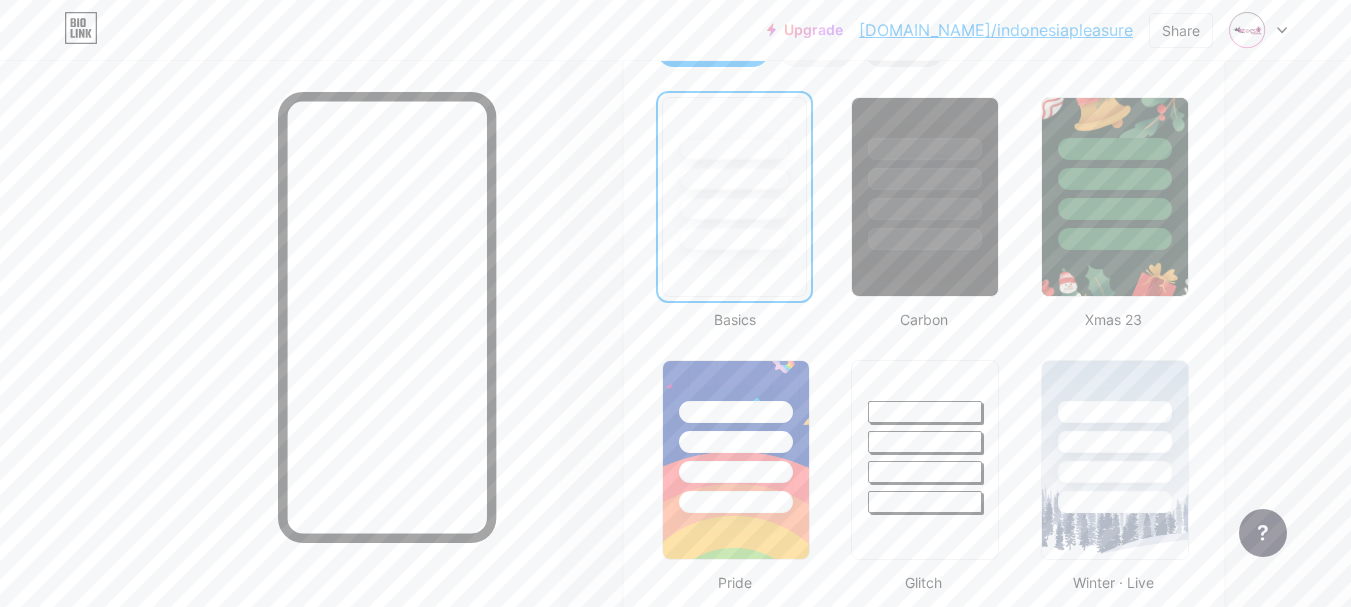 scroll, scrollTop: 300, scrollLeft: 0, axis: vertical 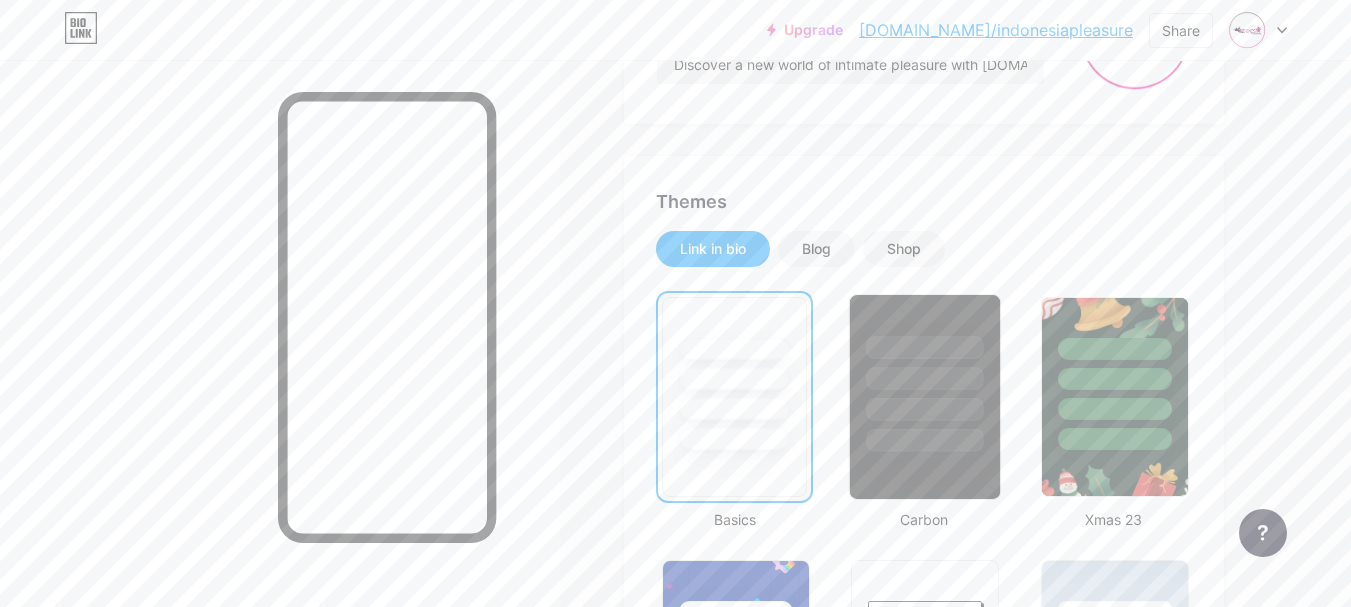 click at bounding box center [925, 347] 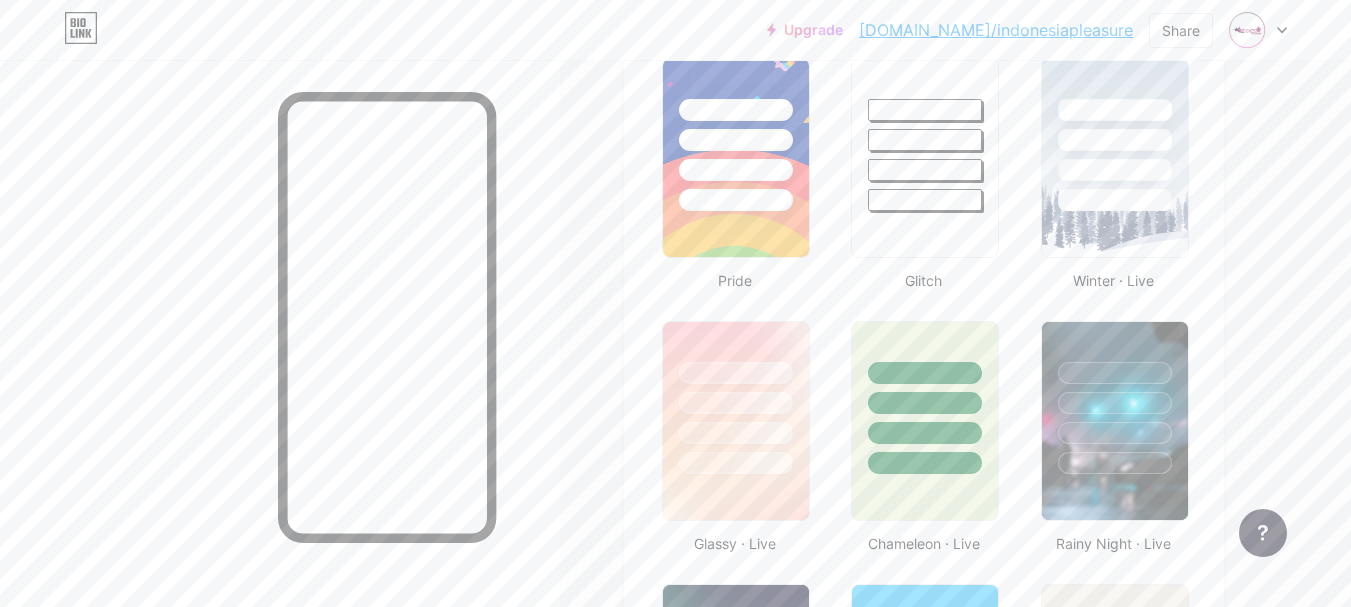 scroll, scrollTop: 1000, scrollLeft: 0, axis: vertical 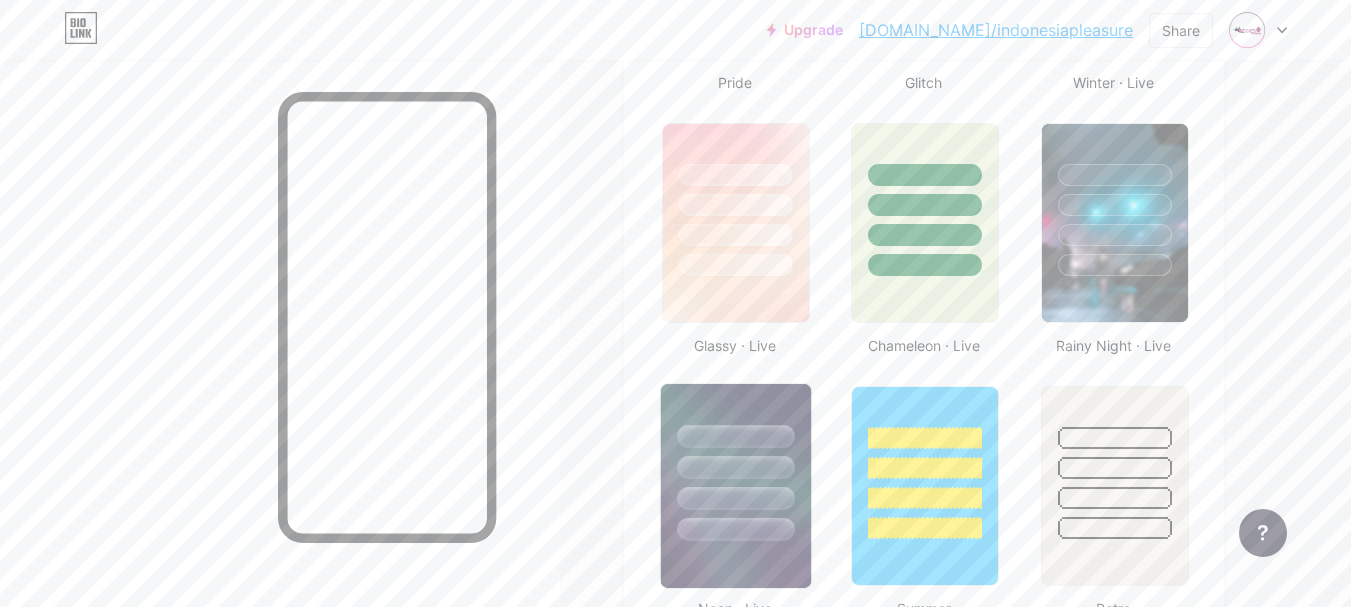 click at bounding box center [735, 436] 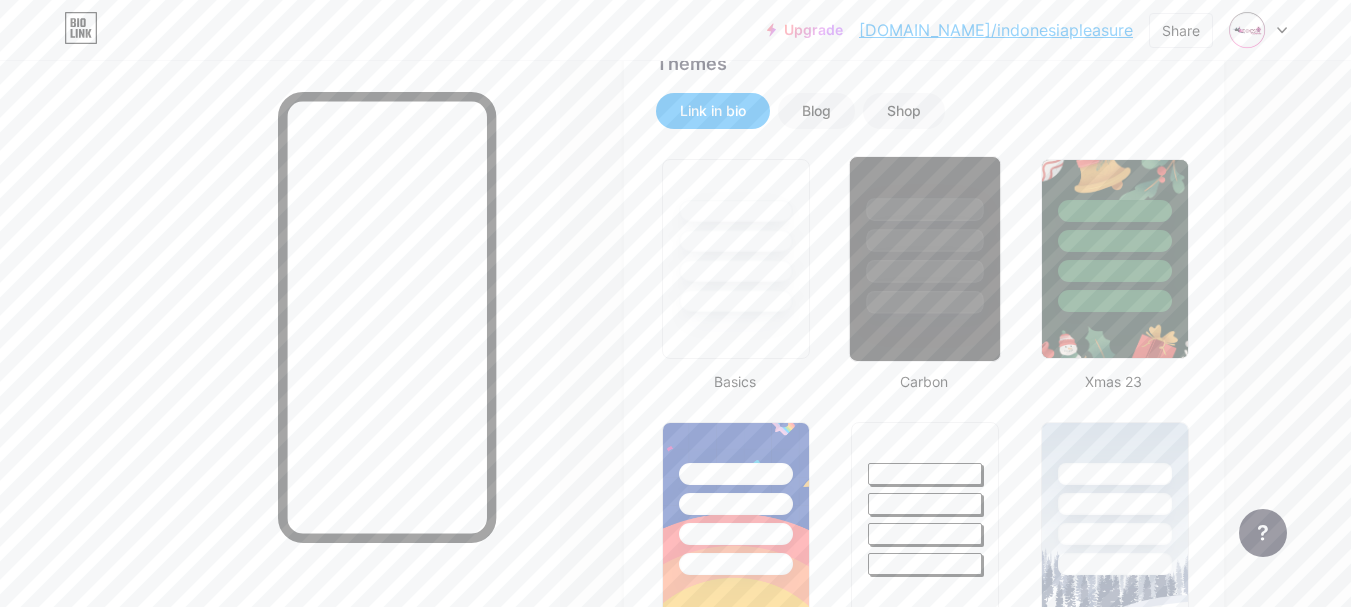 scroll, scrollTop: 400, scrollLeft: 0, axis: vertical 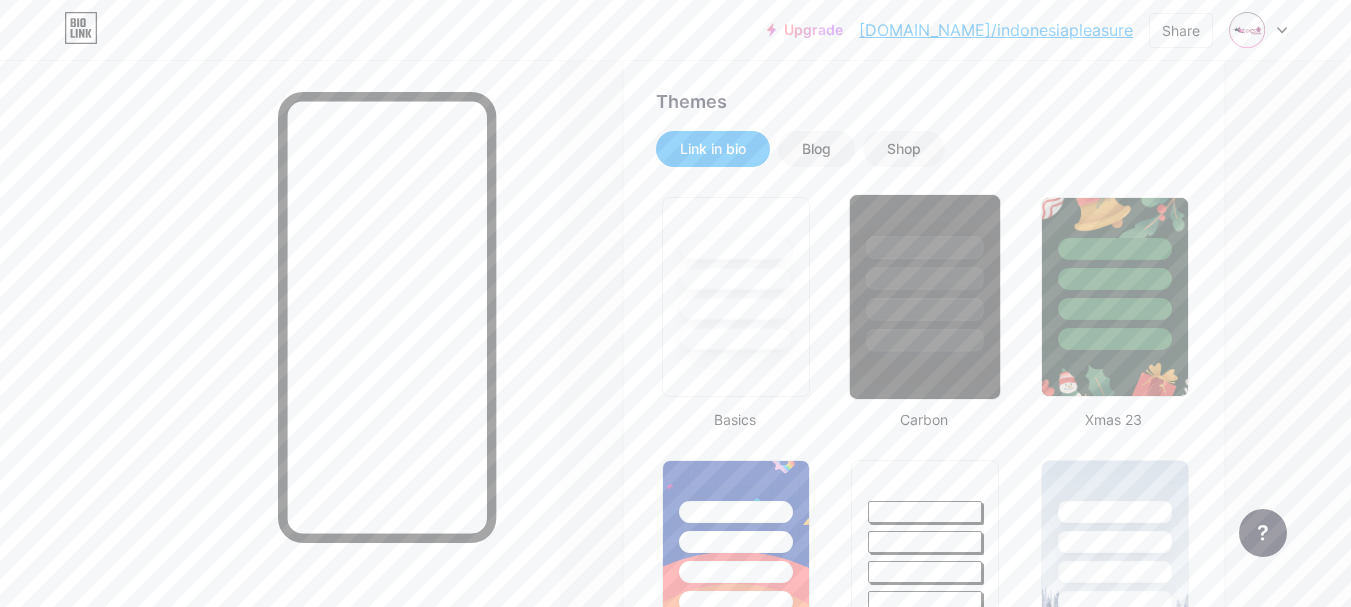 click at bounding box center [925, 273] 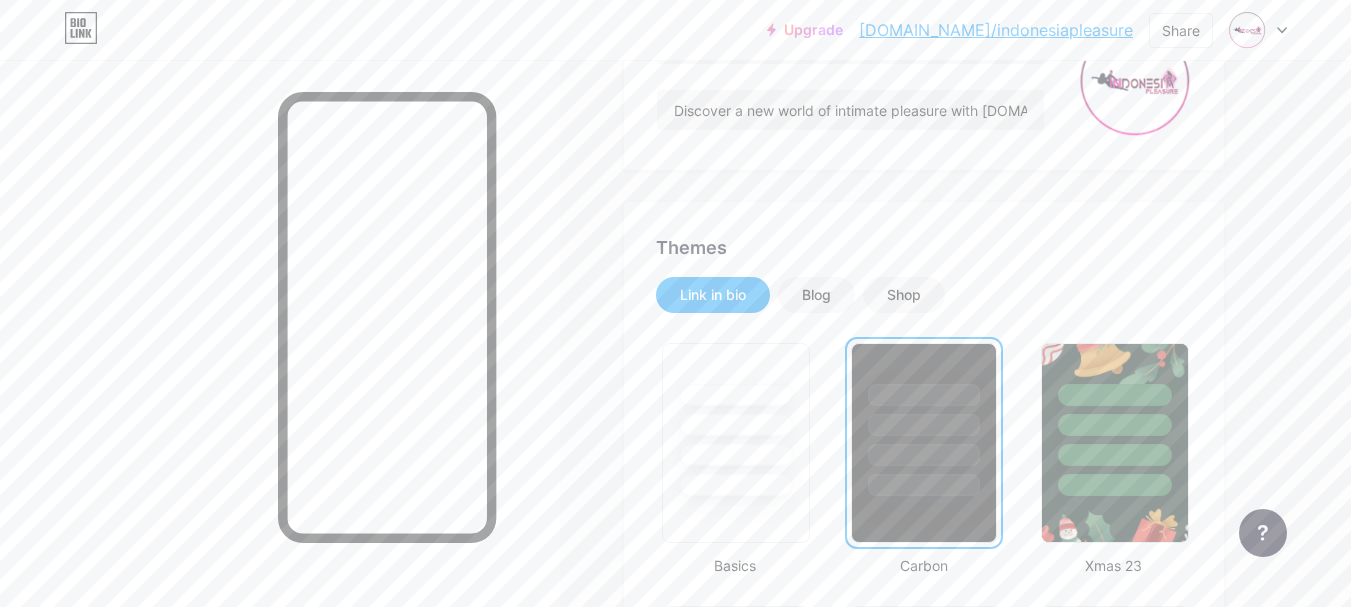 scroll, scrollTop: 0, scrollLeft: 0, axis: both 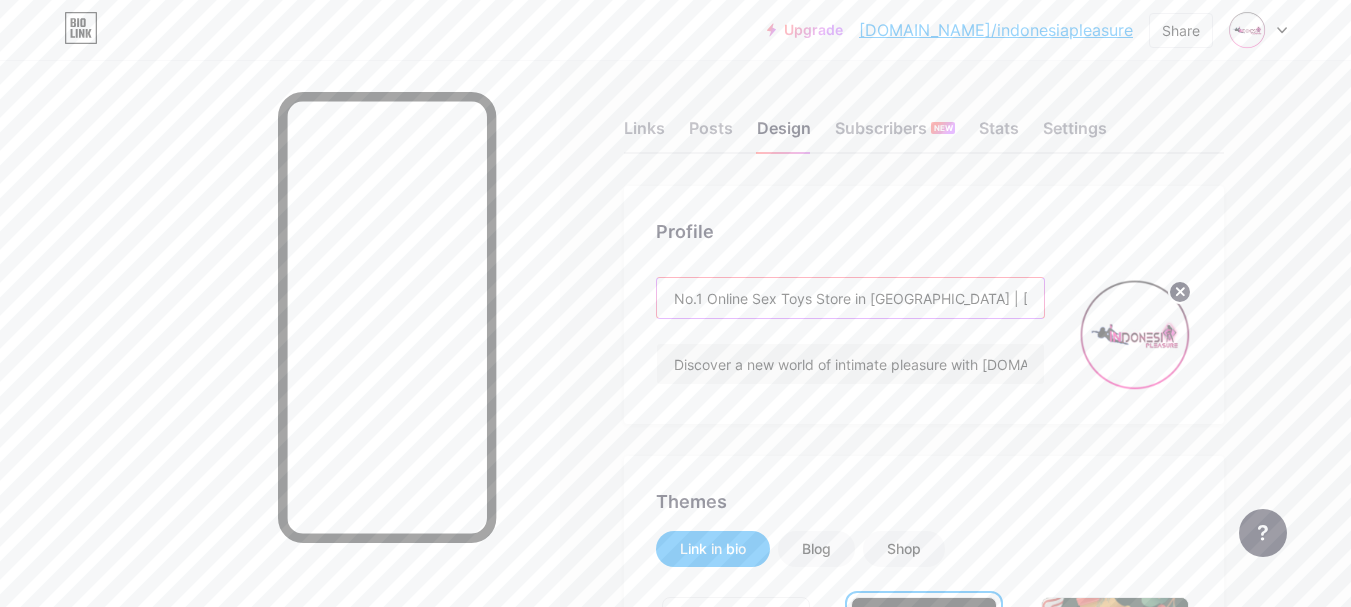 click on "No.1 Online Sex Toys Store in [GEOGRAPHIC_DATA] | [DOMAIN_NAME]" at bounding box center [850, 298] 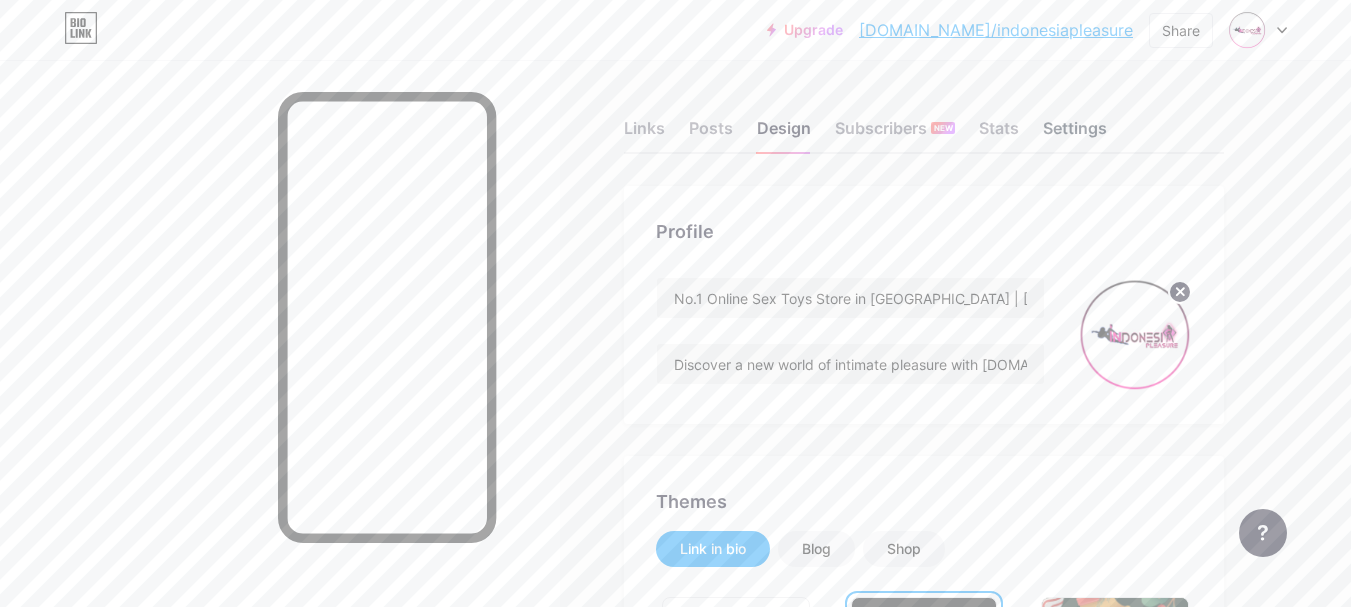 click on "Settings" at bounding box center (1075, 134) 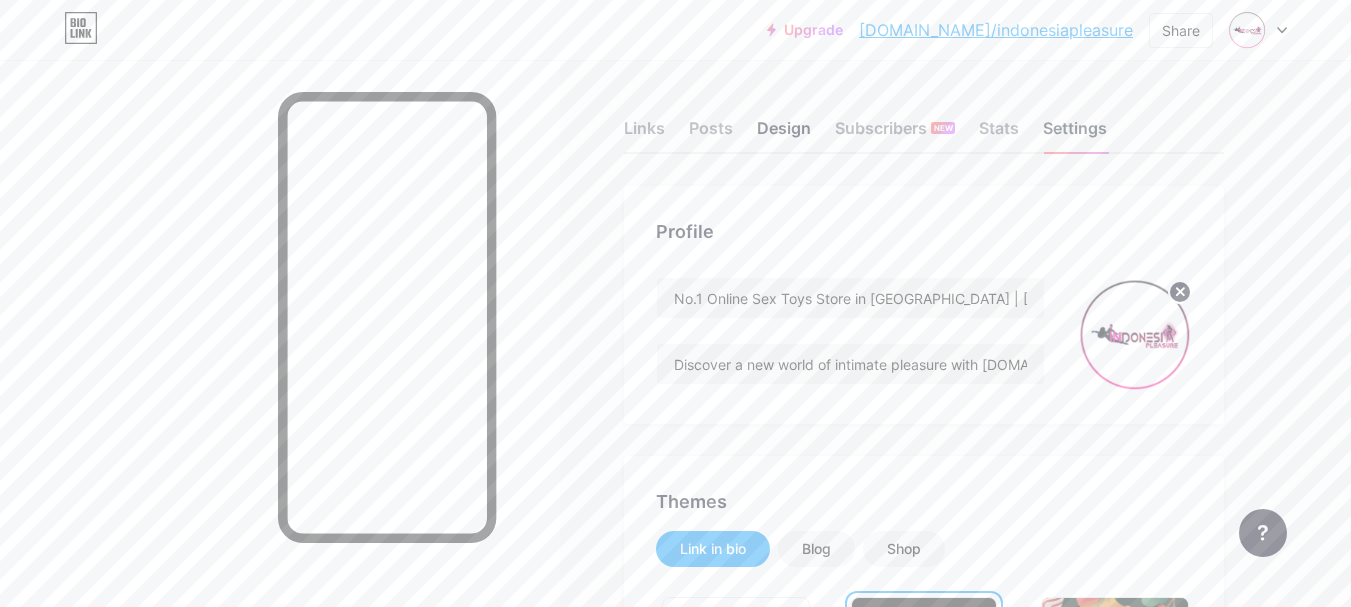click on "Settings" at bounding box center (1075, 134) 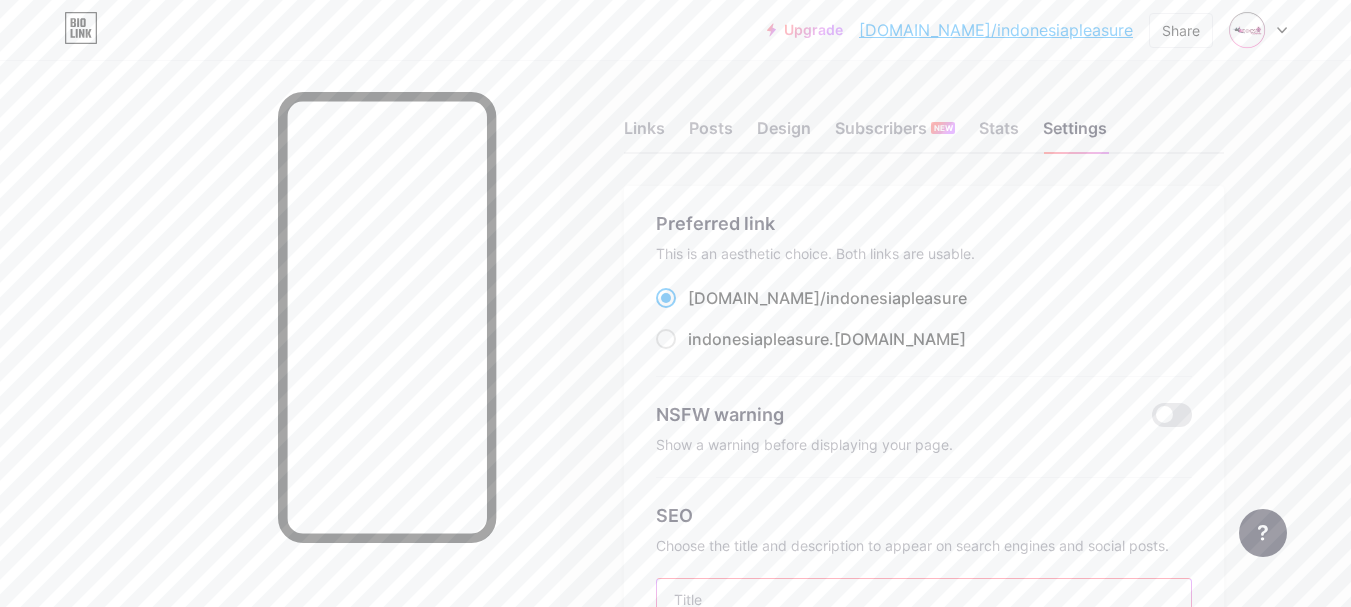click at bounding box center (924, 599) 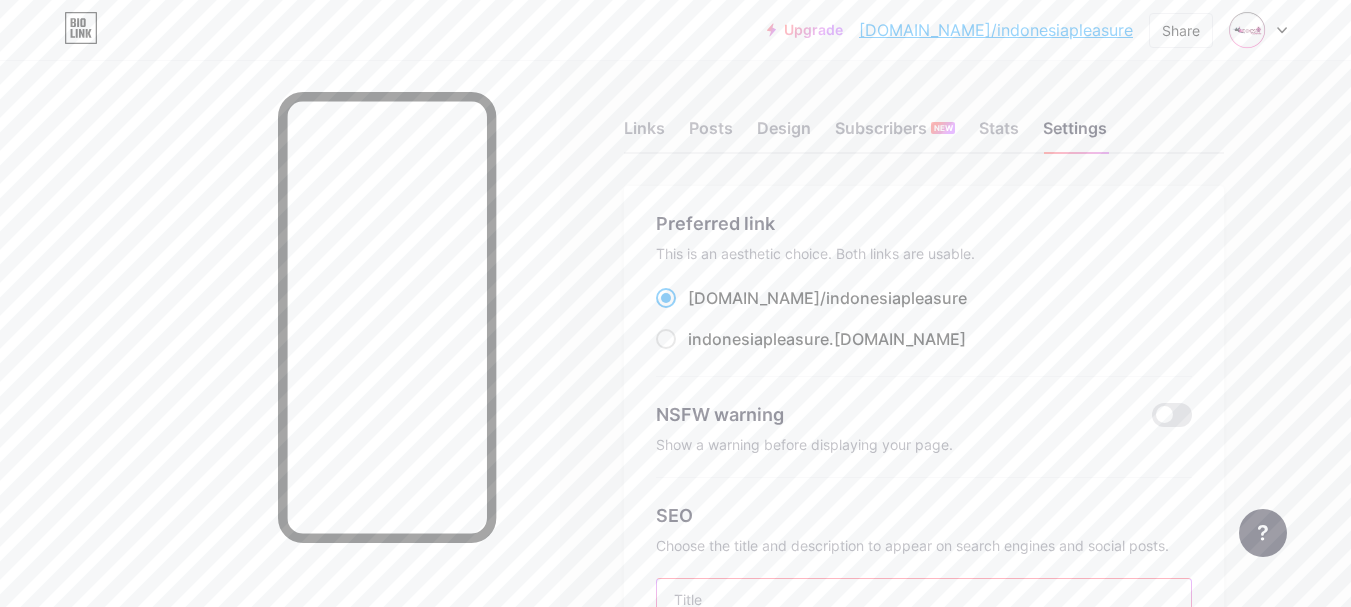 paste on "No.1 Online Sex Toys Store in [GEOGRAPHIC_DATA] | [DOMAIN_NAME]" 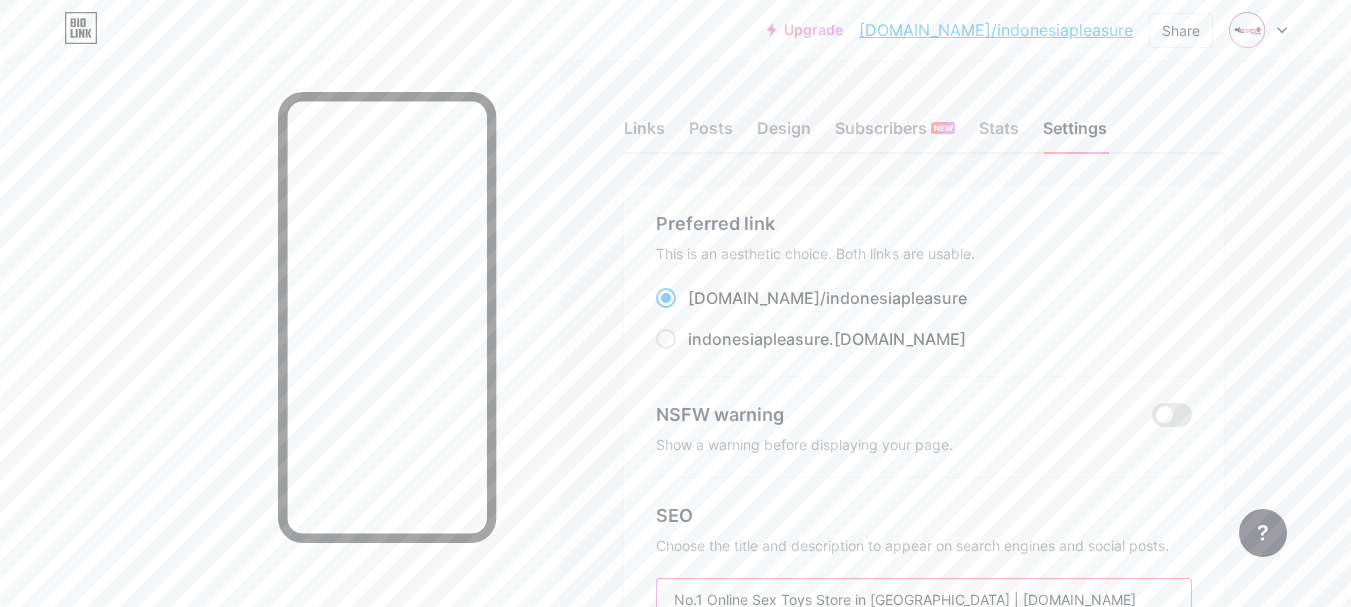 scroll, scrollTop: 200, scrollLeft: 0, axis: vertical 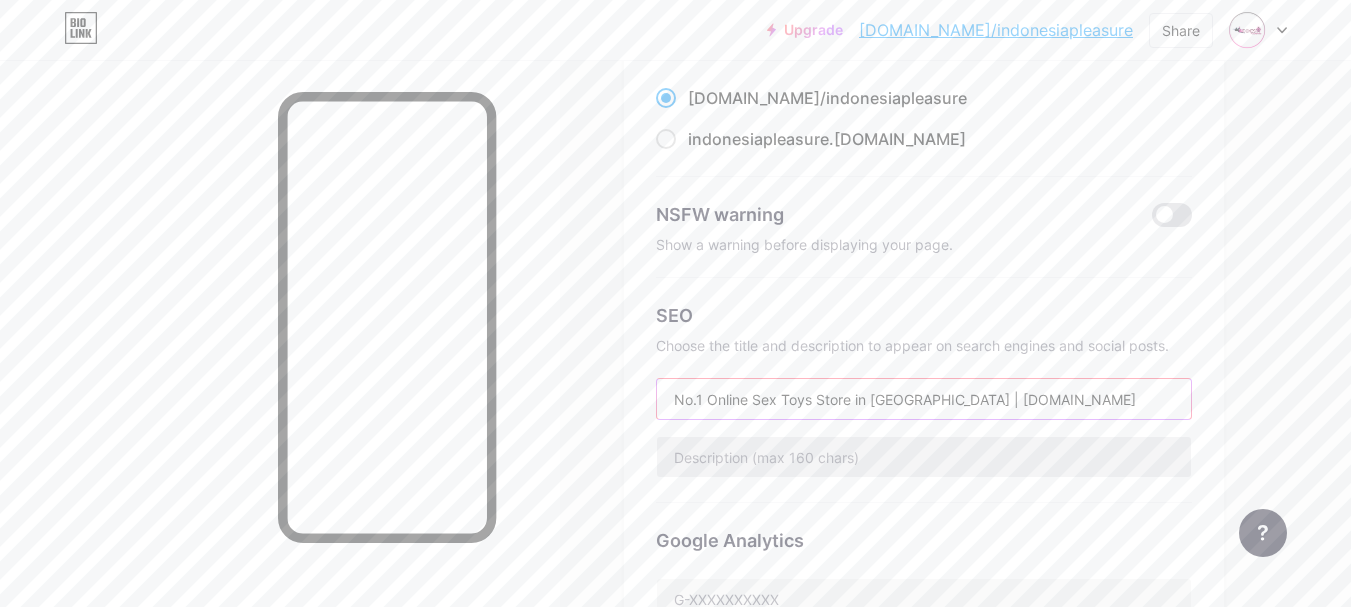 type on "No.1 Online Sex Toys Store in [GEOGRAPHIC_DATA] | [DOMAIN_NAME]" 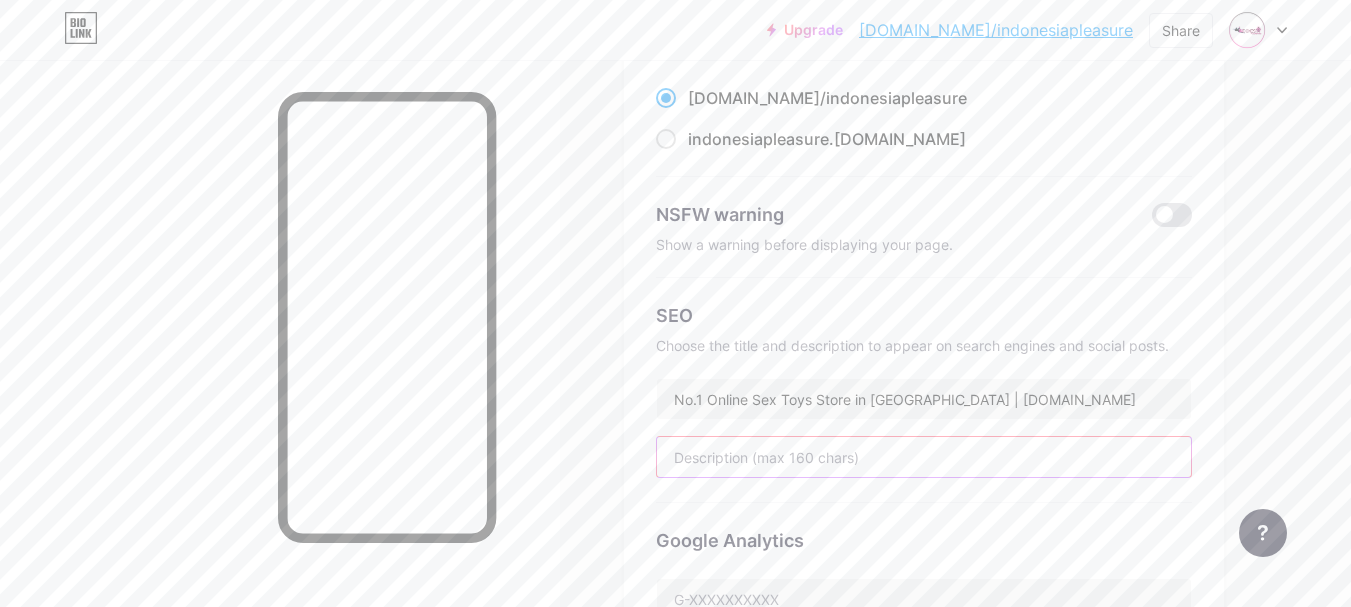 click at bounding box center (924, 457) 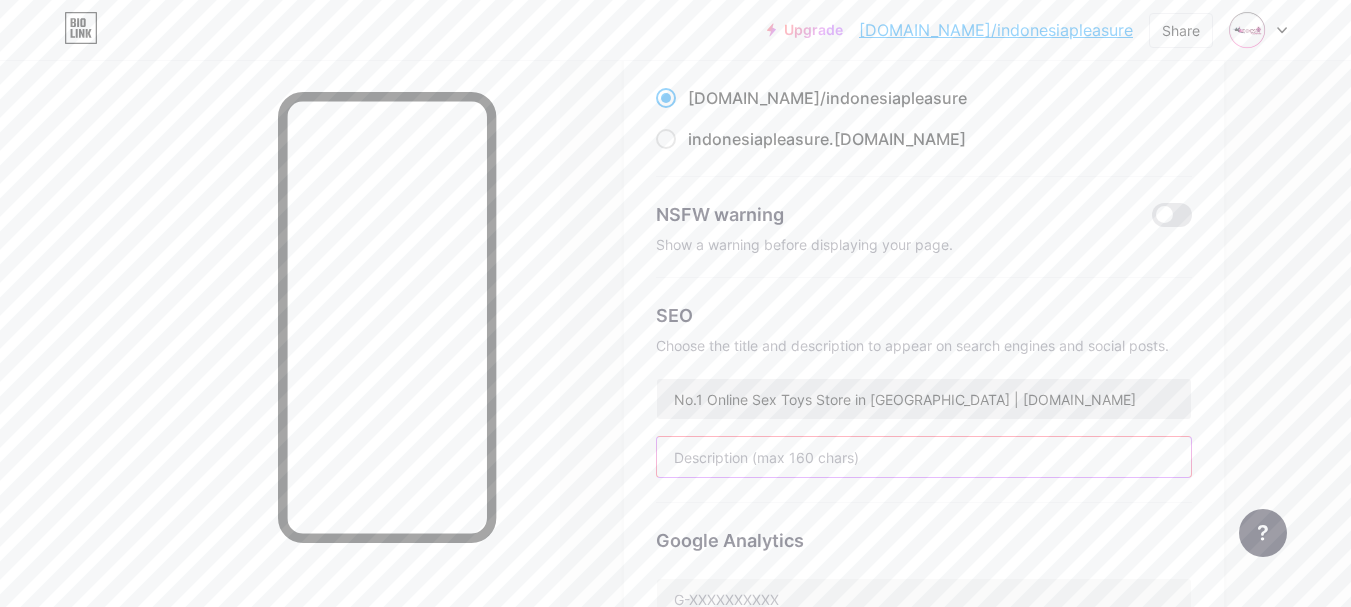 paste on "[DOMAIN_NAME], the No.1 online sex toys store in [GEOGRAPHIC_DATA]. We offer a premium range of adult toys for men, women, and couples—delivered discreetly, saf" 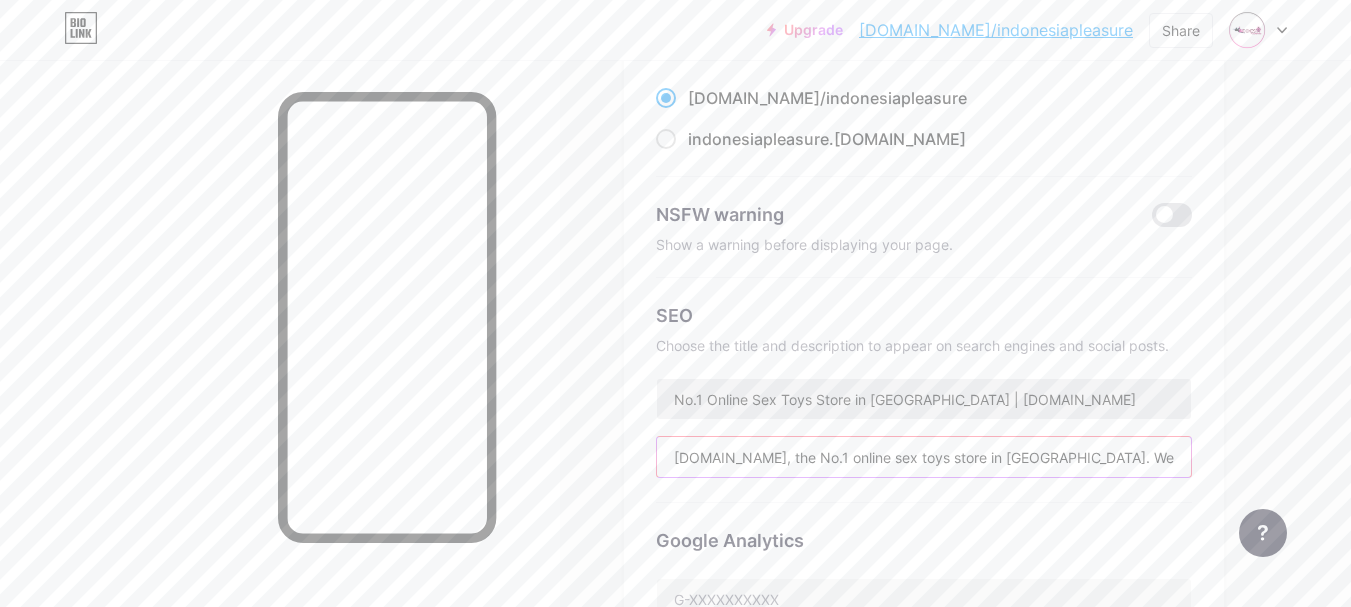 scroll, scrollTop: 0, scrollLeft: 573, axis: horizontal 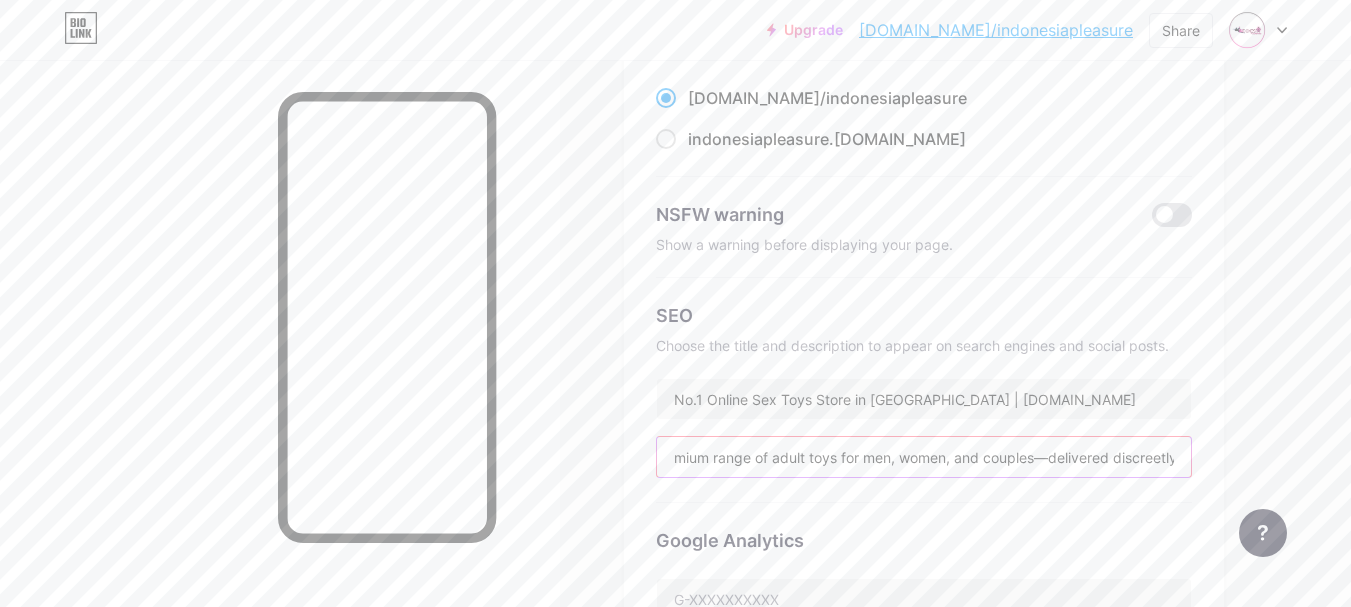 drag, startPoint x: 1003, startPoint y: 458, endPoint x: 1203, endPoint y: 462, distance: 200.04 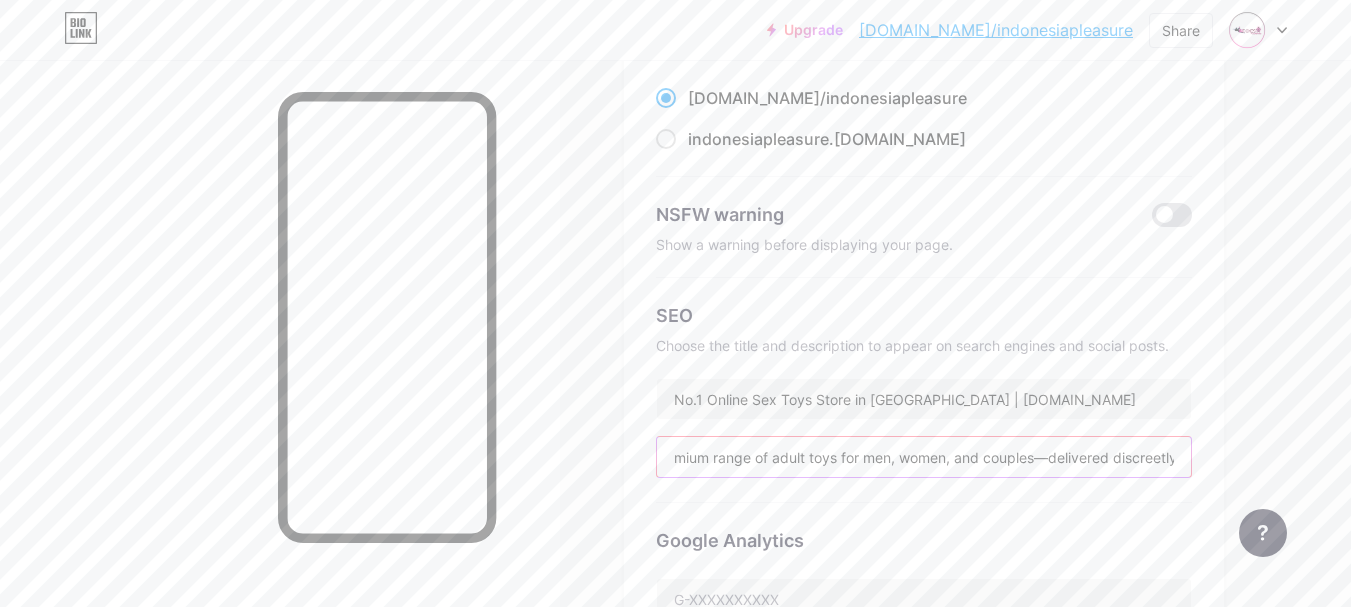 click on "Preferred link   This is an aesthetic choice. Both links are usable.
[DOMAIN_NAME]/ indonesiapleasure       indonesiapleasure .[DOMAIN_NAME]
NSFW warning       Show a warning before displaying your page.     SEO   Choose the title and description to appear on search engines and social posts.   No.1 Online Sex Toys Store in [GEOGRAPHIC_DATA] | [DOMAIN_NAME]     [DOMAIN_NAME], the No.1 online sex toys store in [GEOGRAPHIC_DATA]. We offer a premium range of adult toys for men, women, and couples—delivered discreetly, saf     Google Analytics       My username   [DOMAIN_NAME]/   indonesiapleasure         Save" at bounding box center [924, 426] 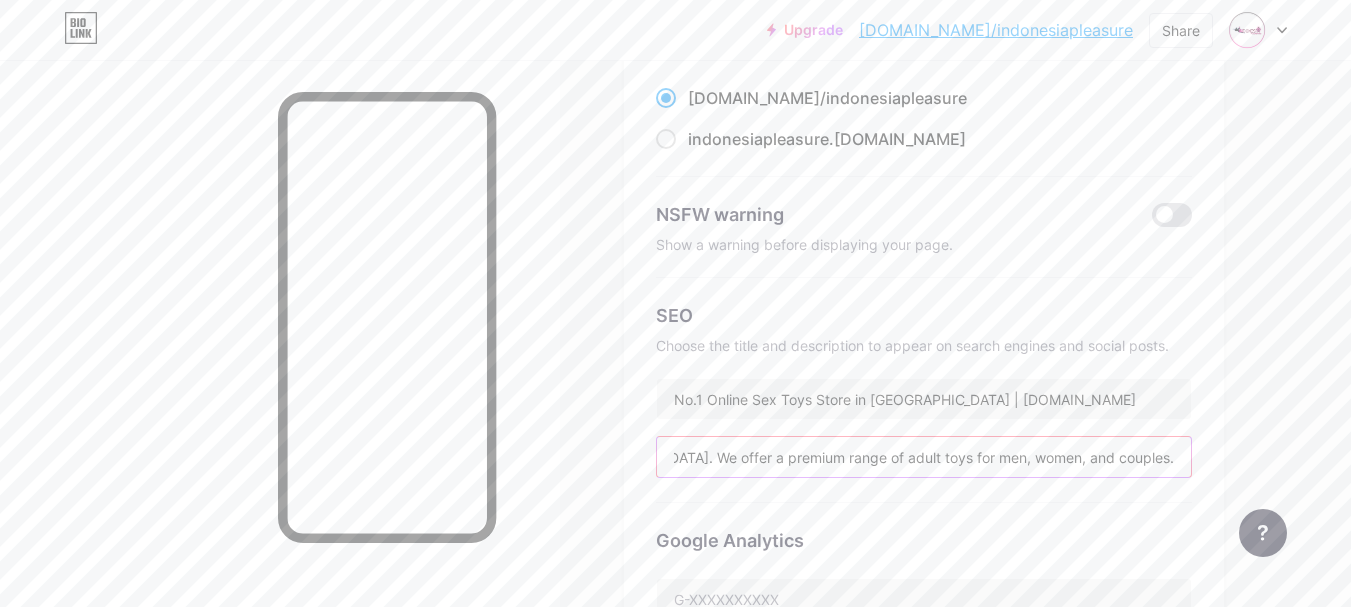 scroll, scrollTop: 0, scrollLeft: 406, axis: horizontal 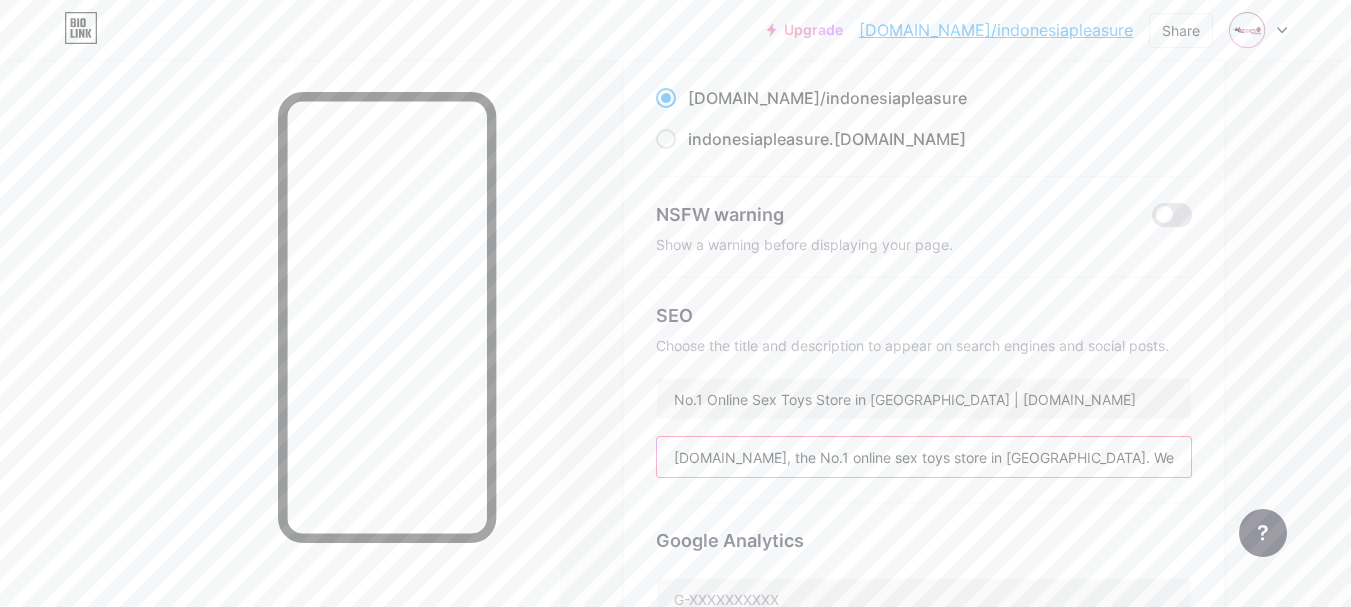 drag, startPoint x: 966, startPoint y: 455, endPoint x: 584, endPoint y: 453, distance: 382.00525 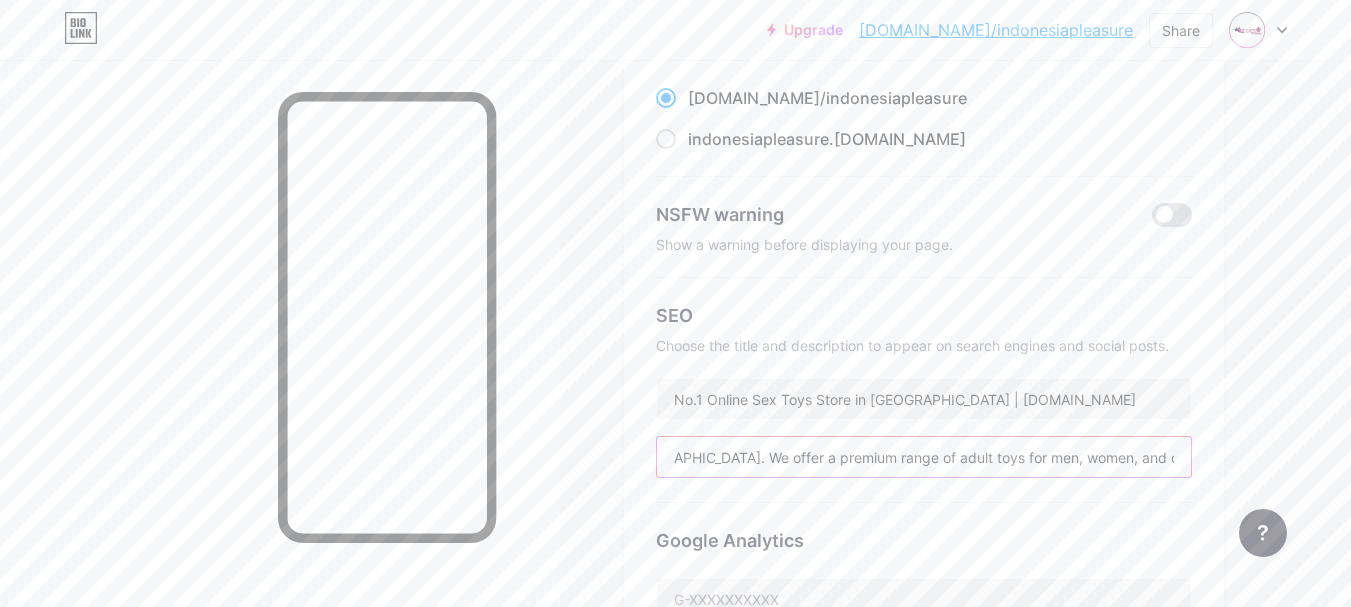 scroll, scrollTop: 0, scrollLeft: 487, axis: horizontal 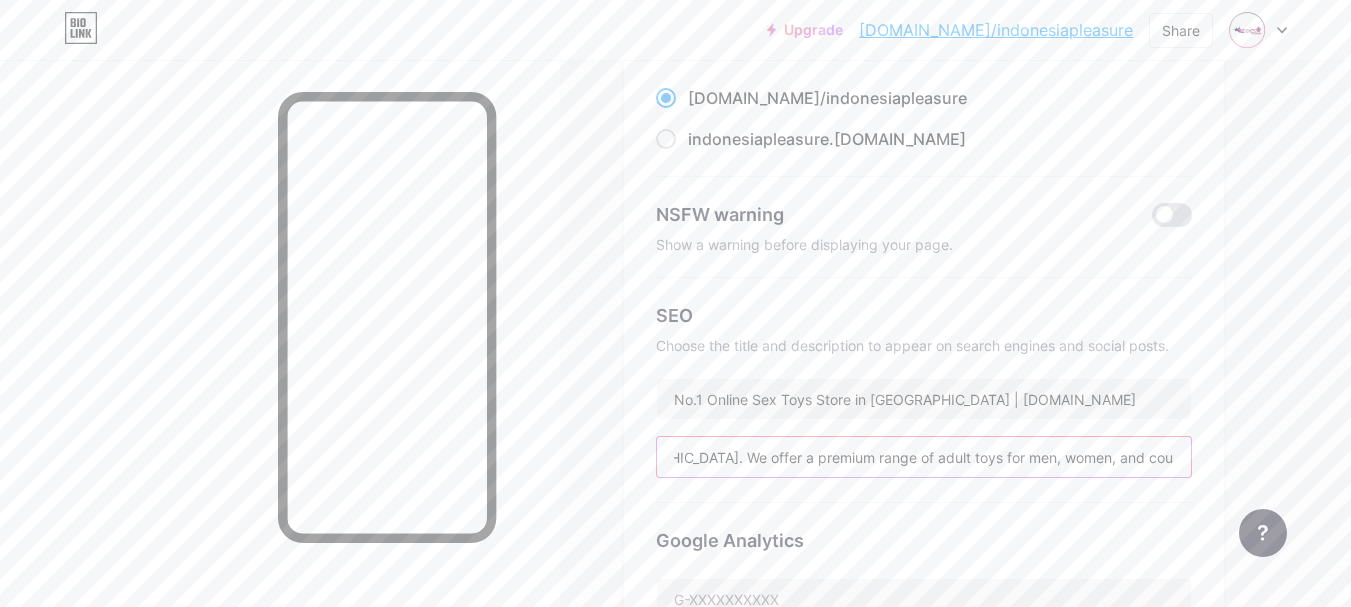 drag, startPoint x: 1010, startPoint y: 464, endPoint x: 1262, endPoint y: 455, distance: 252.16066 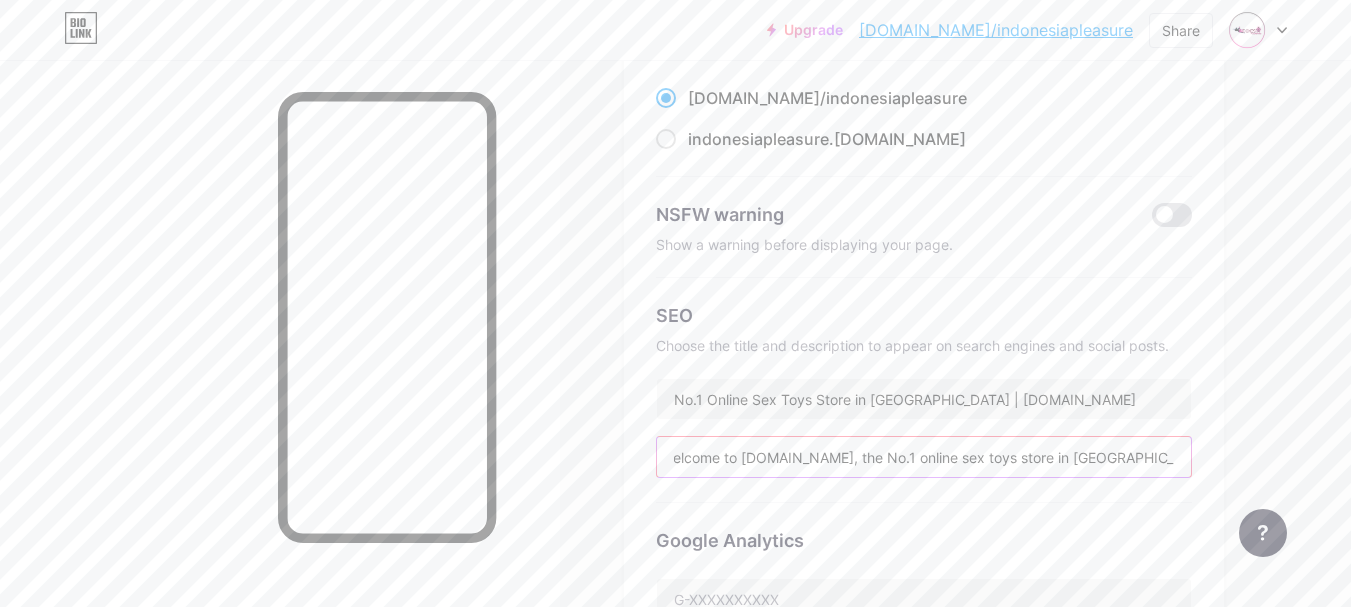 scroll, scrollTop: 0, scrollLeft: 0, axis: both 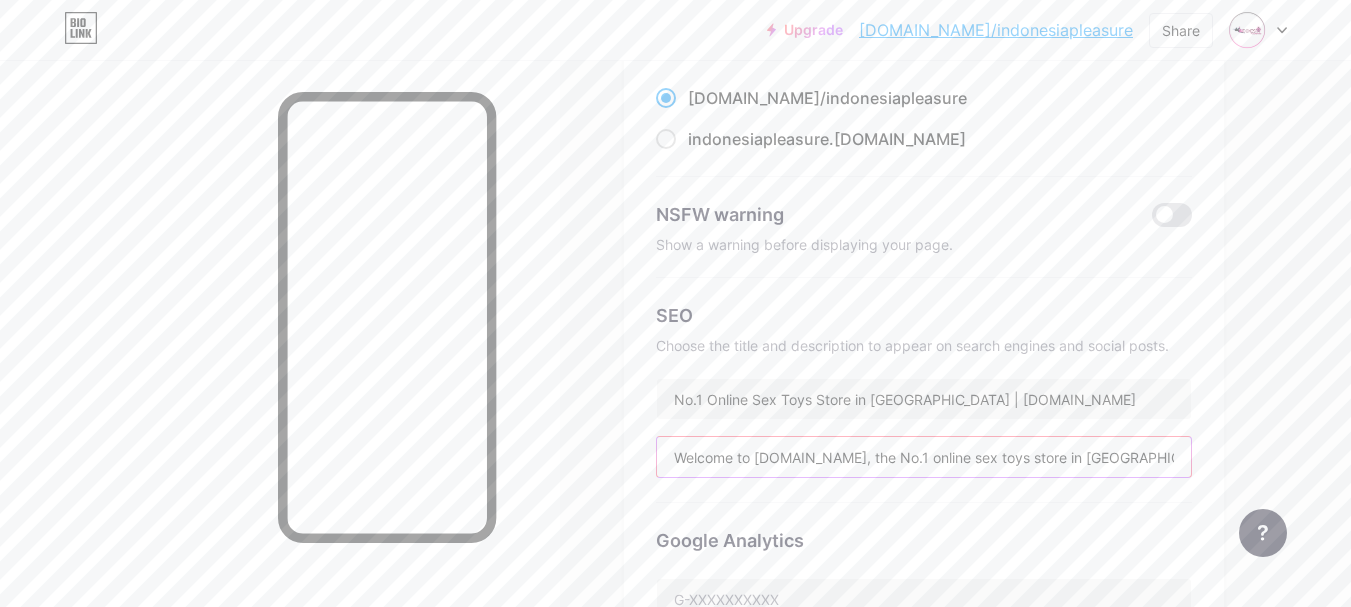 type on "Welcome to [DOMAIN_NAME], the No.1 online sex toys store in [GEOGRAPHIC_DATA]. We offer a premium range of adult toys for men, women, and couples." 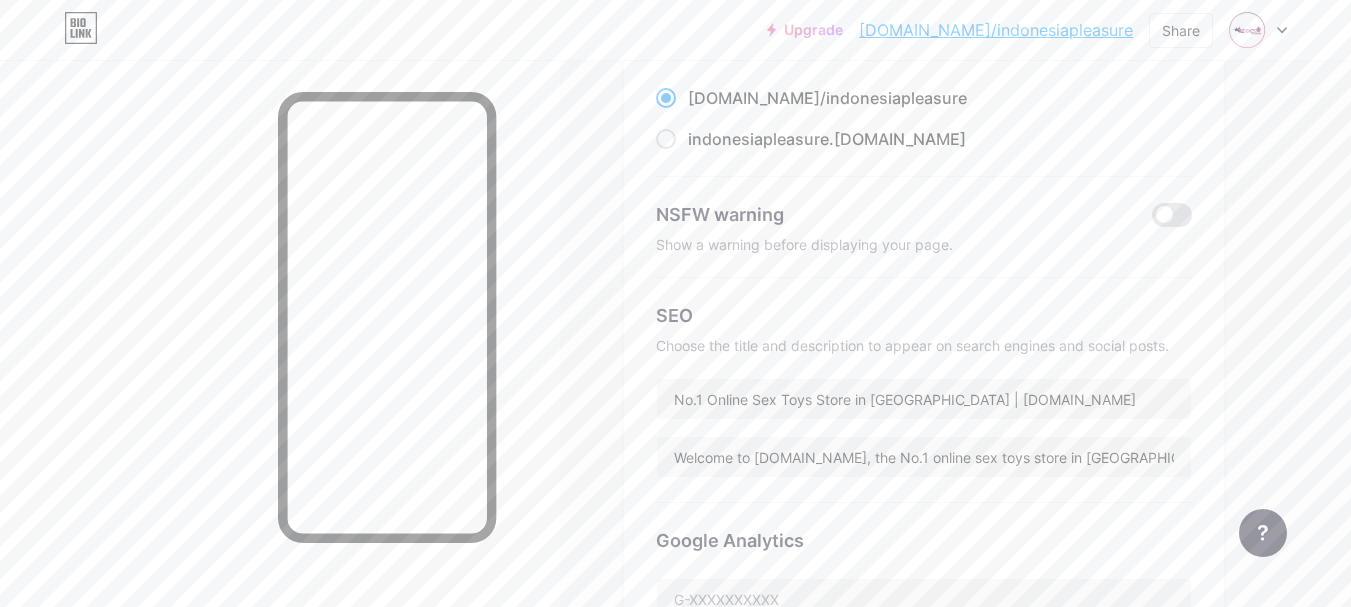 click on "Preferred link   This is an aesthetic choice. Both links are usable.
[DOMAIN_NAME]/ indonesiapleasure       indonesiapleasure .[DOMAIN_NAME]
NSFW warning       Show a warning before displaying your page.     SEO   Choose the title and description to appear on search engines and social posts.   No.1 Online Sex Toys Store in [GEOGRAPHIC_DATA] | [DOMAIN_NAME]     Welcome to [DOMAIN_NAME], the No.1 online sex toys store in [GEOGRAPHIC_DATA]. We offer a premium range of adult toys for men, women, and couples.     Google Analytics       My username   [DOMAIN_NAME]/   indonesiapleasure         Save" at bounding box center (924, 426) 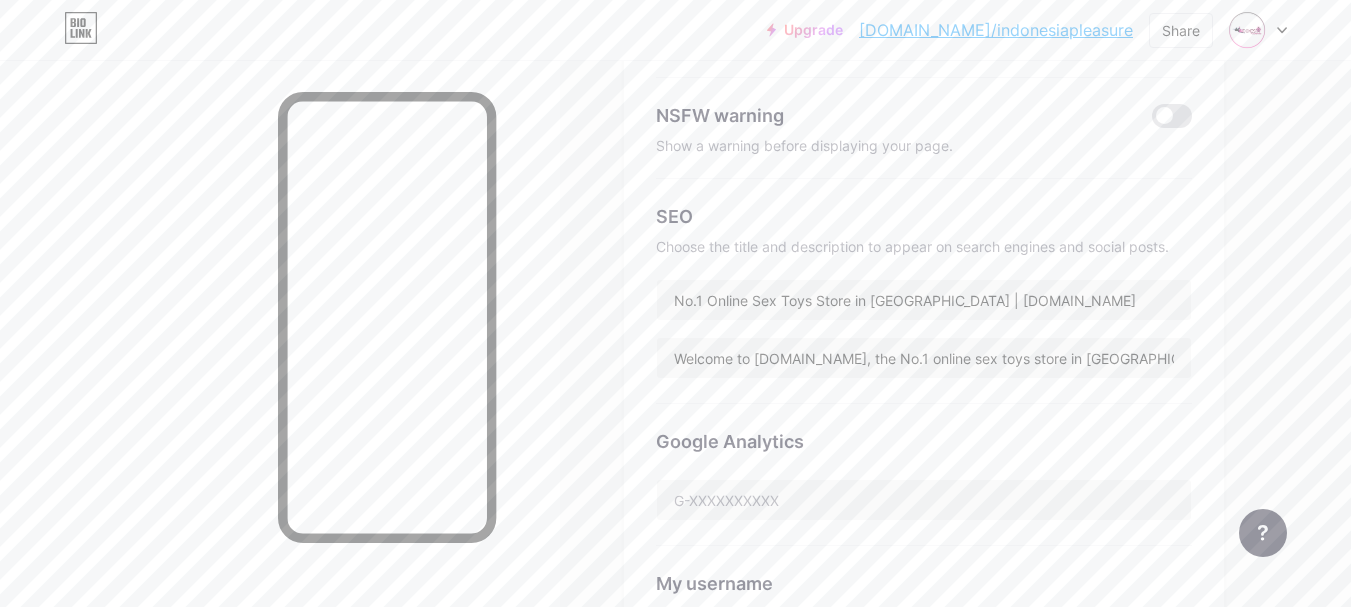 scroll, scrollTop: 500, scrollLeft: 0, axis: vertical 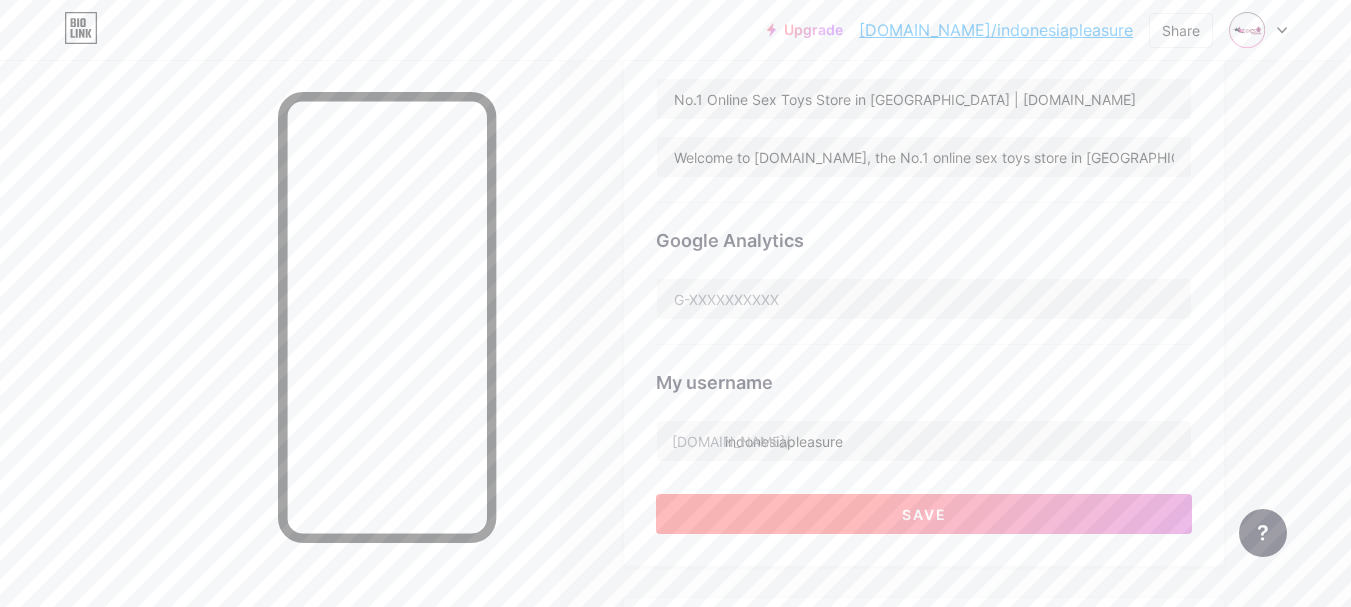 click on "Save" at bounding box center [924, 514] 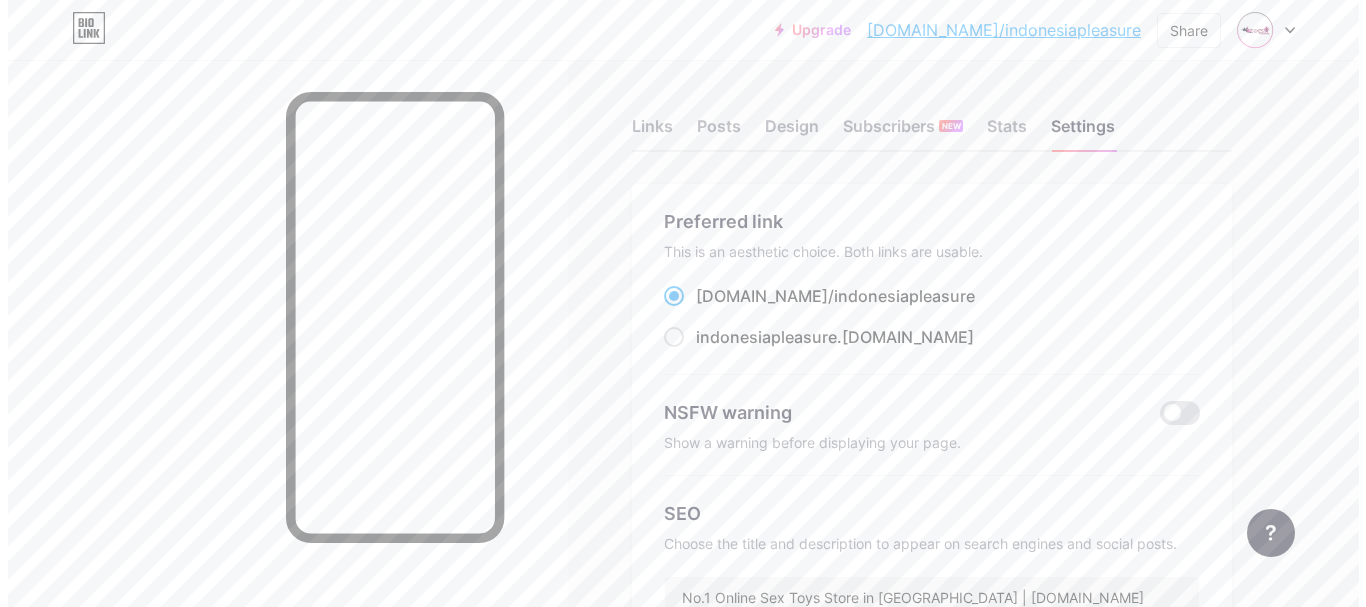 scroll, scrollTop: 0, scrollLeft: 0, axis: both 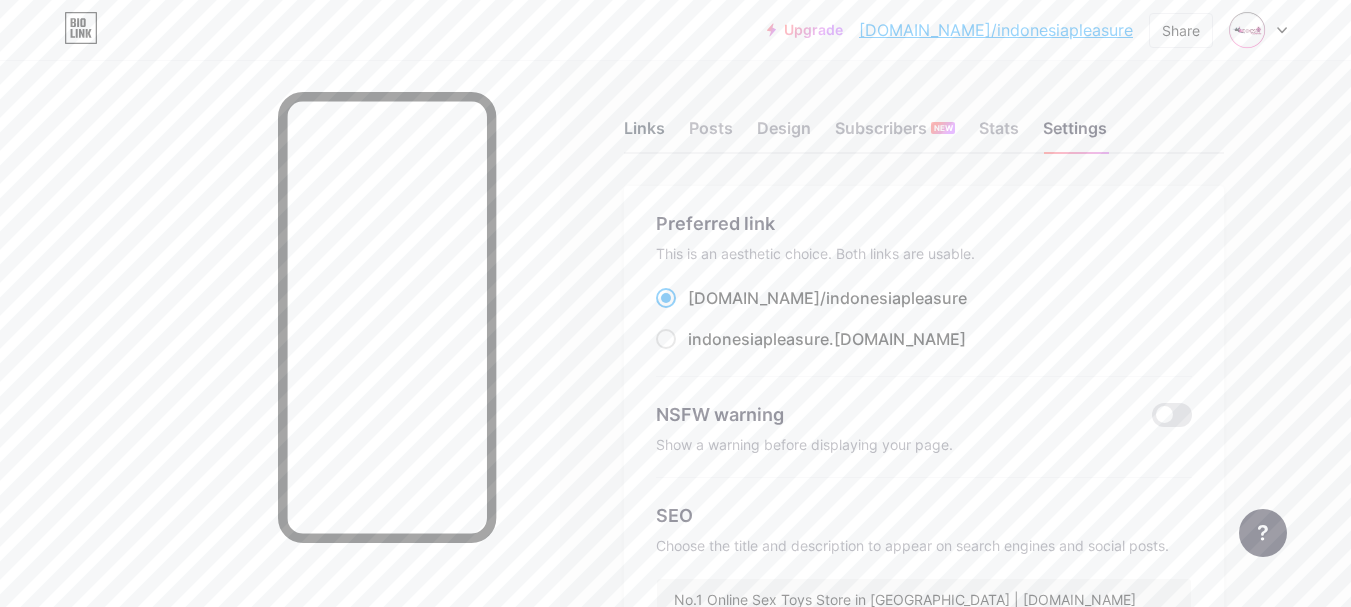 click on "Links" at bounding box center (644, 134) 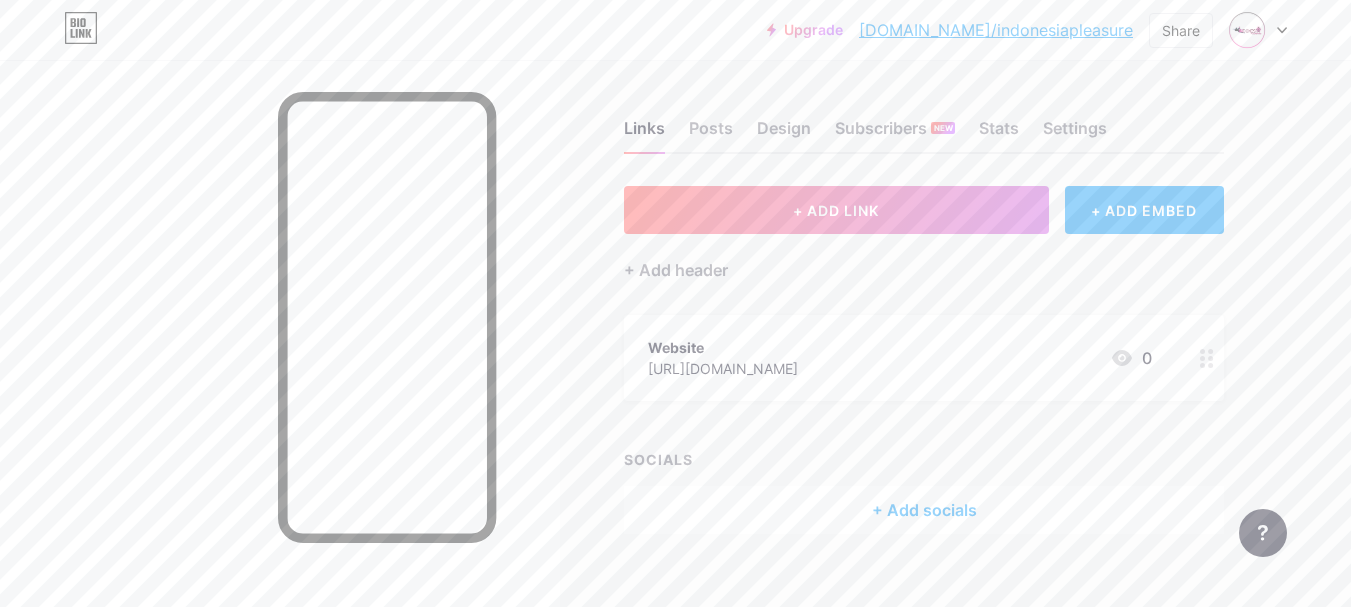 click at bounding box center [280, 363] 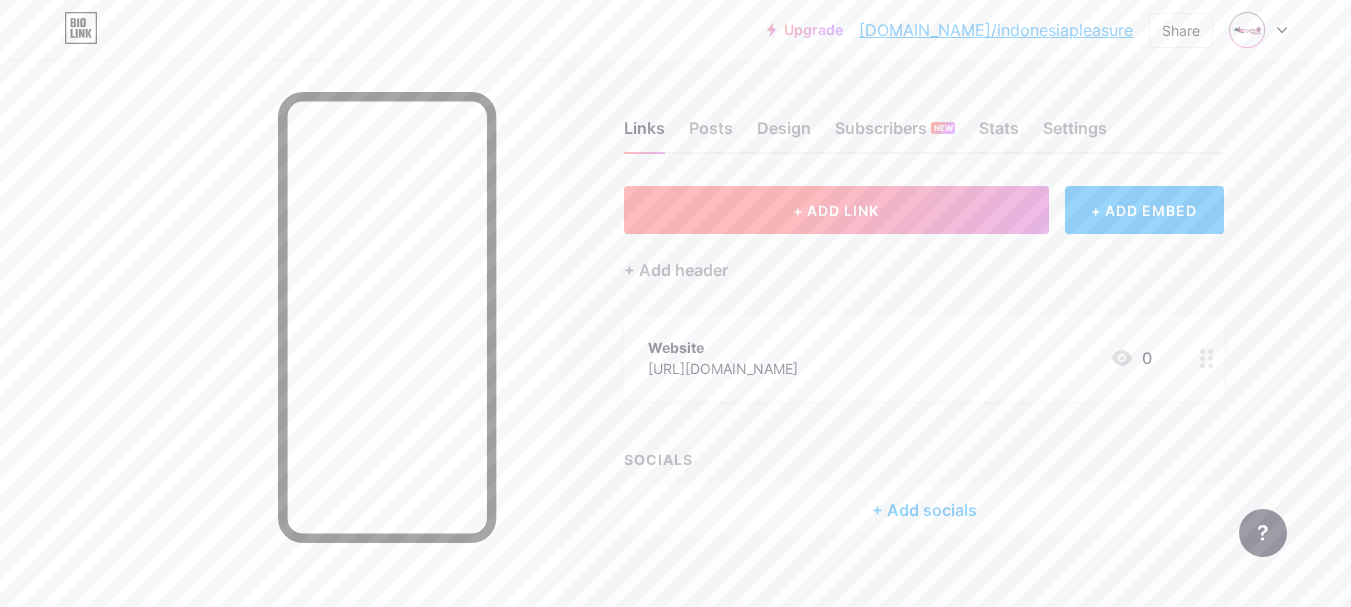 click on "+ ADD LINK" at bounding box center [836, 210] 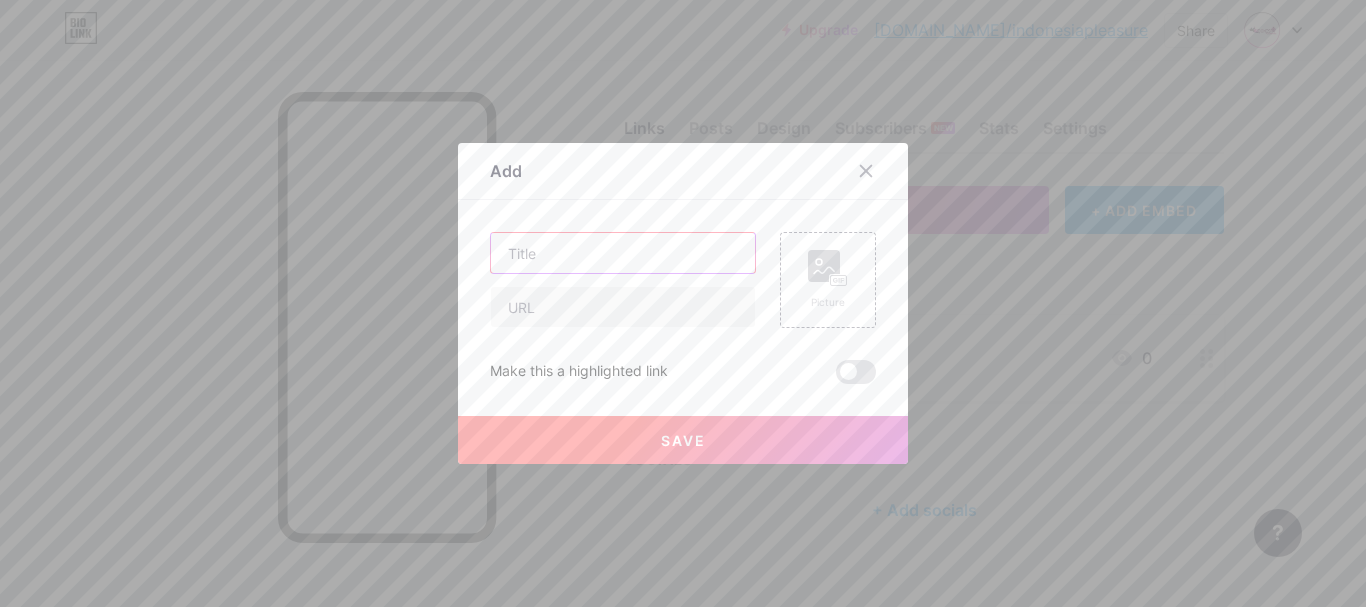 click at bounding box center [623, 253] 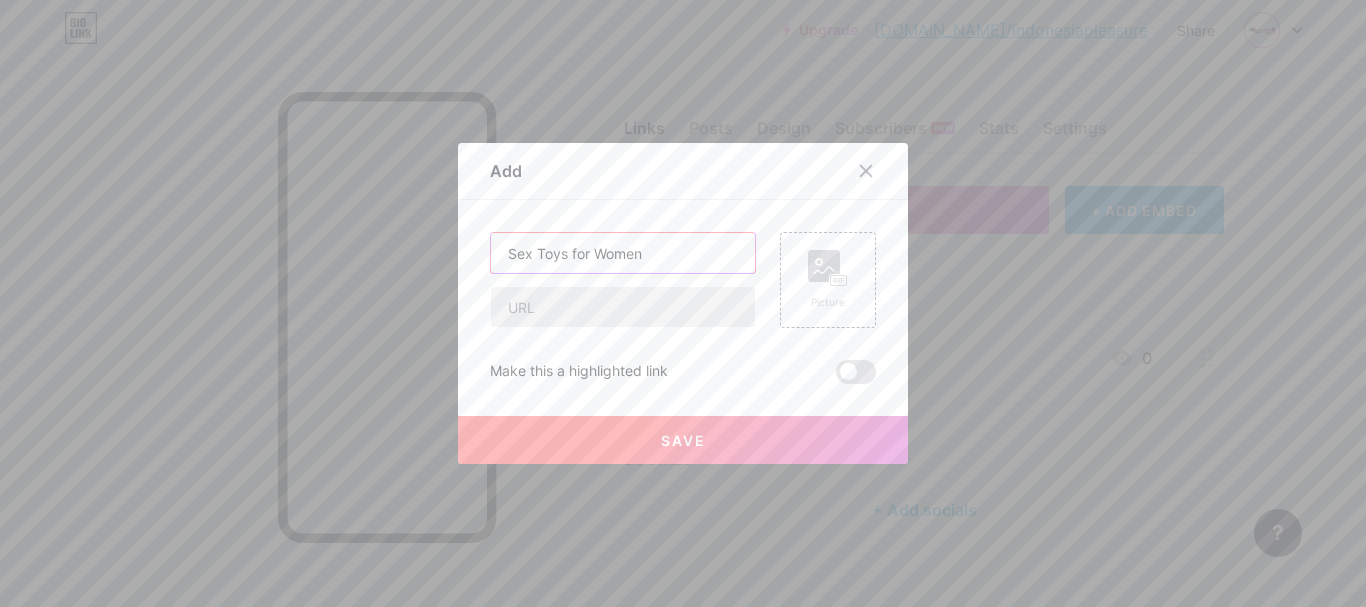 type on "Sex Toys for Women" 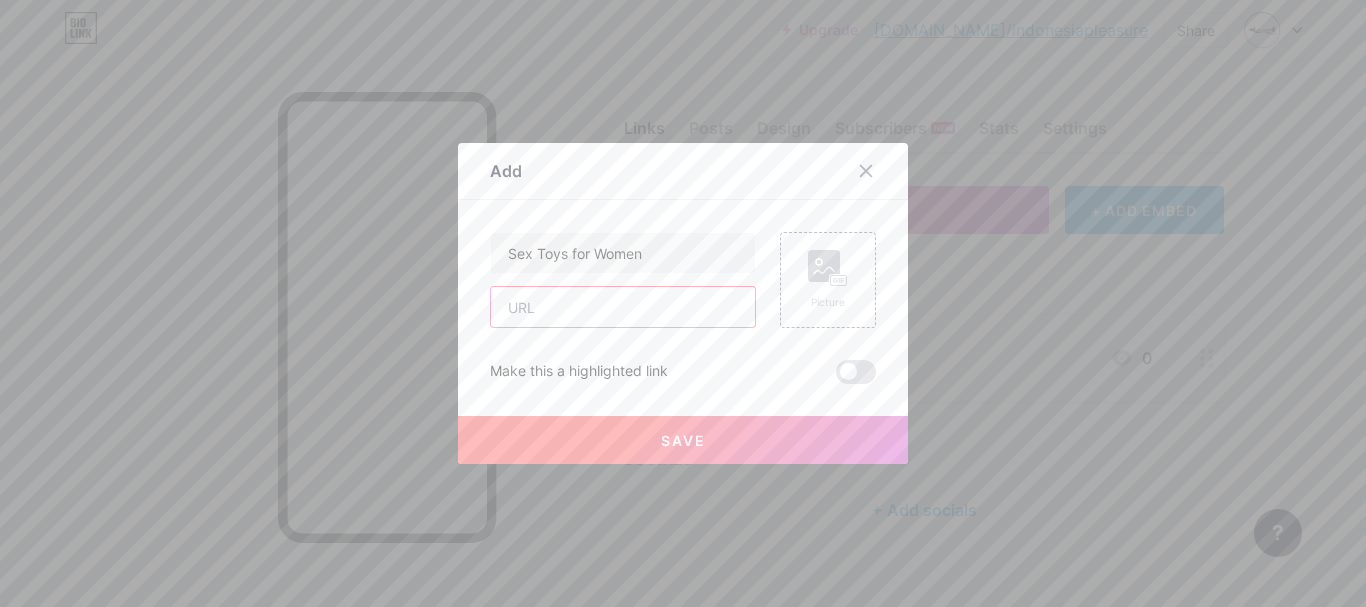 click at bounding box center (623, 307) 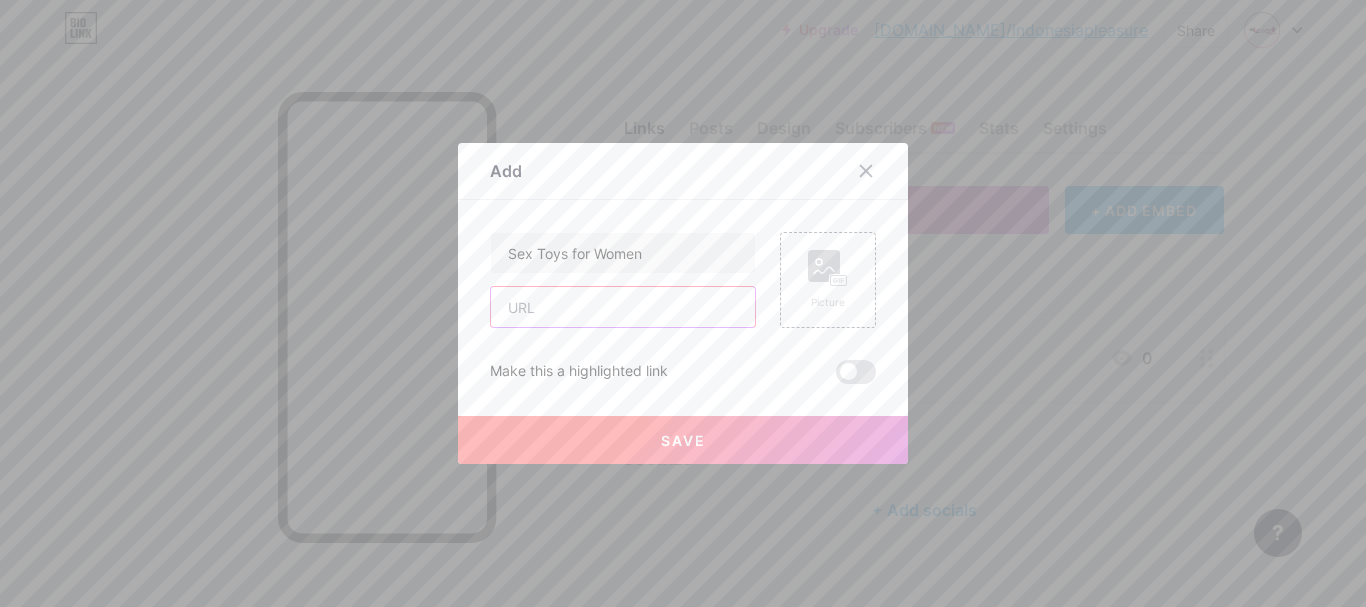 paste on "[URL][DOMAIN_NAME]" 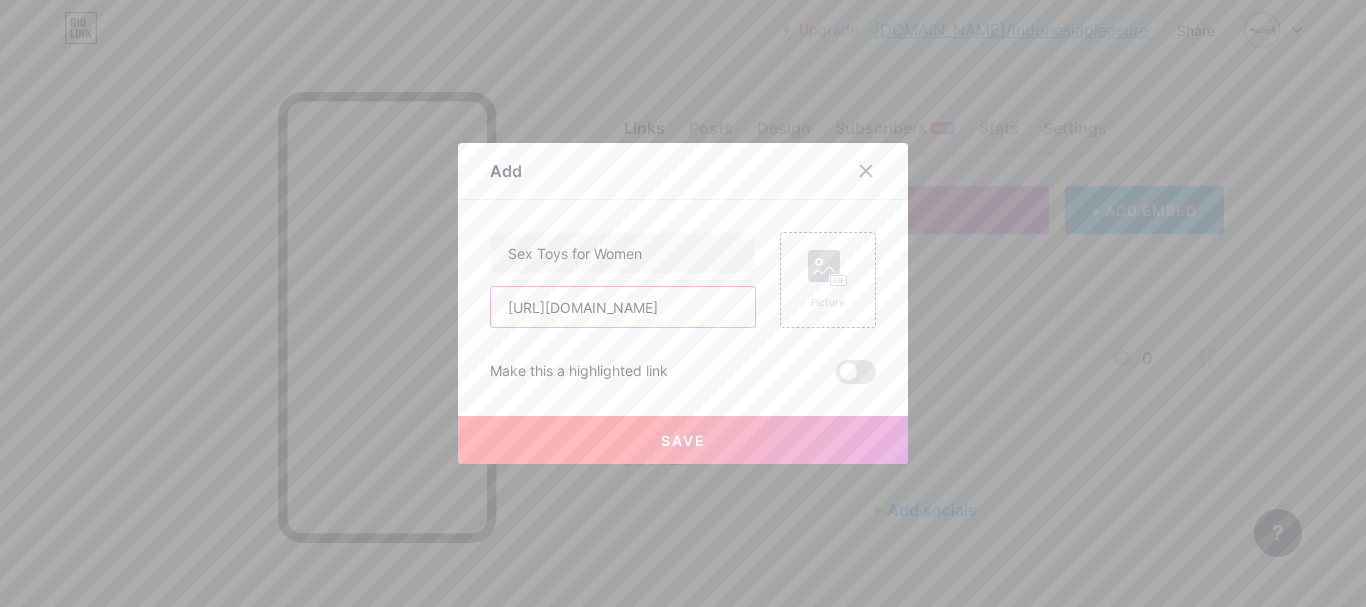 scroll, scrollTop: 0, scrollLeft: 81, axis: horizontal 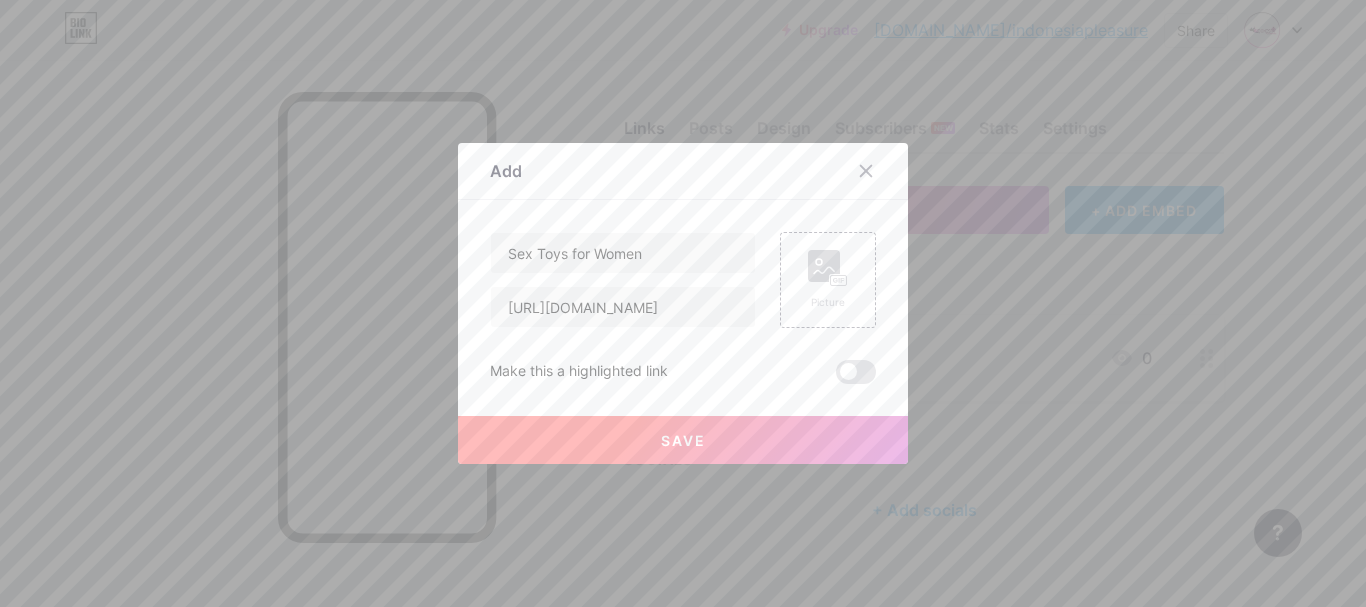 click on "Save" at bounding box center [683, 440] 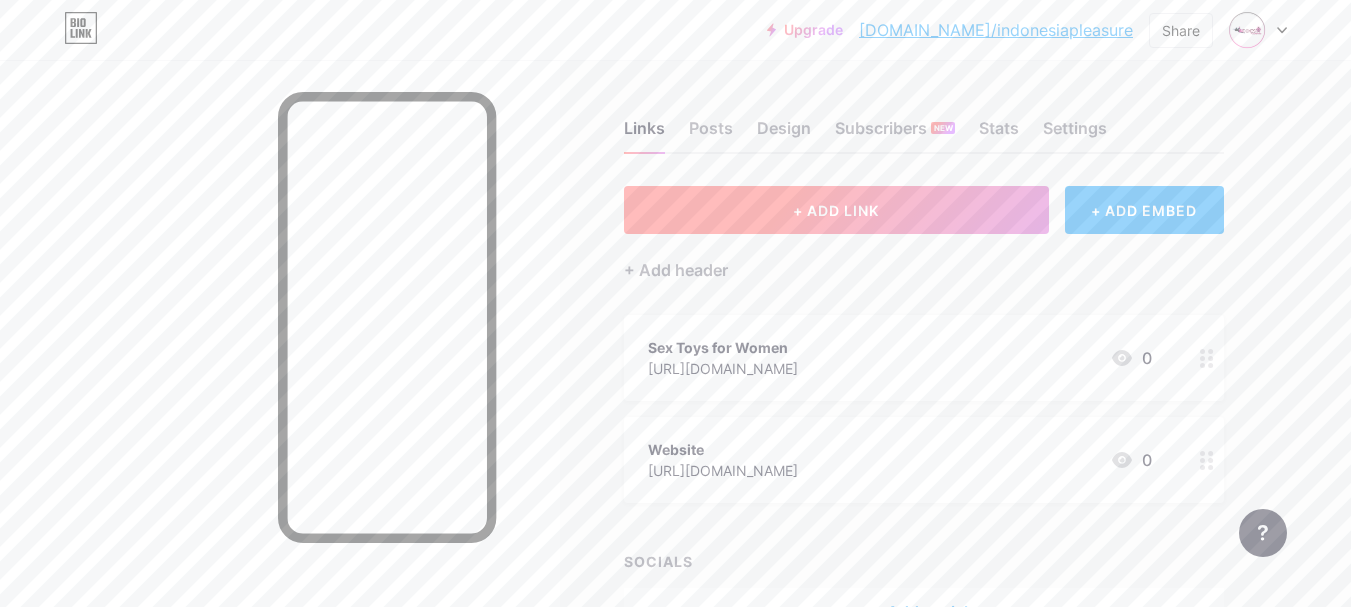 click on "+ ADD LINK" at bounding box center (836, 210) 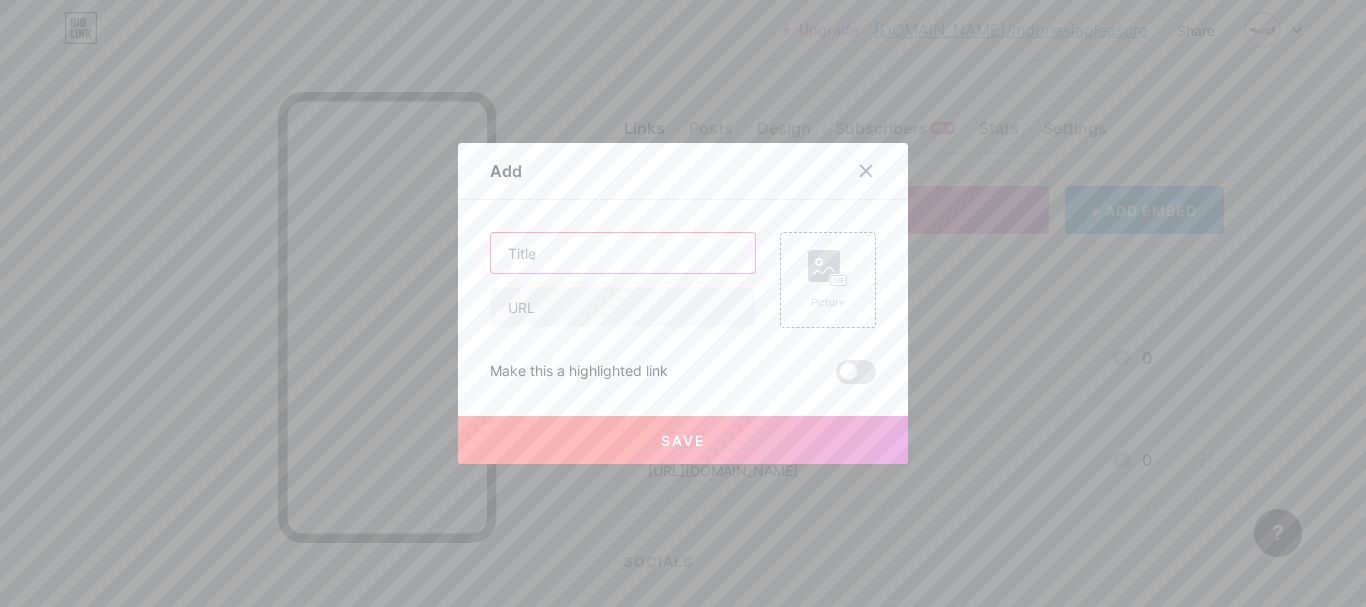 click at bounding box center (623, 253) 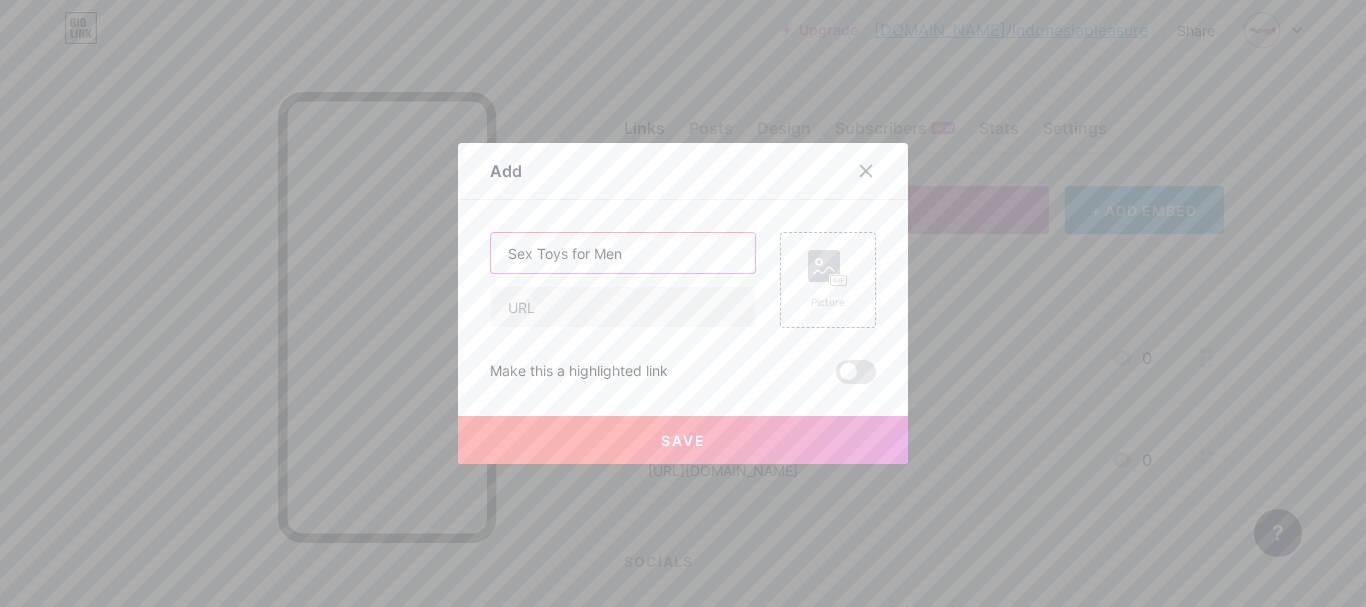 type on "Sex Toys for Men" 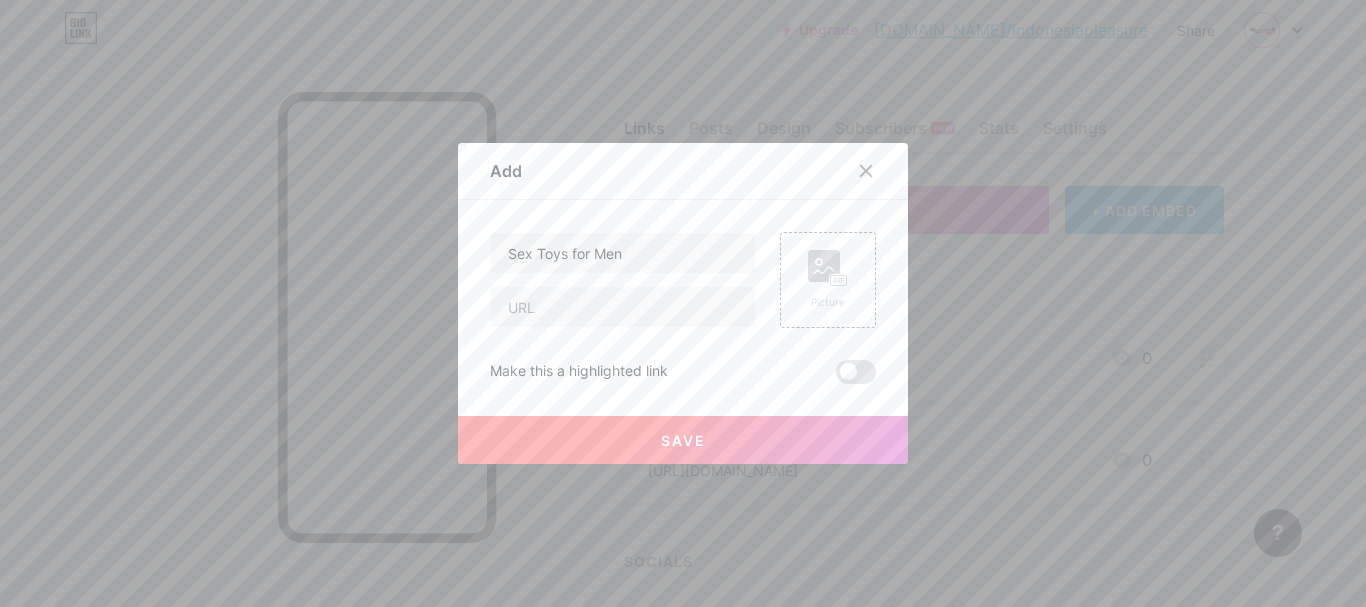 click on "Sex Toys for Men                         Picture
Make this a highlighted link
Save" at bounding box center [683, 308] 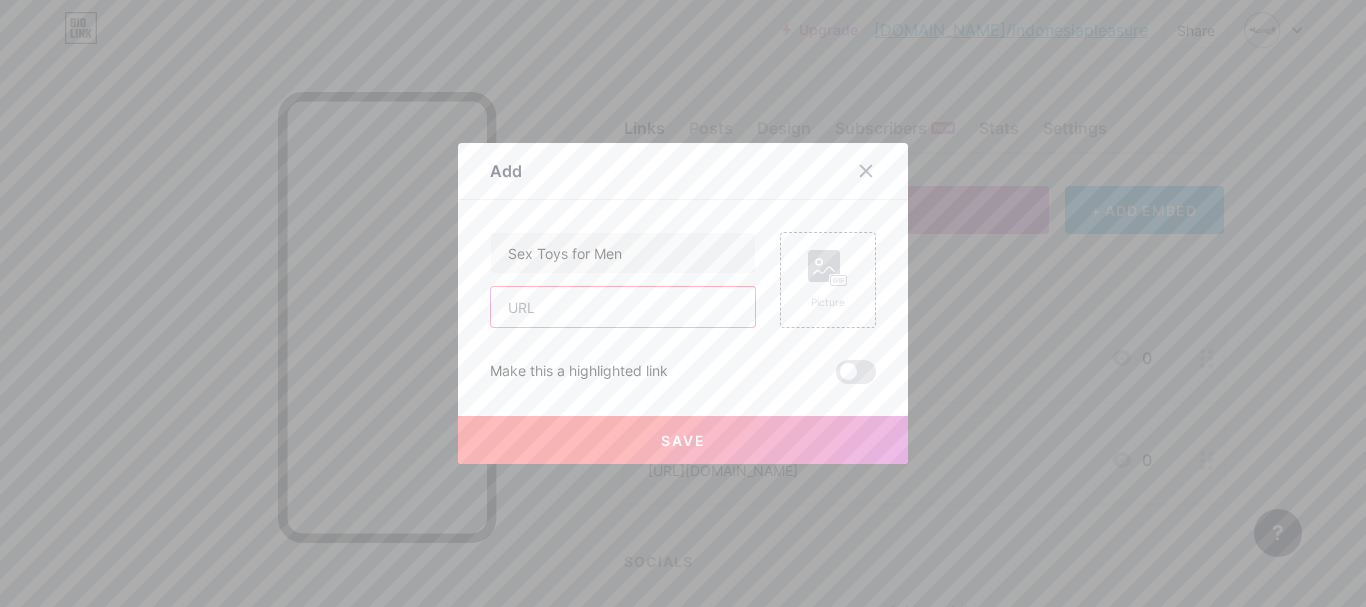 click at bounding box center (623, 307) 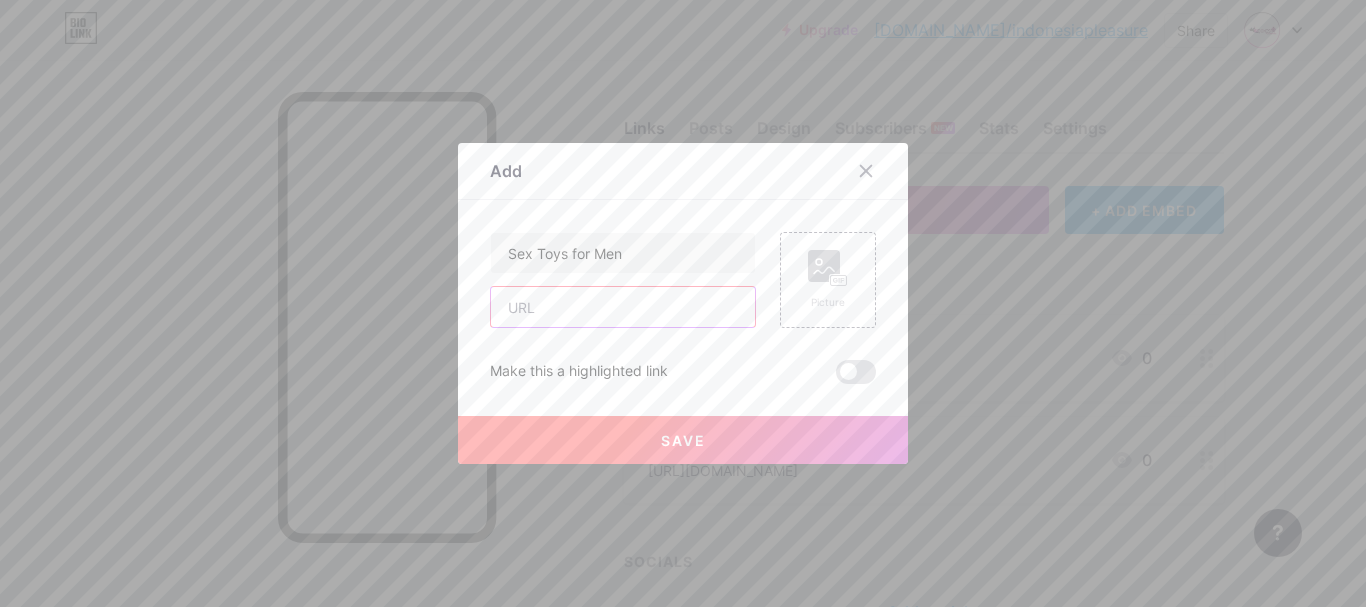 paste on "[URL][DOMAIN_NAME]" 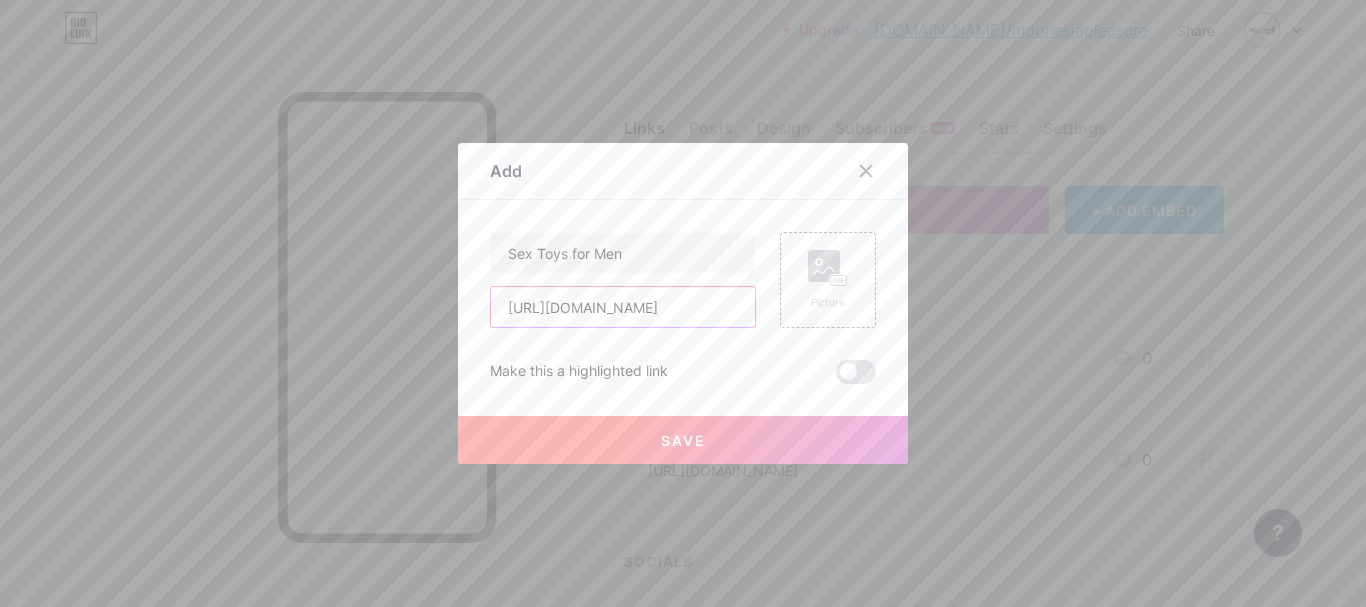 scroll, scrollTop: 0, scrollLeft: 83, axis: horizontal 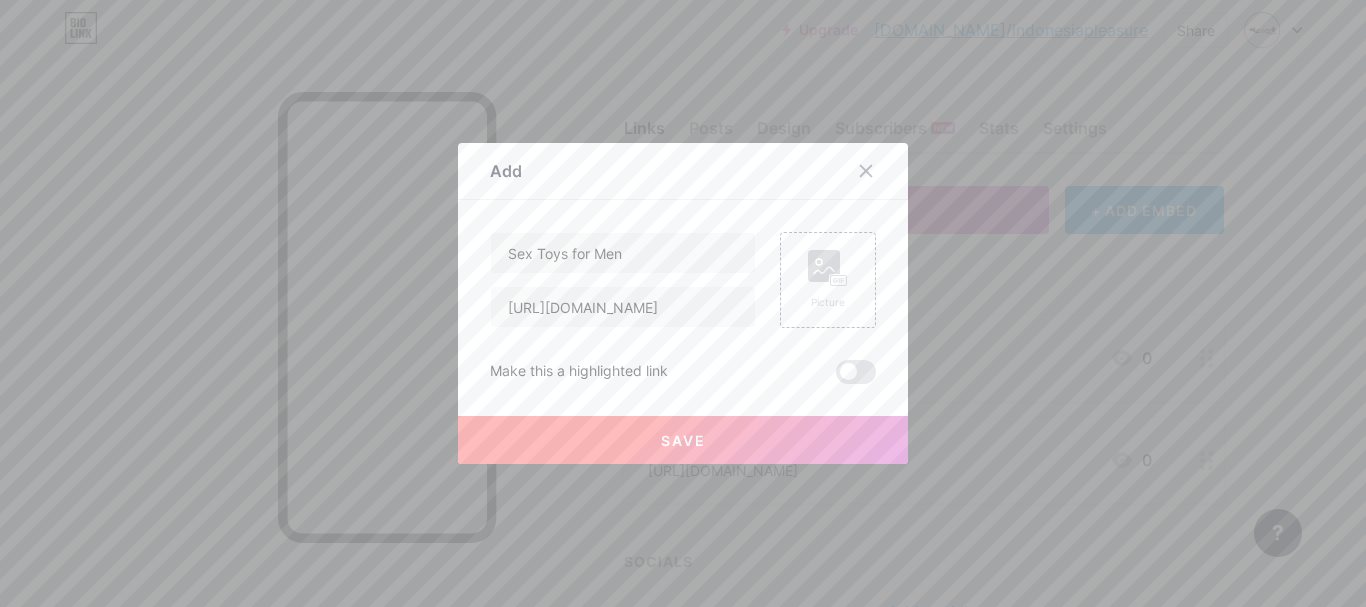 click on "Save" at bounding box center (683, 440) 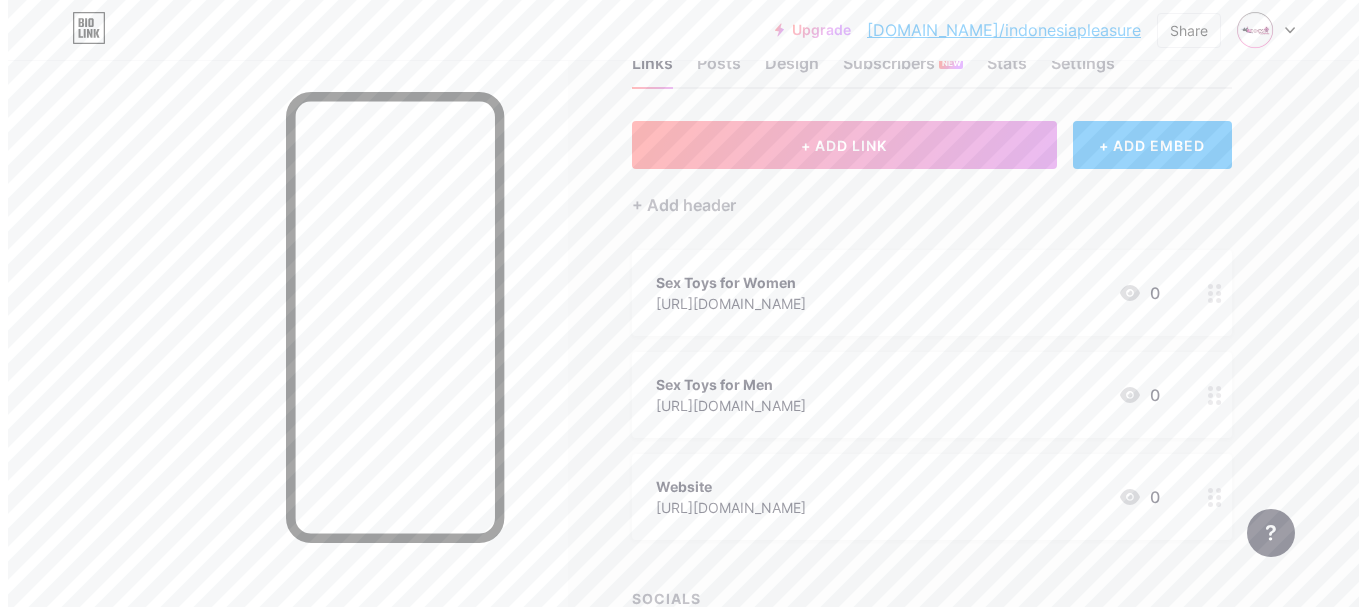 scroll, scrollTop: 100, scrollLeft: 0, axis: vertical 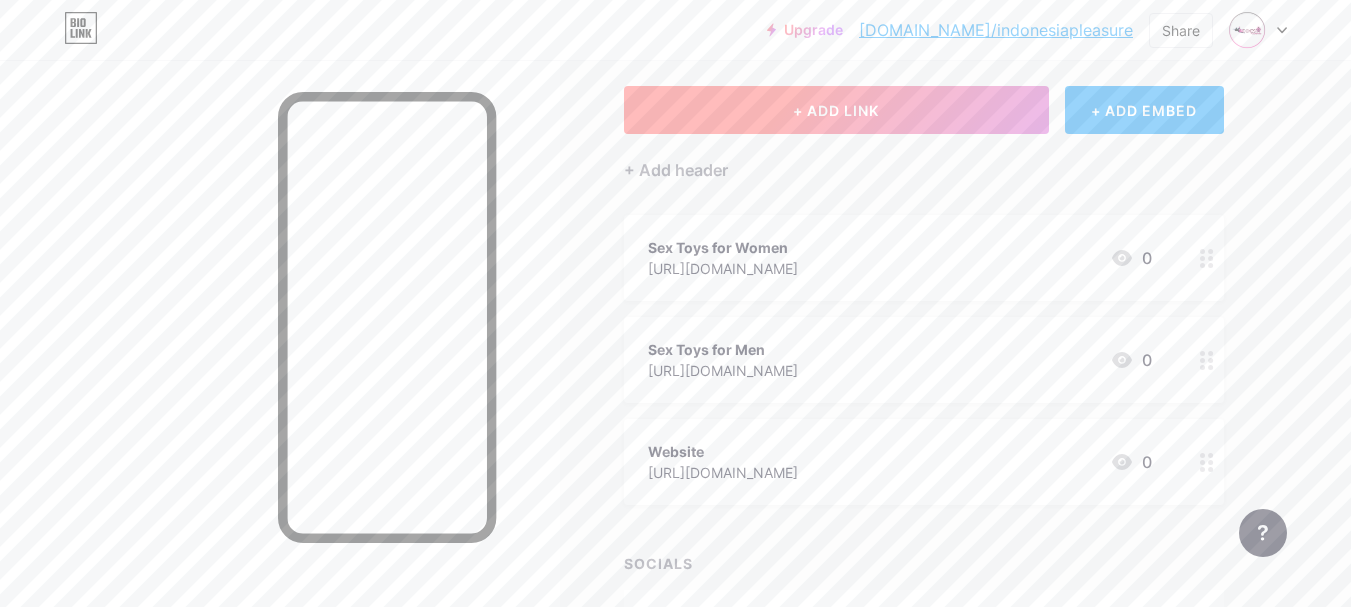 click on "+ ADD LINK" at bounding box center [836, 110] 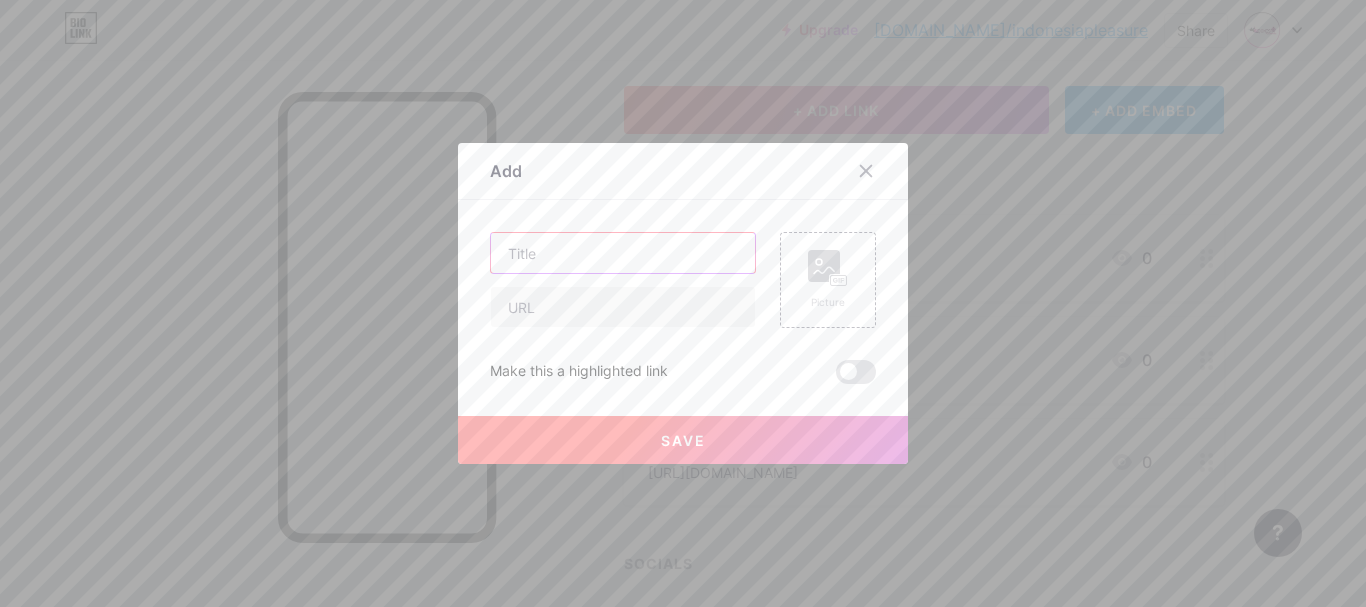 click at bounding box center (623, 253) 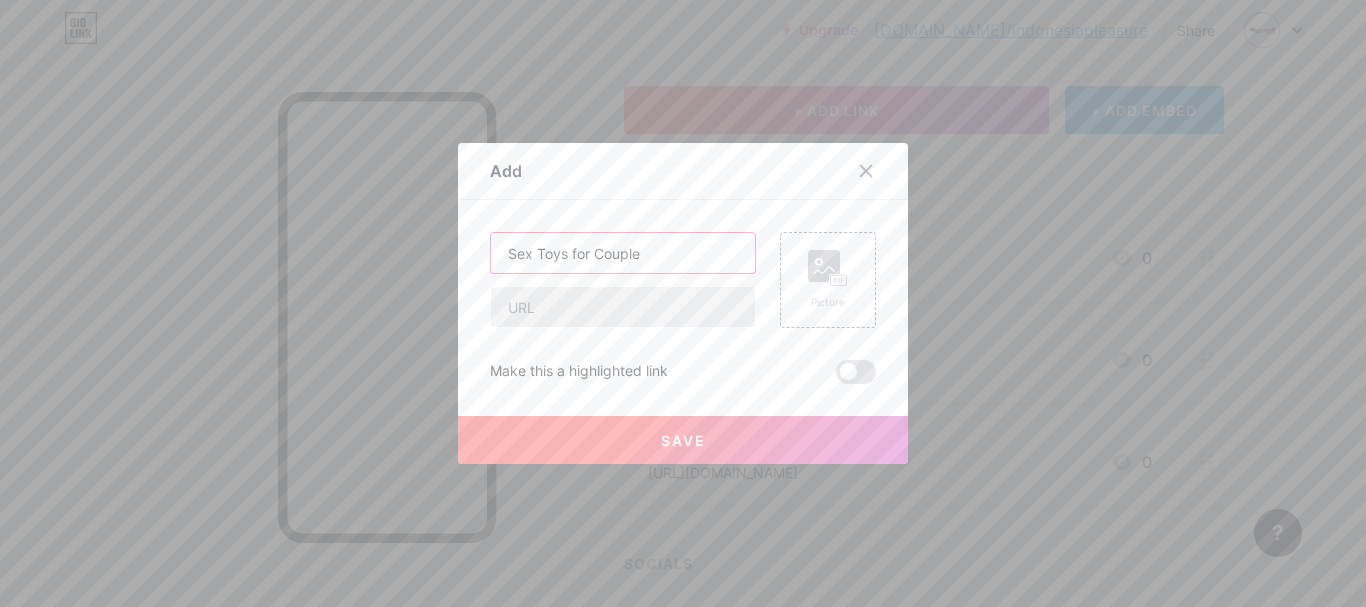 type on "Sex Toys for Couple" 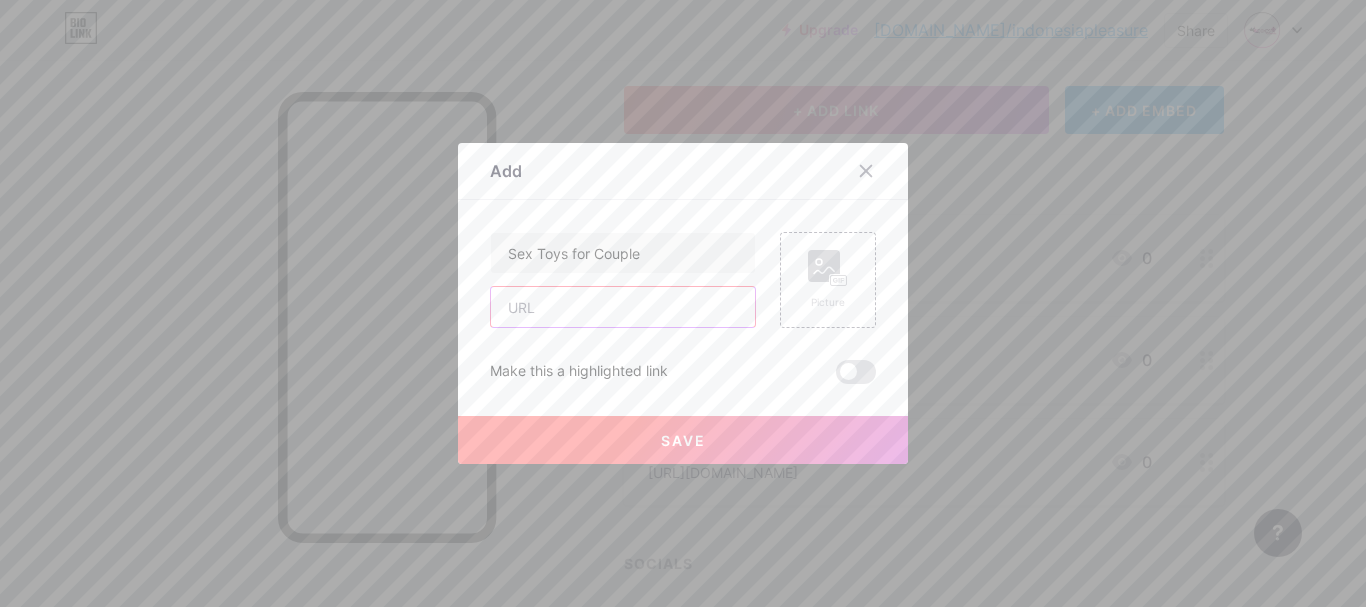 click at bounding box center [623, 307] 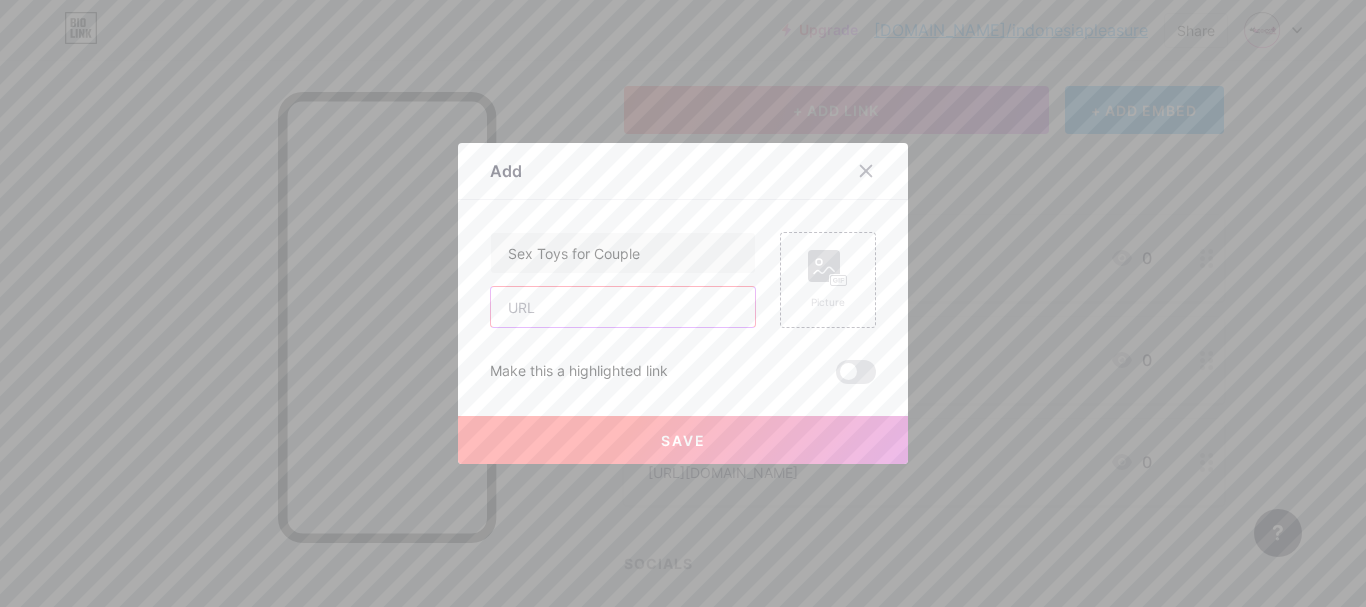 paste on "[URL][DOMAIN_NAME]" 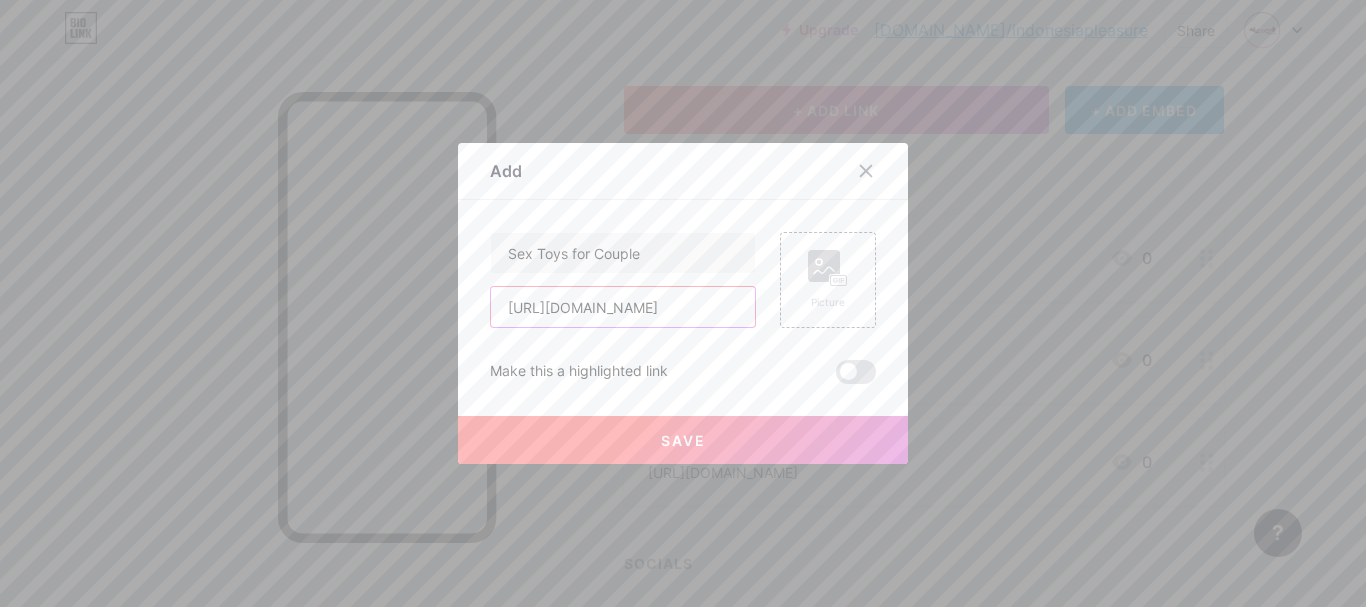 scroll, scrollTop: 0, scrollLeft: 103, axis: horizontal 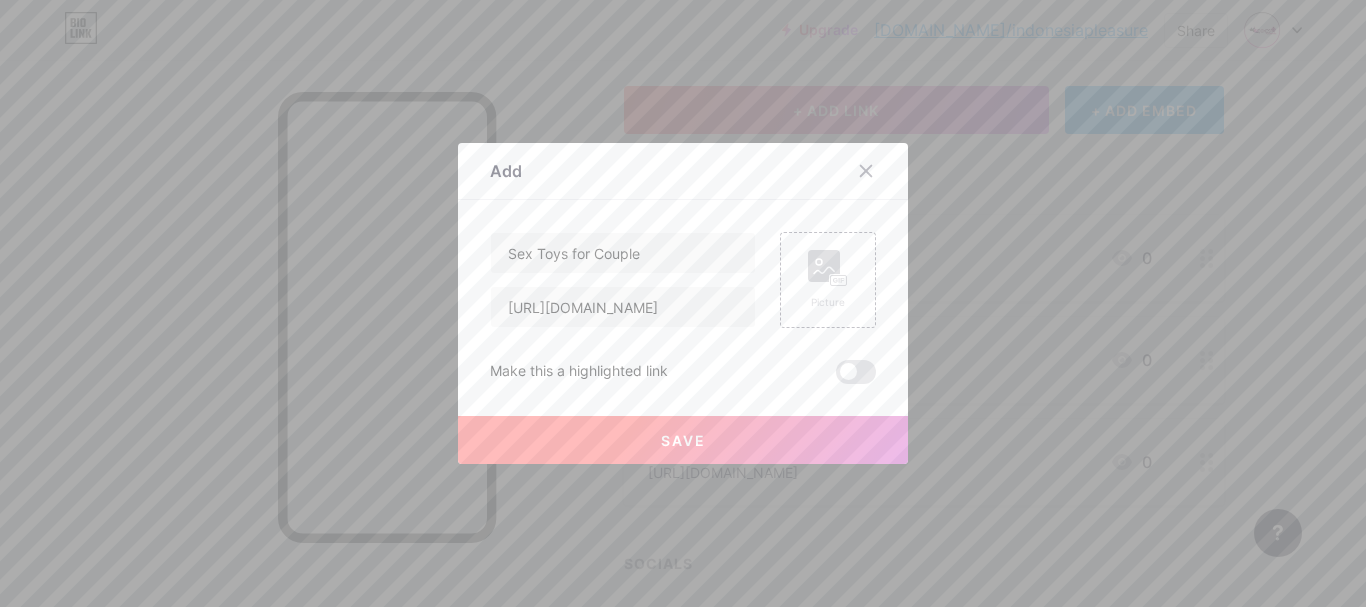 click on "Save" at bounding box center (683, 440) 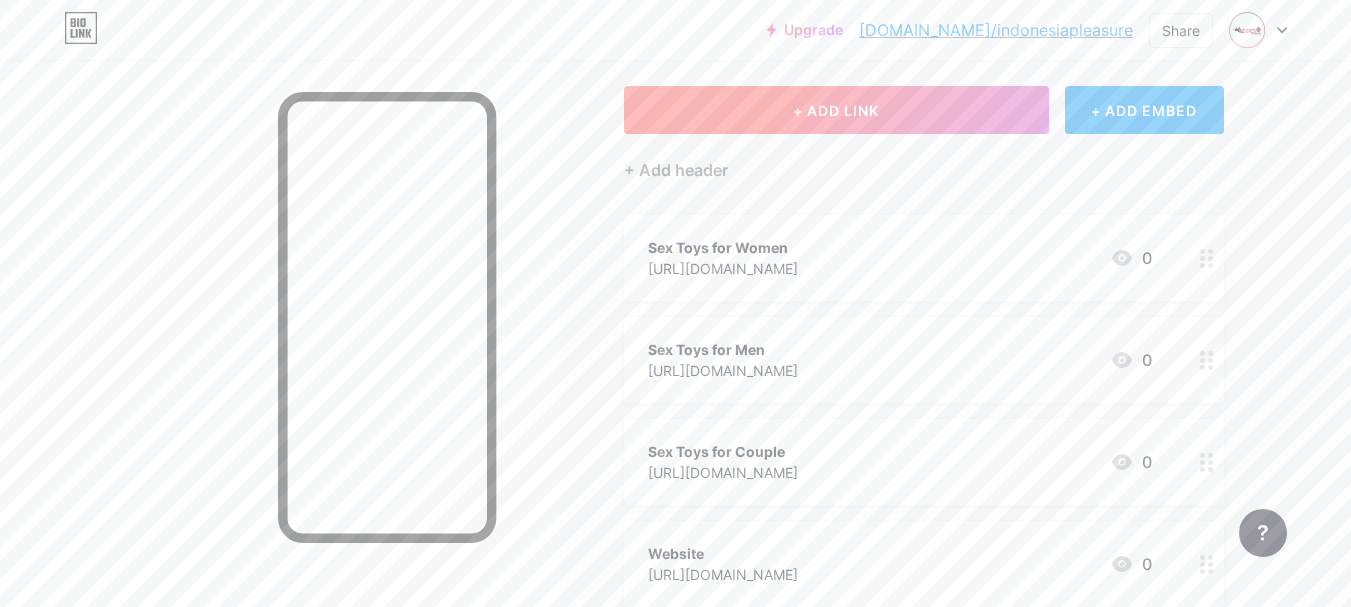click on "+ ADD LINK" at bounding box center (836, 110) 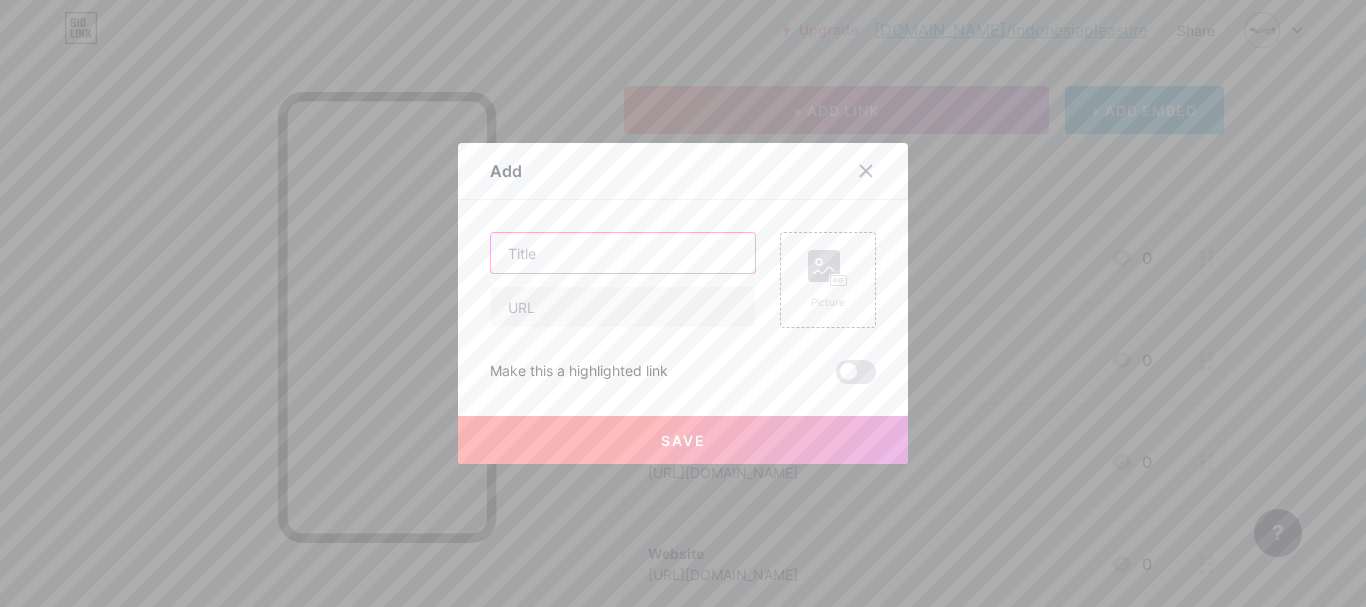 click at bounding box center (623, 253) 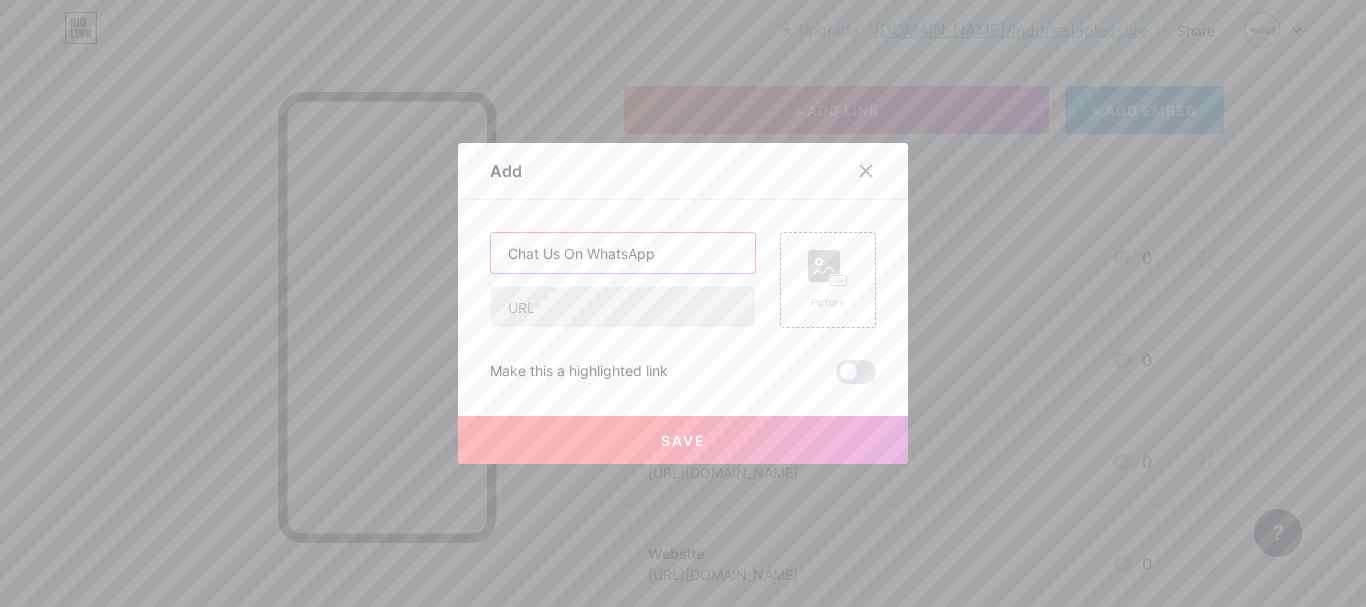 type on "Chat Us On WhatsApp" 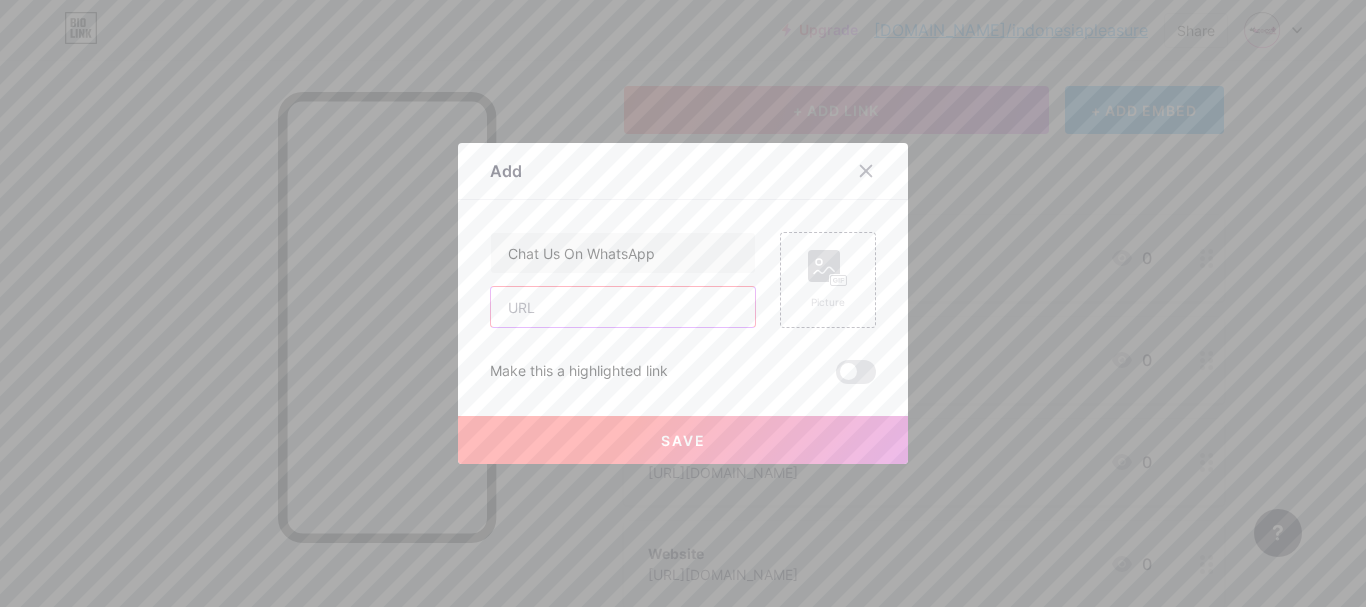 click at bounding box center (623, 307) 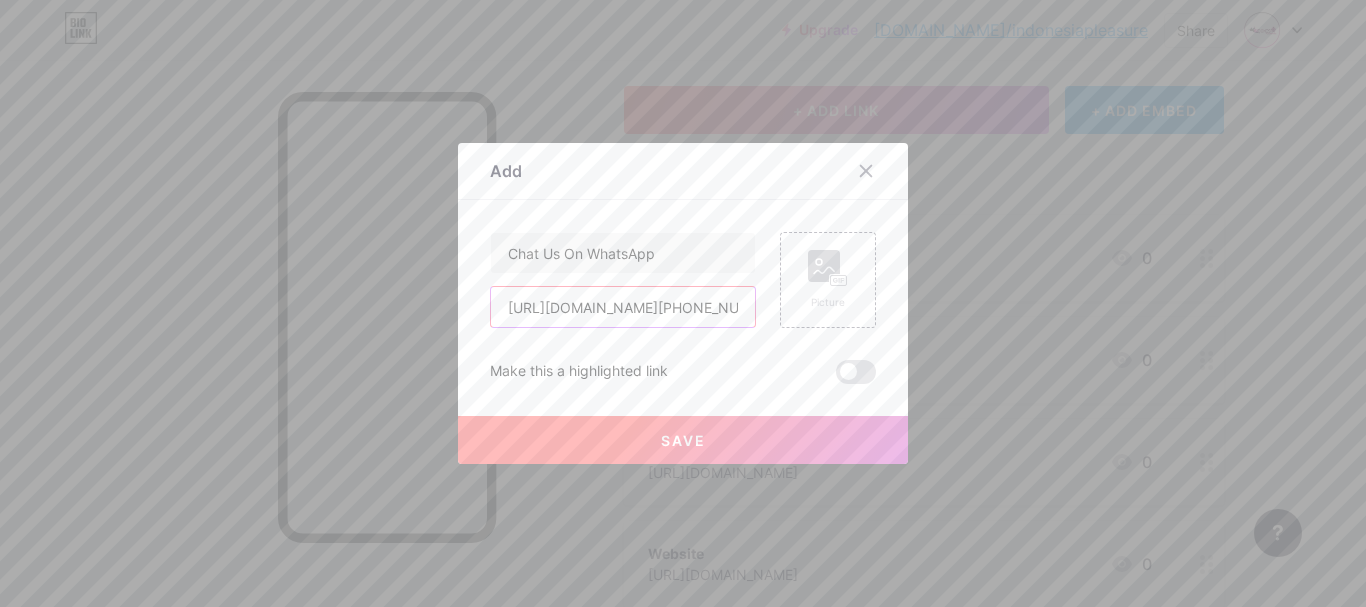 scroll, scrollTop: 0, scrollLeft: 141, axis: horizontal 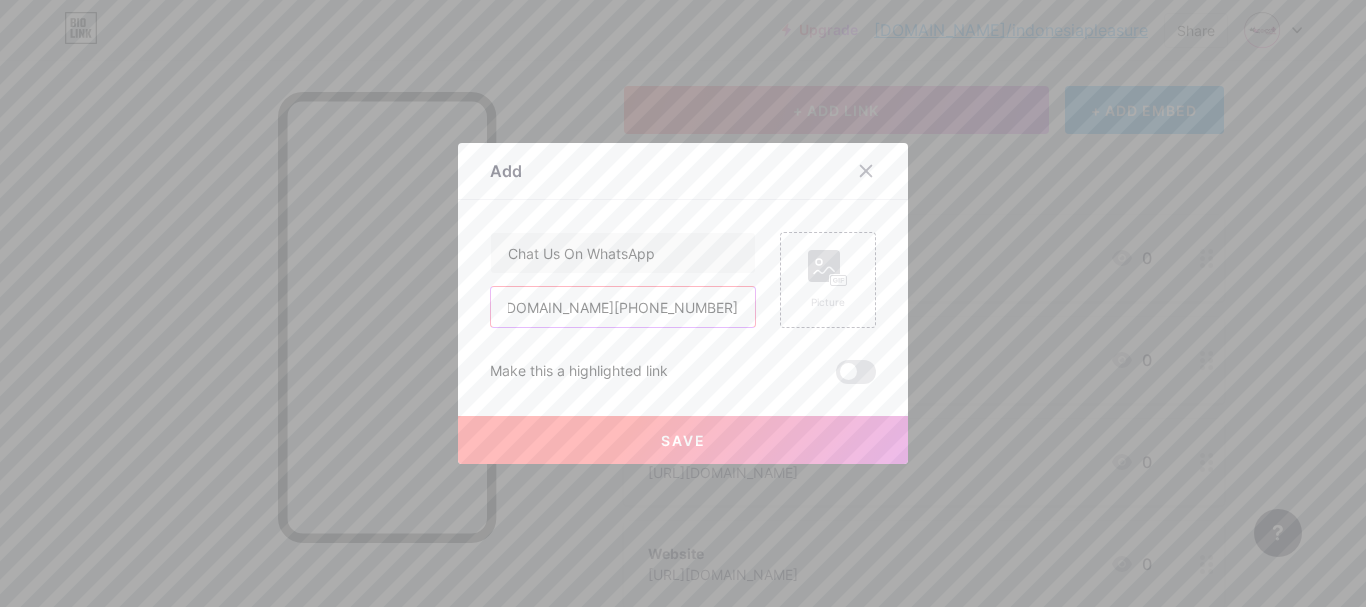 type on "[URL][DOMAIN_NAME][PHONE_NUMBER]" 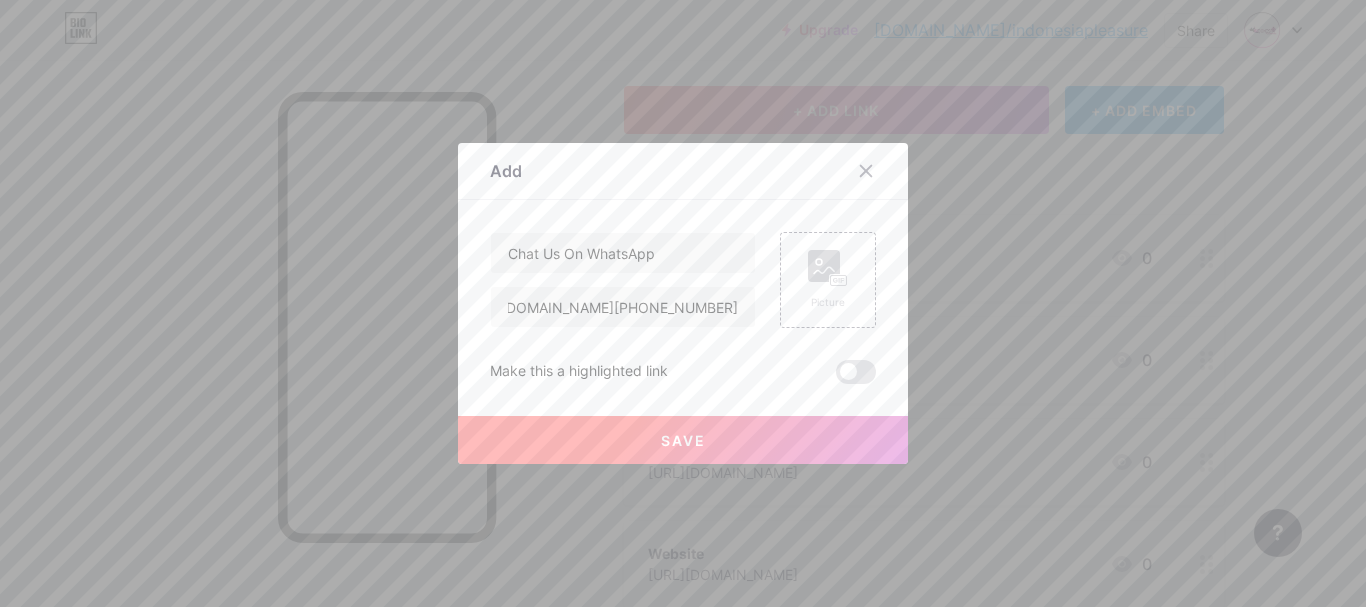 click on "Save" at bounding box center (683, 440) 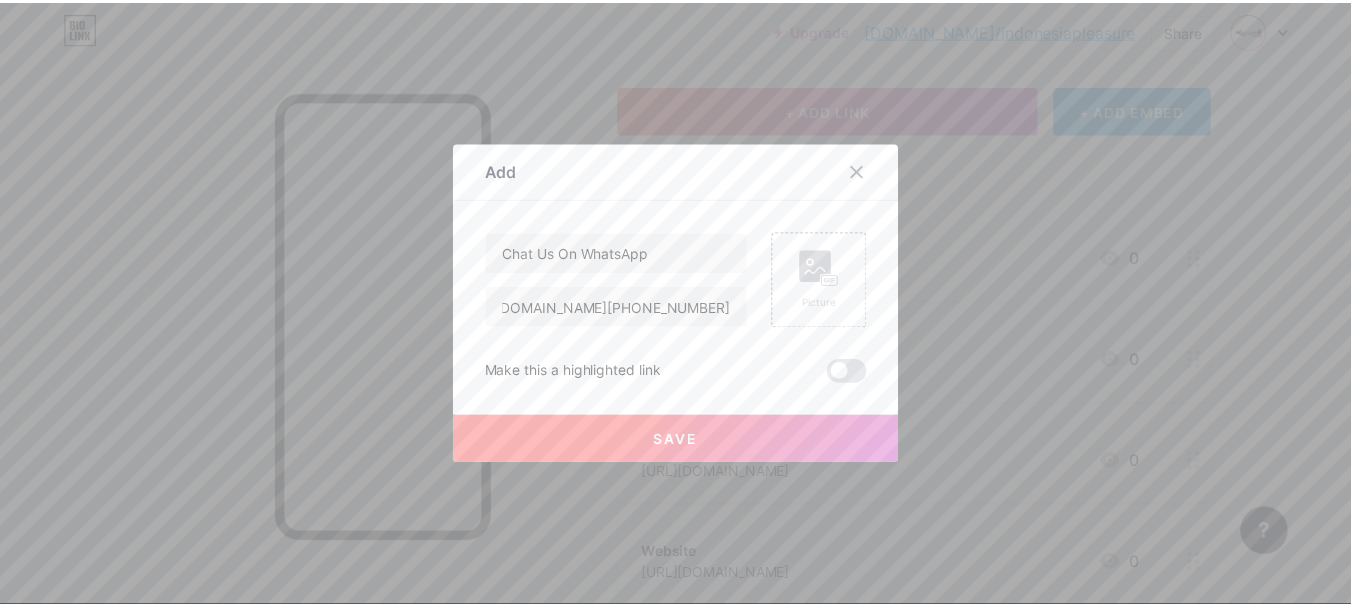 scroll, scrollTop: 0, scrollLeft: 0, axis: both 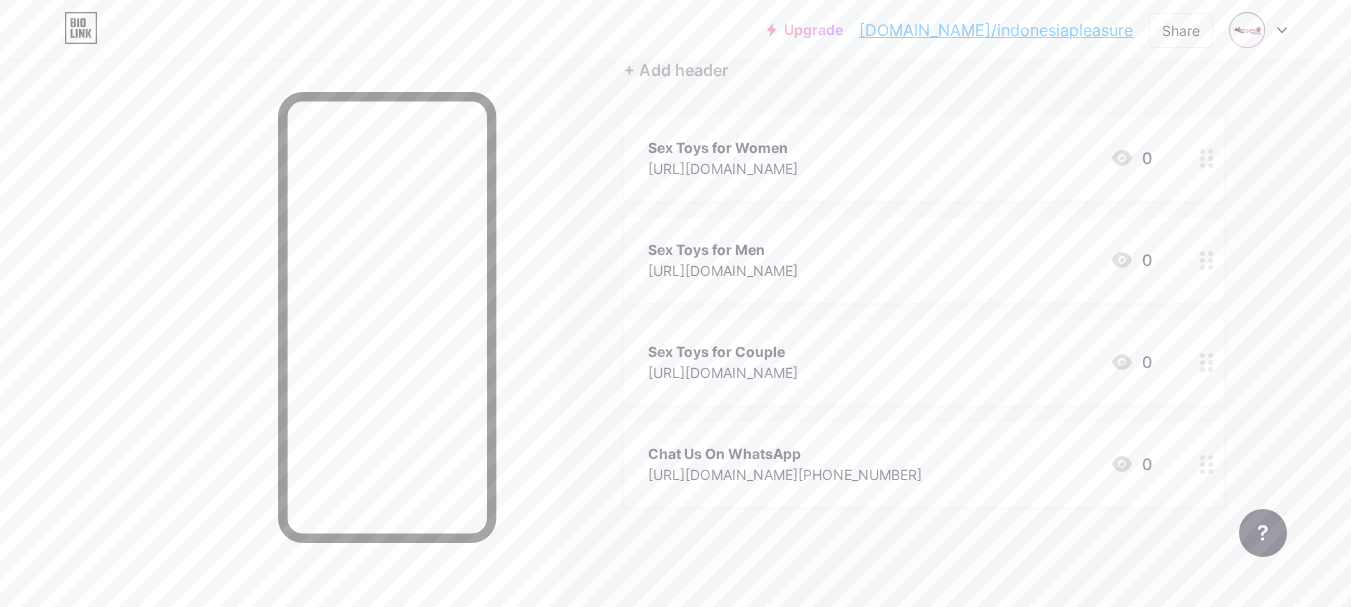 type 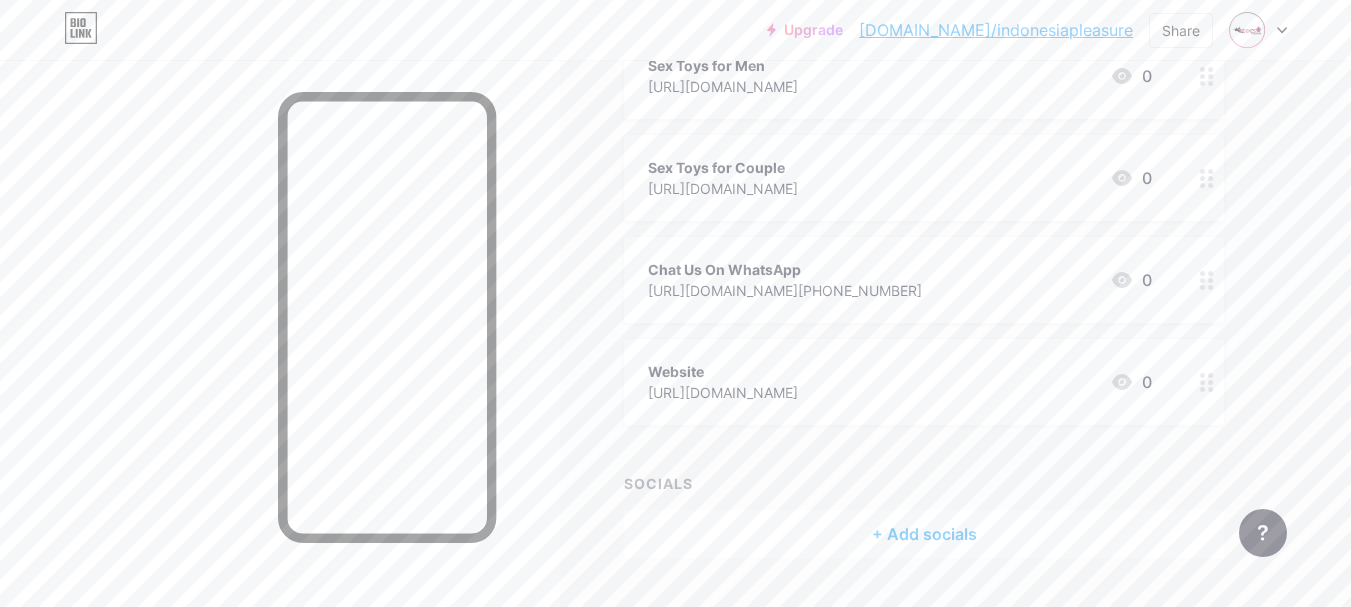 scroll, scrollTop: 434, scrollLeft: 0, axis: vertical 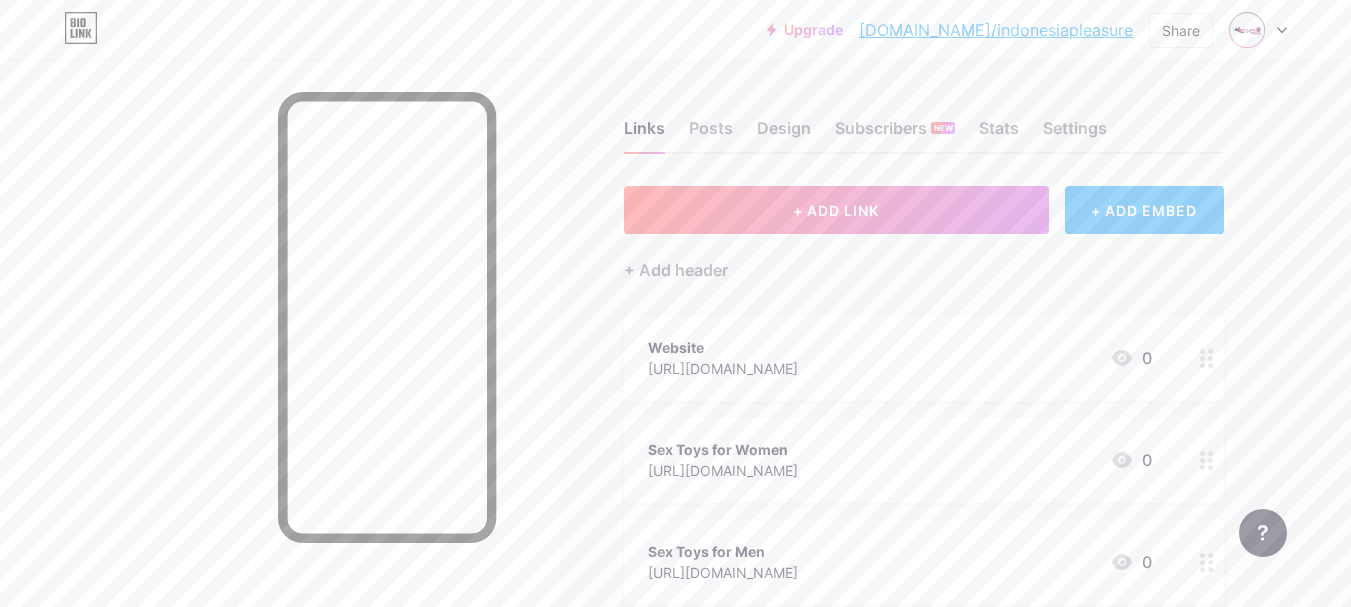 click on "+ ADD EMBED" at bounding box center [1144, 210] 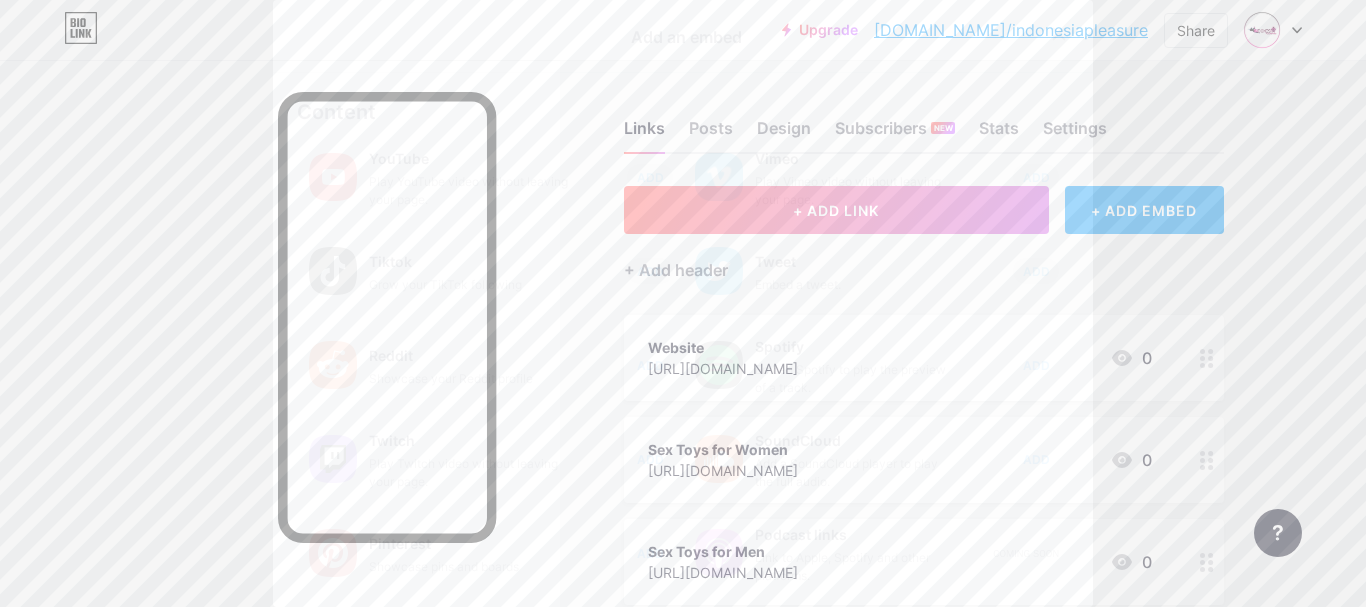 scroll, scrollTop: 300, scrollLeft: 0, axis: vertical 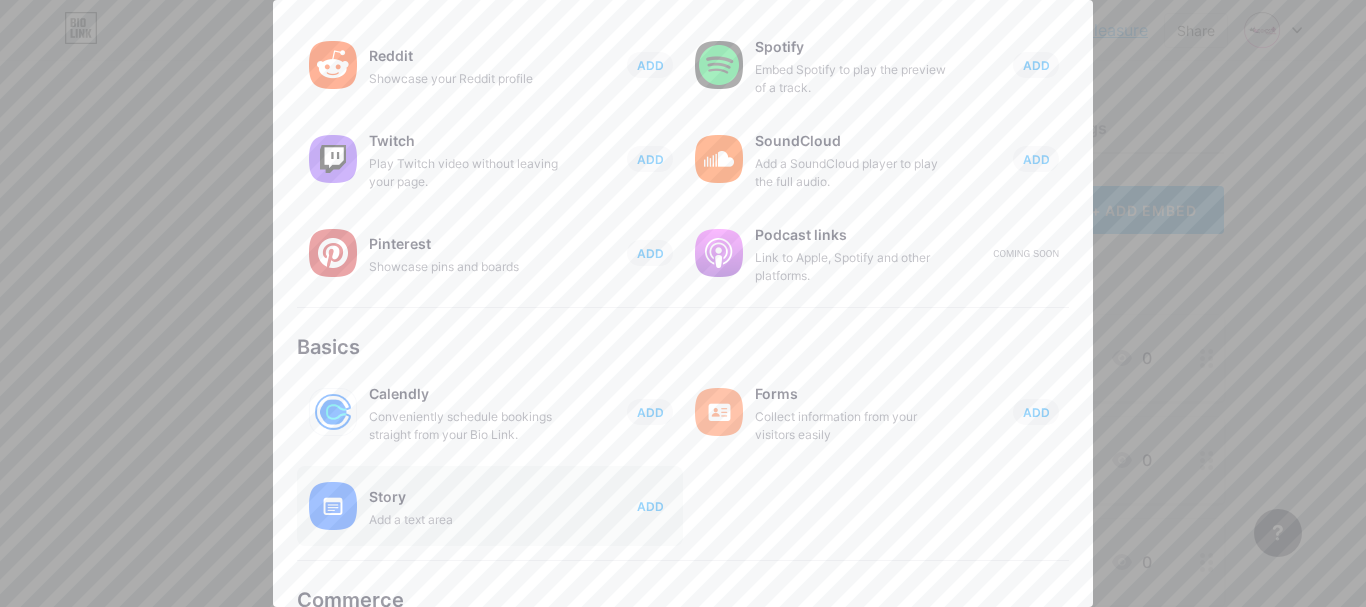 click on "ADD" at bounding box center [650, 506] 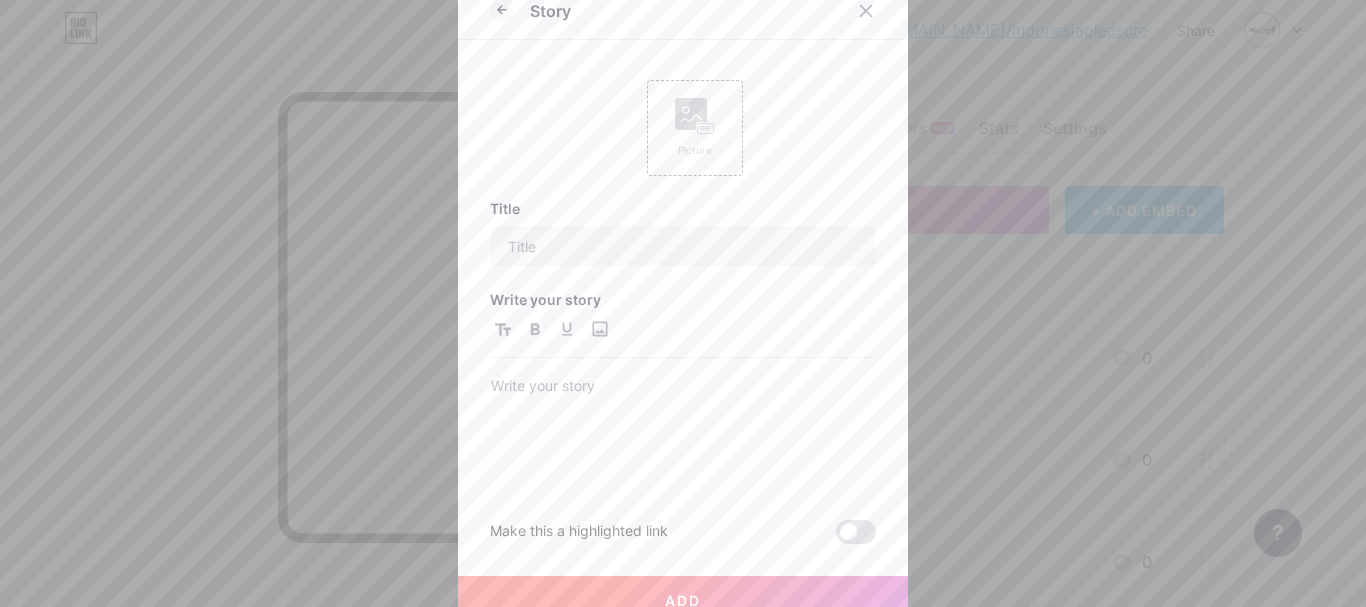scroll, scrollTop: 0, scrollLeft: 0, axis: both 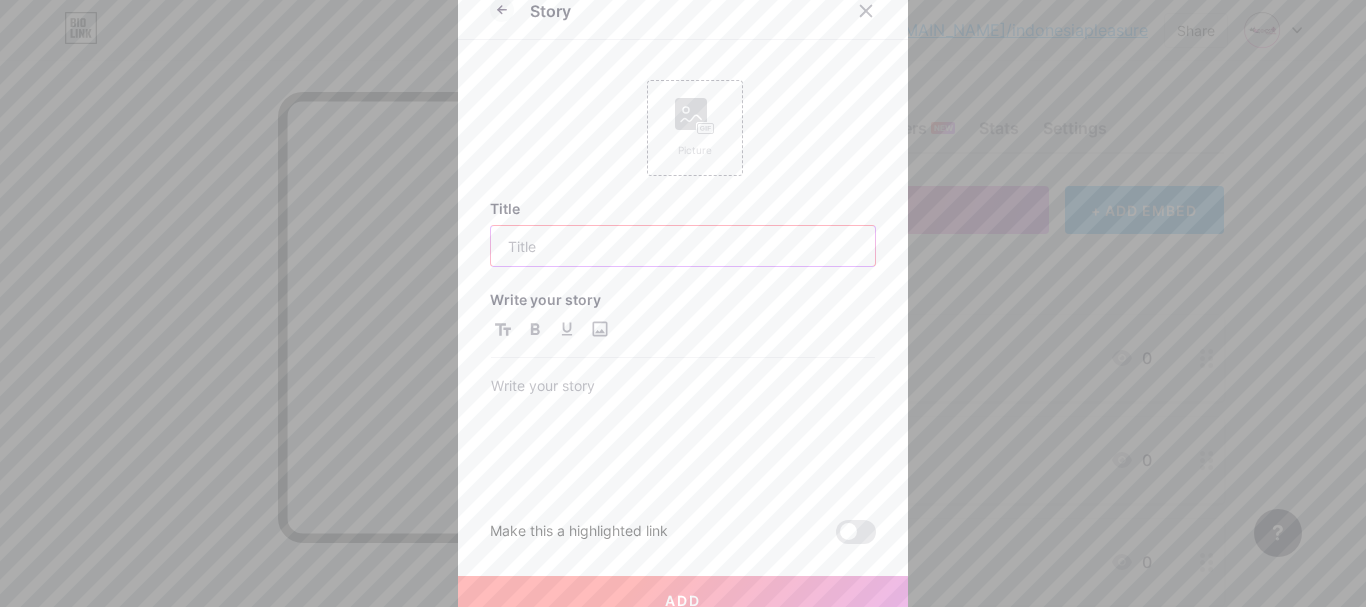 click at bounding box center [683, 246] 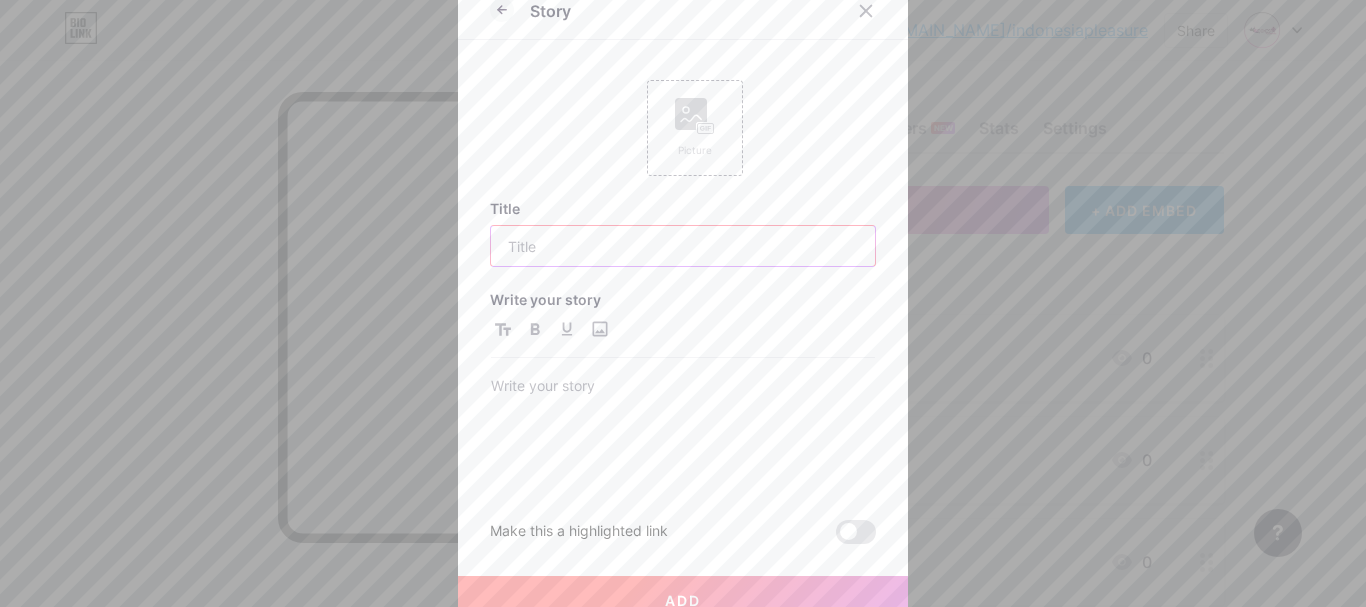 paste on "FAQs - Sex Toys in [GEOGRAPHIC_DATA]" 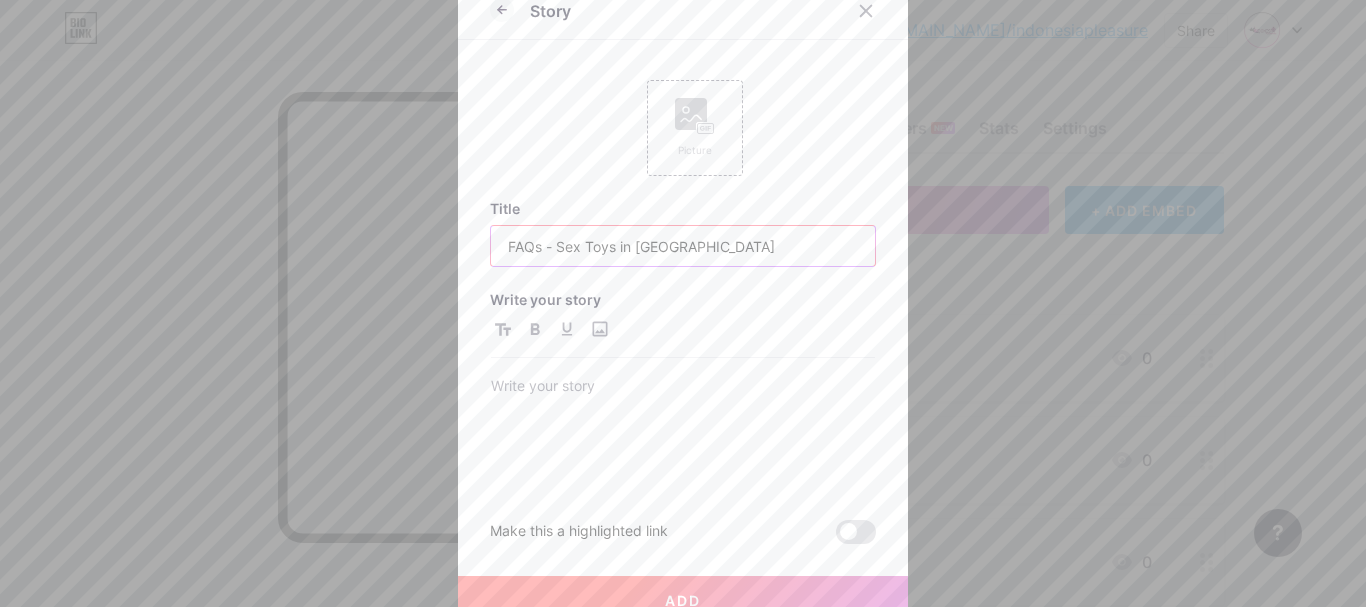 type on "FAQs - Sex Toys in [GEOGRAPHIC_DATA]" 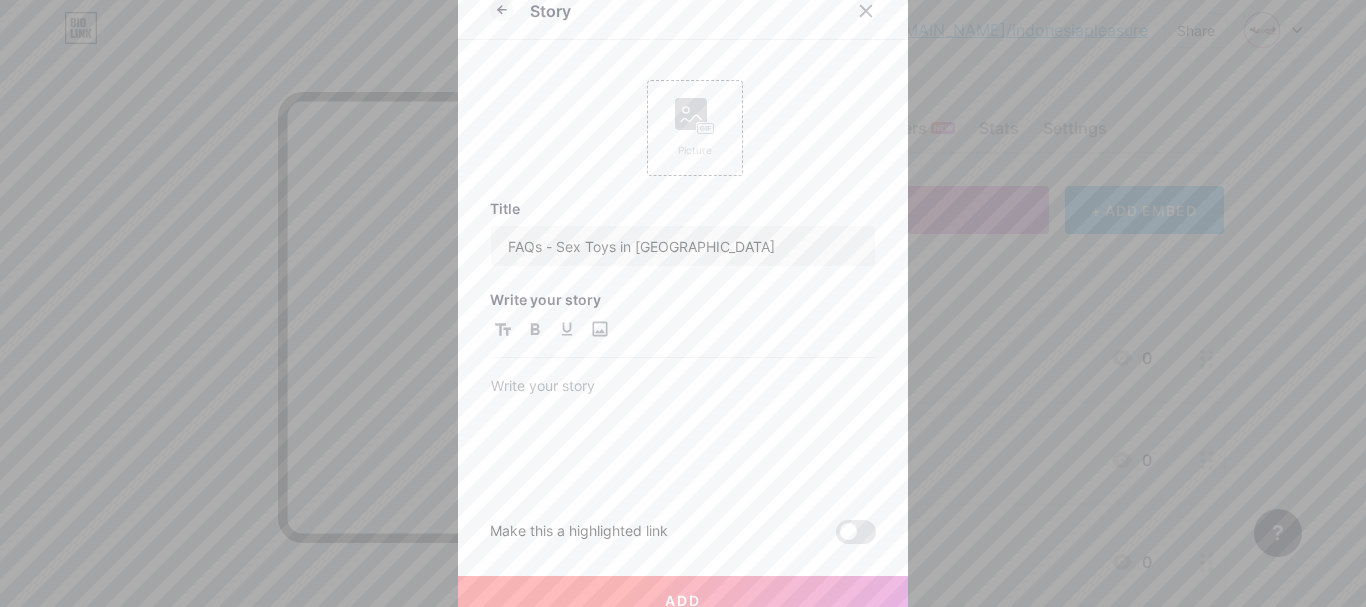 click at bounding box center (683, 402) 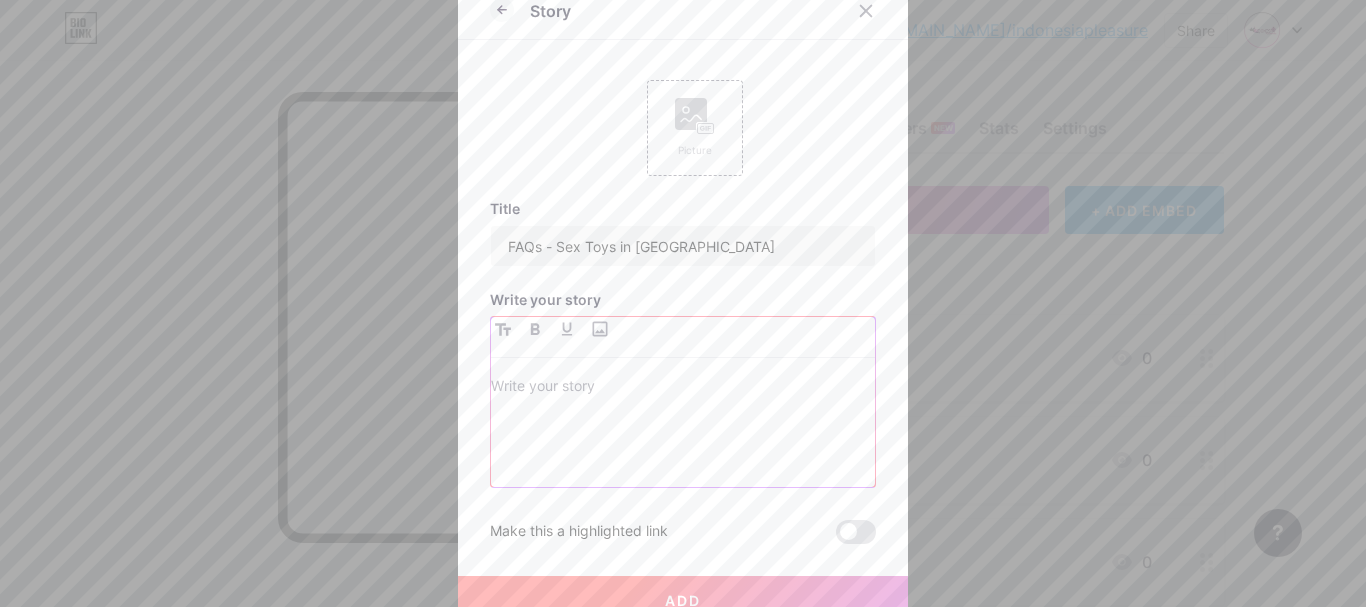 click at bounding box center [683, 388] 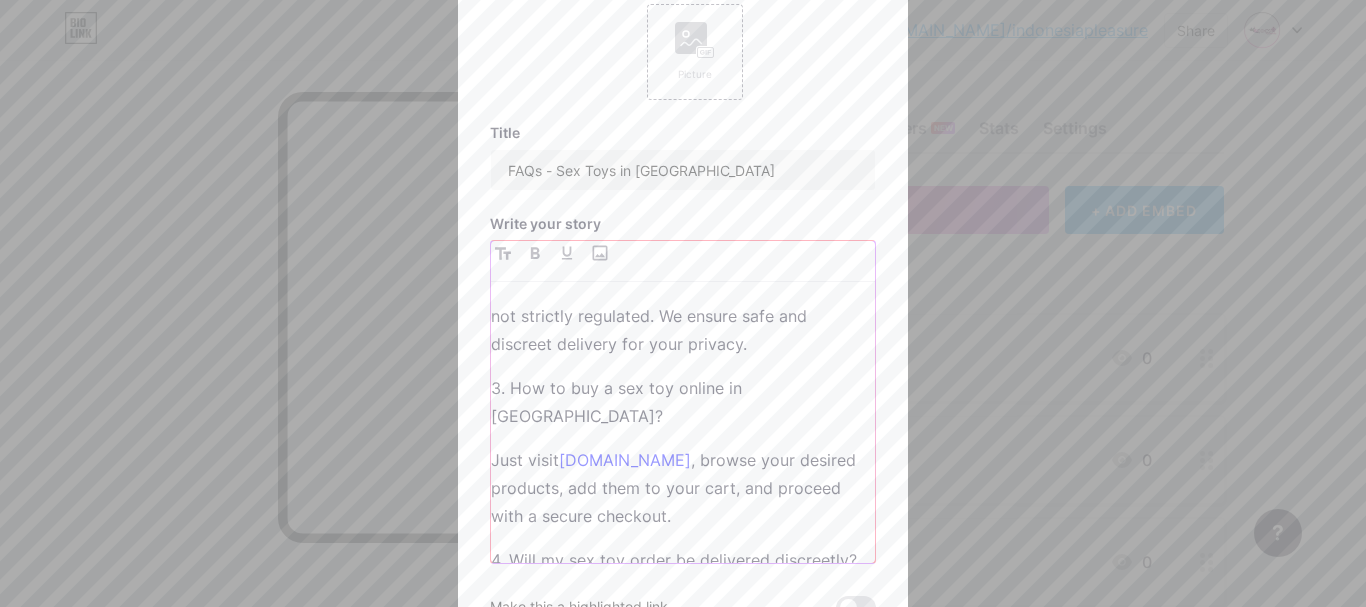 scroll, scrollTop: 0, scrollLeft: 0, axis: both 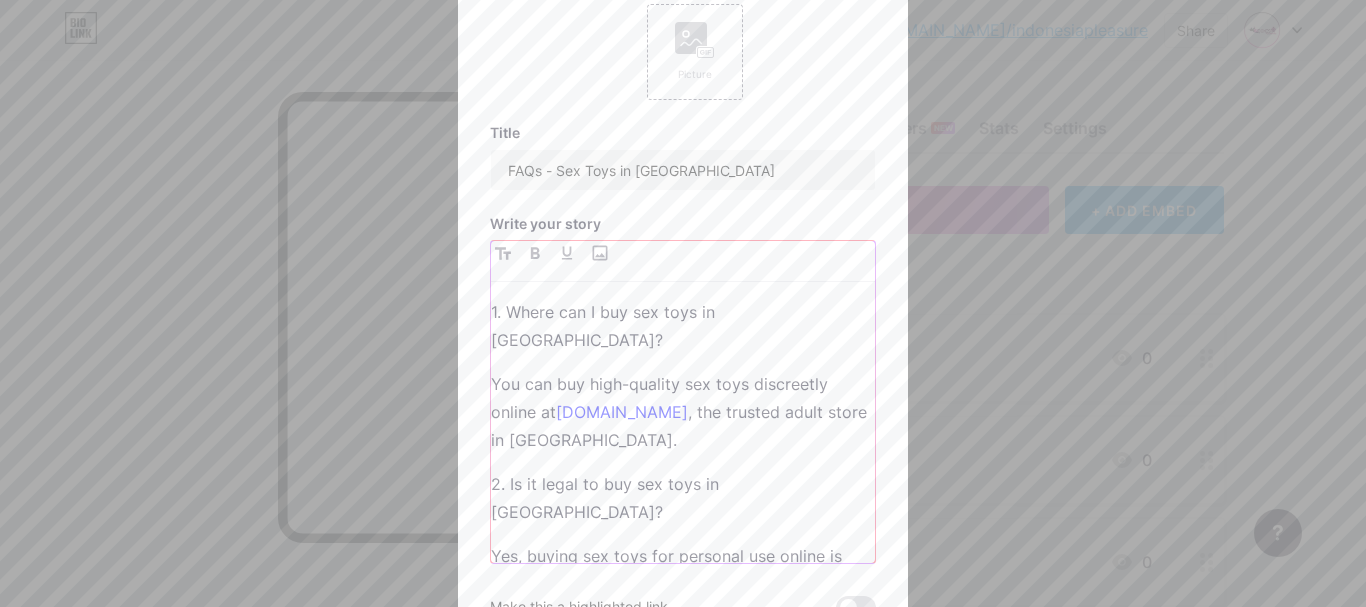 click on "1. Where can I buy sex toys in [GEOGRAPHIC_DATA]?" at bounding box center (683, 326) 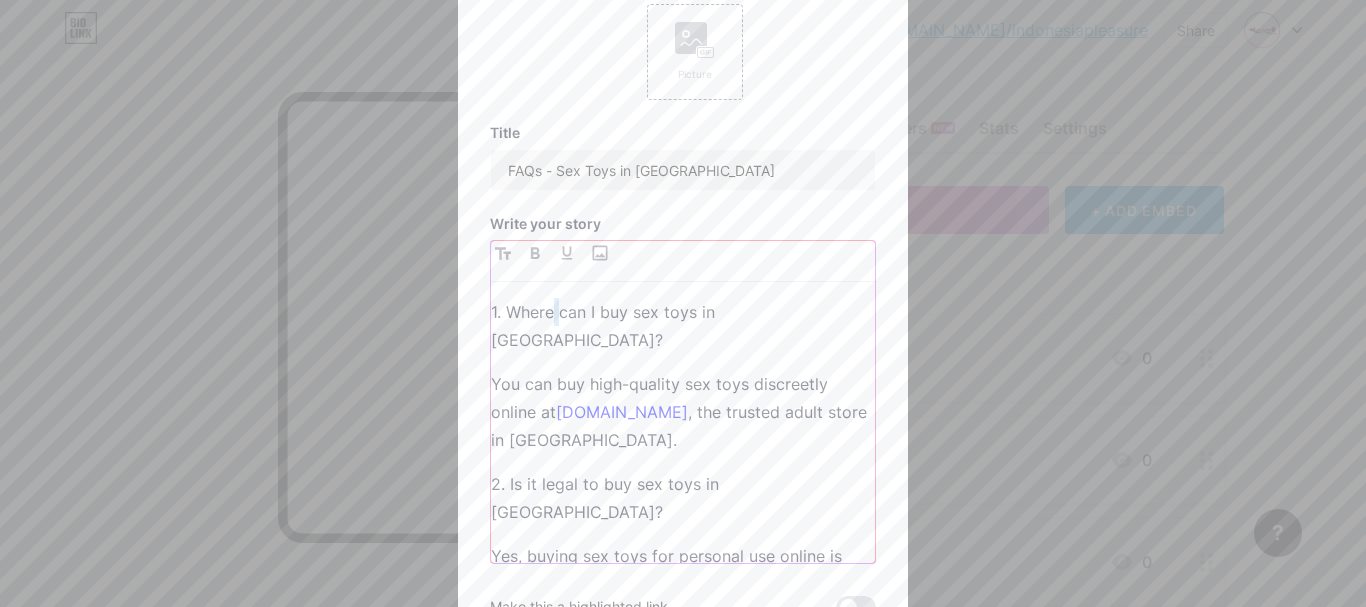 click on "1. Where can I buy sex toys in [GEOGRAPHIC_DATA]?" at bounding box center [683, 326] 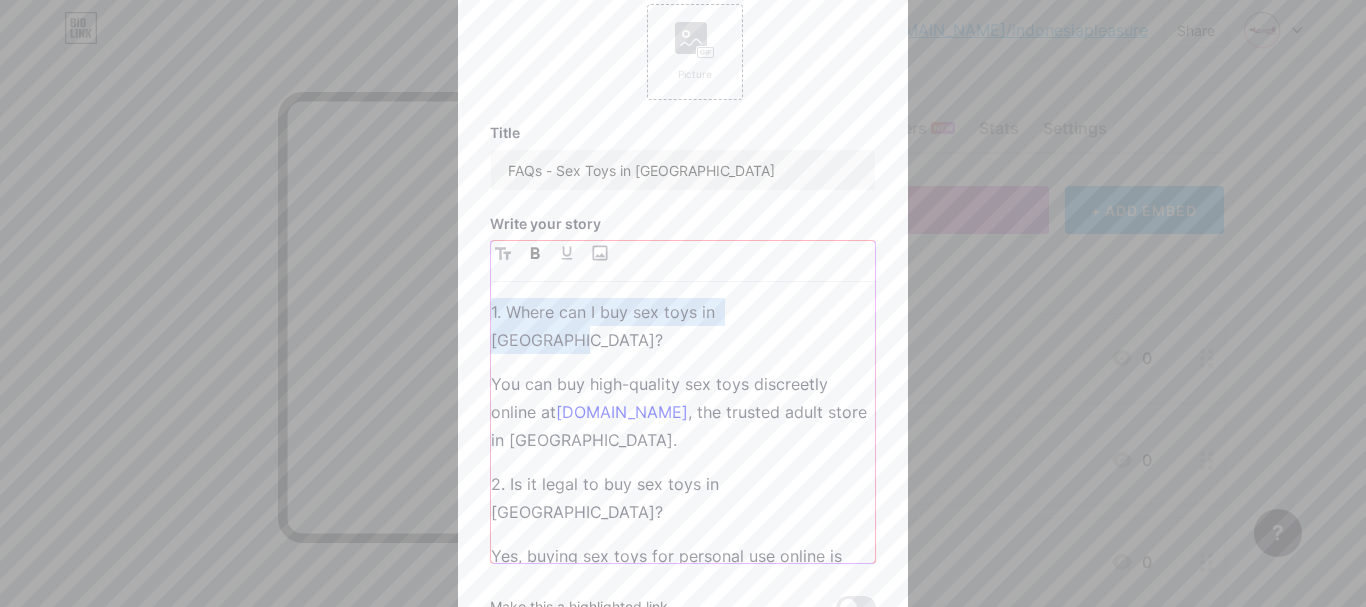 click 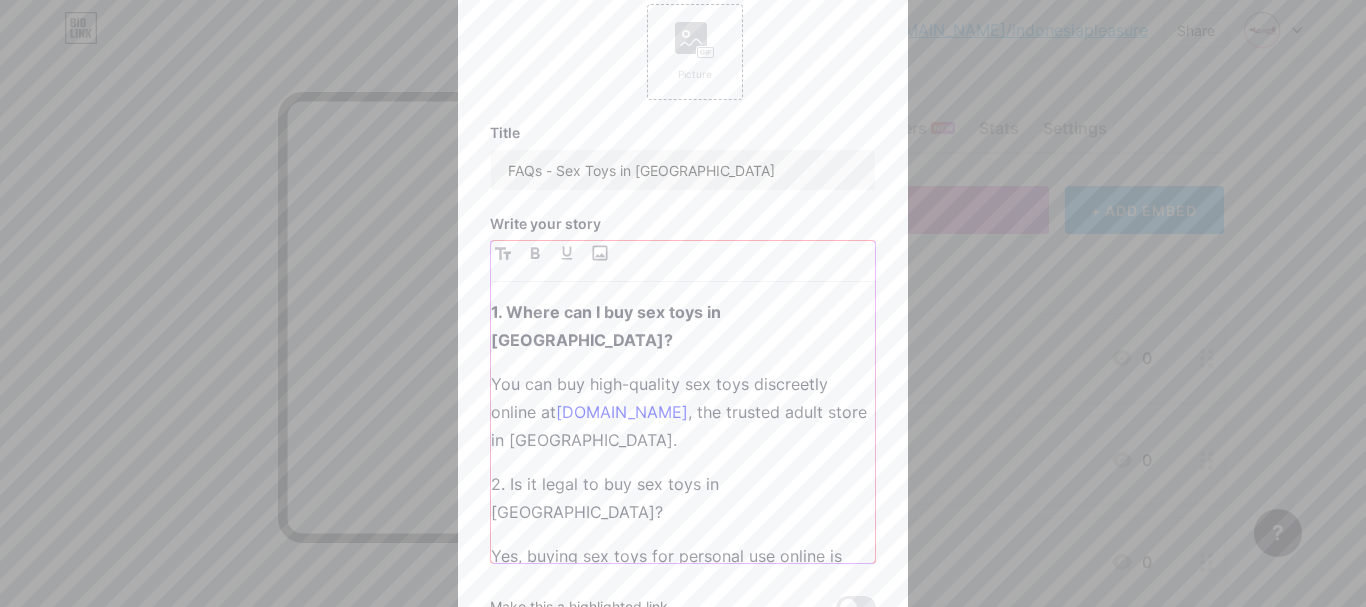 click on "2. Is it legal to buy sex toys in [GEOGRAPHIC_DATA]?" at bounding box center [683, 498] 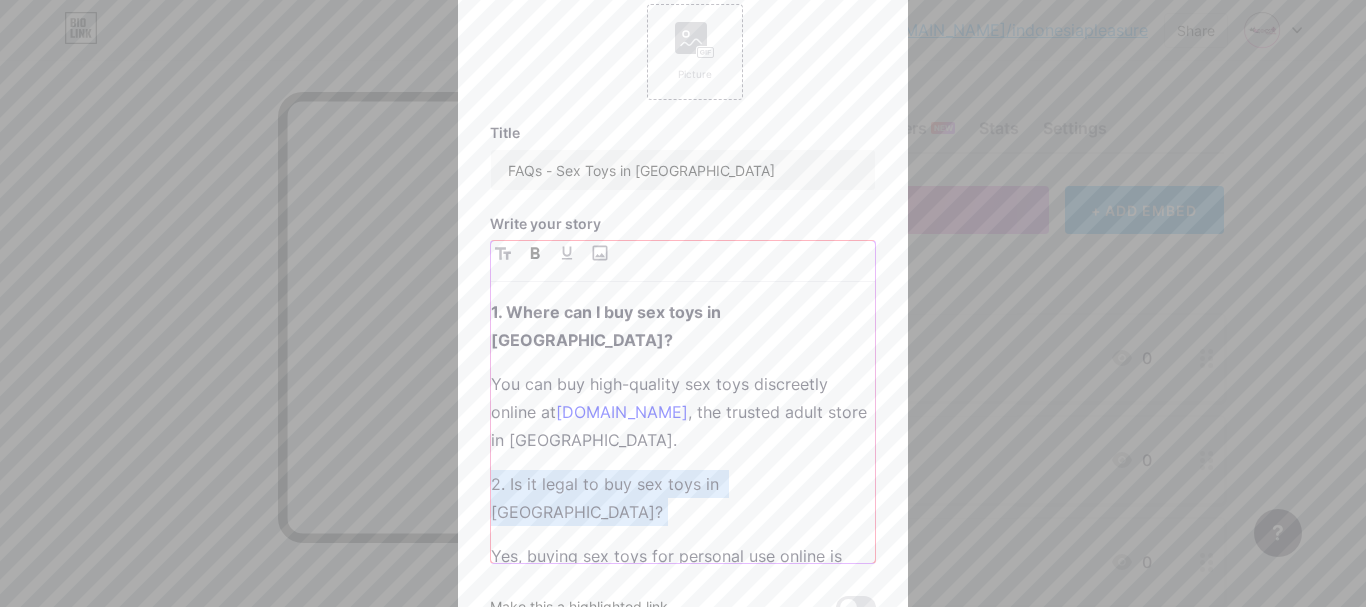 click 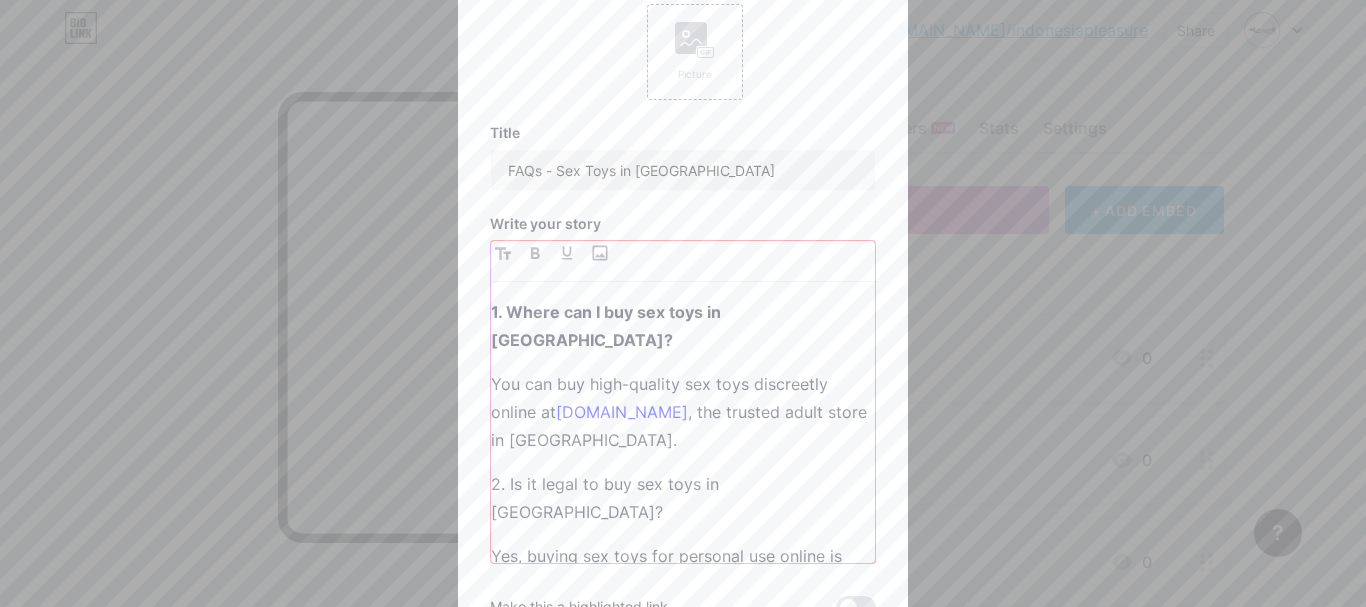 click on "2. Is it legal to buy sex toys in [GEOGRAPHIC_DATA]?" at bounding box center [683, 498] 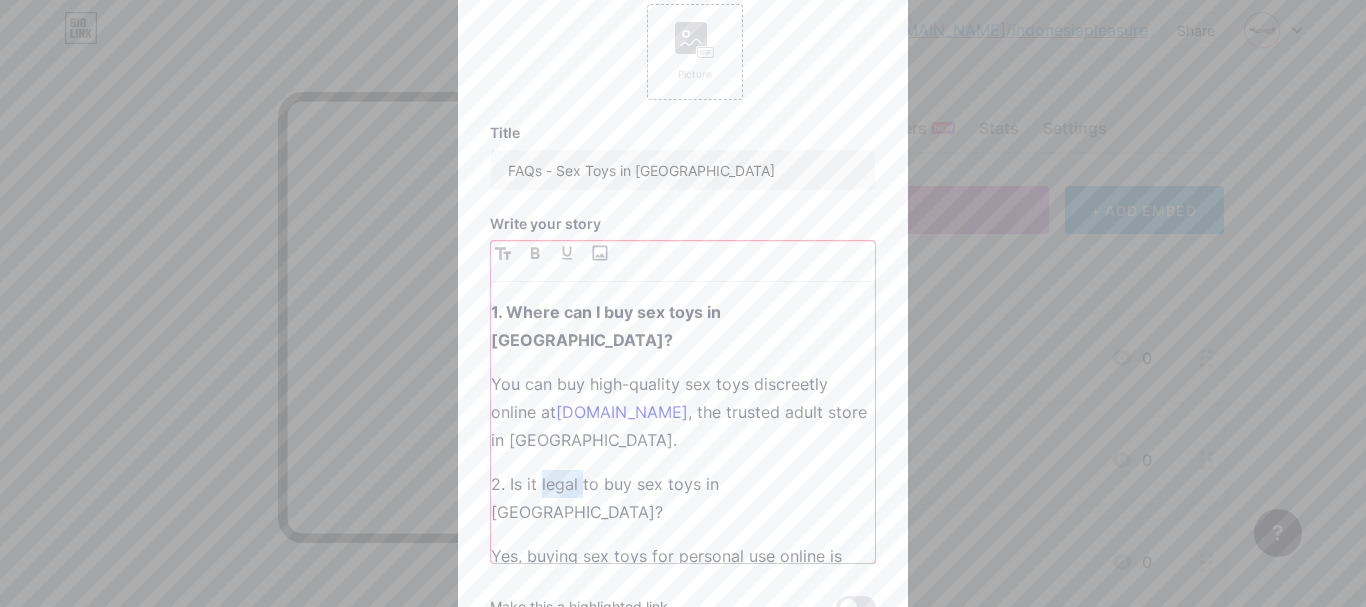 click on "2. Is it legal to buy sex toys in [GEOGRAPHIC_DATA]?" at bounding box center [683, 498] 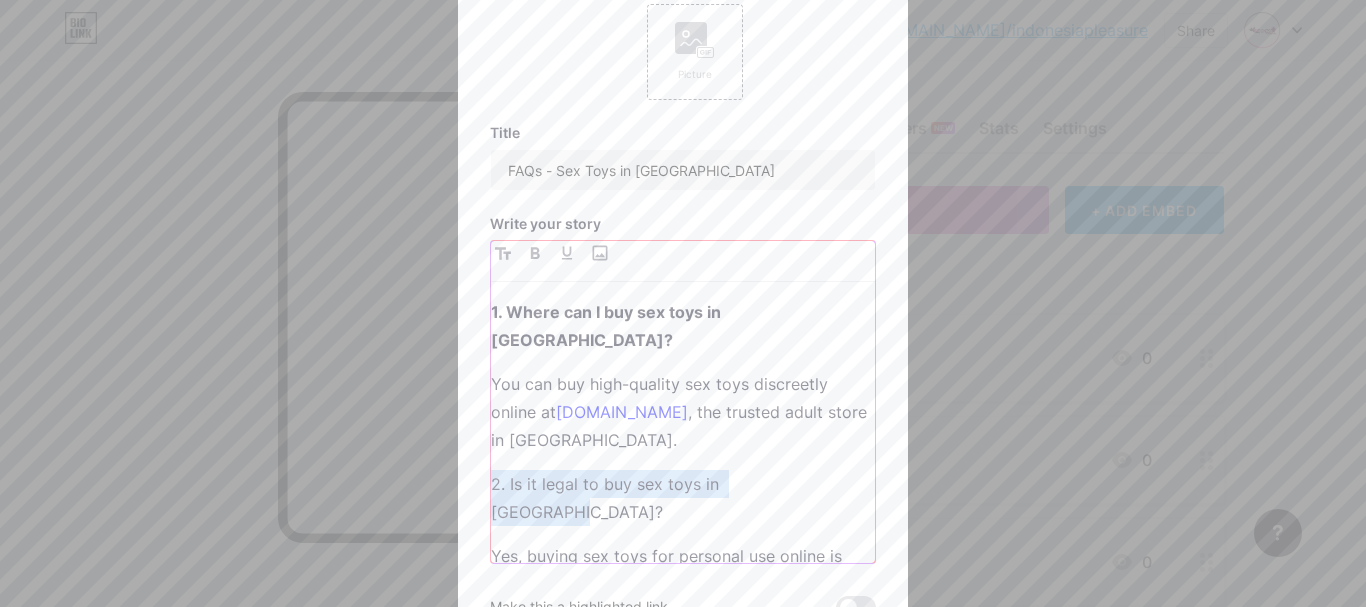 click on "2. Is it legal to buy sex toys in [GEOGRAPHIC_DATA]?" at bounding box center (683, 498) 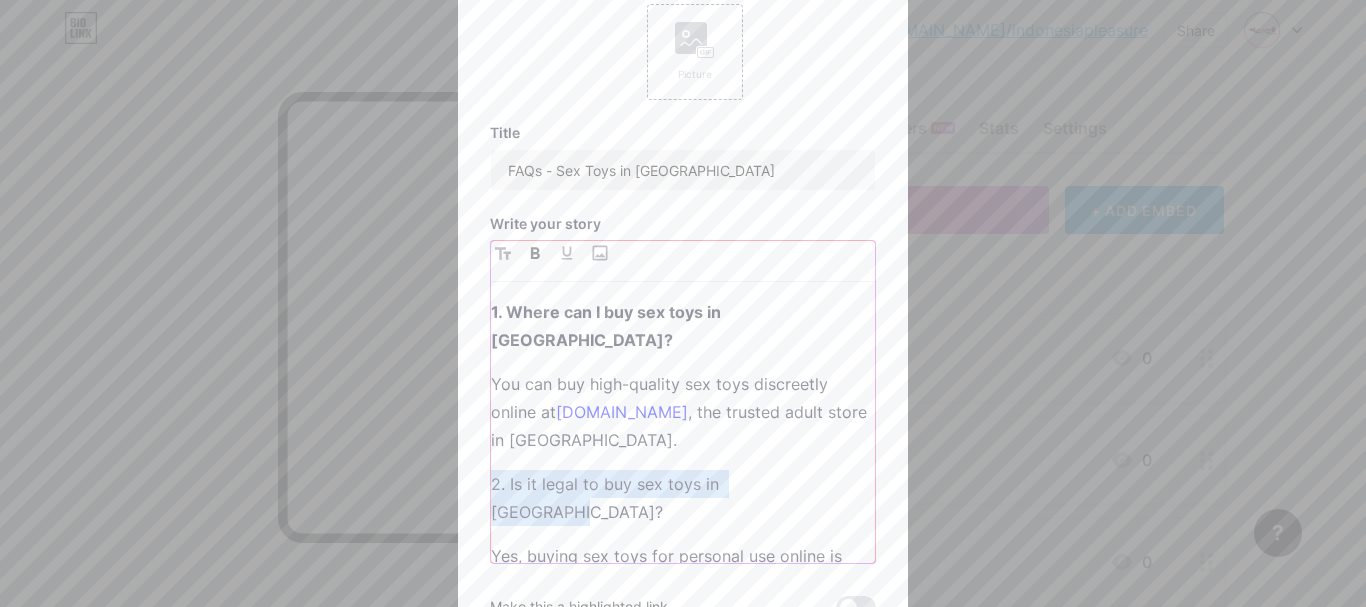 click 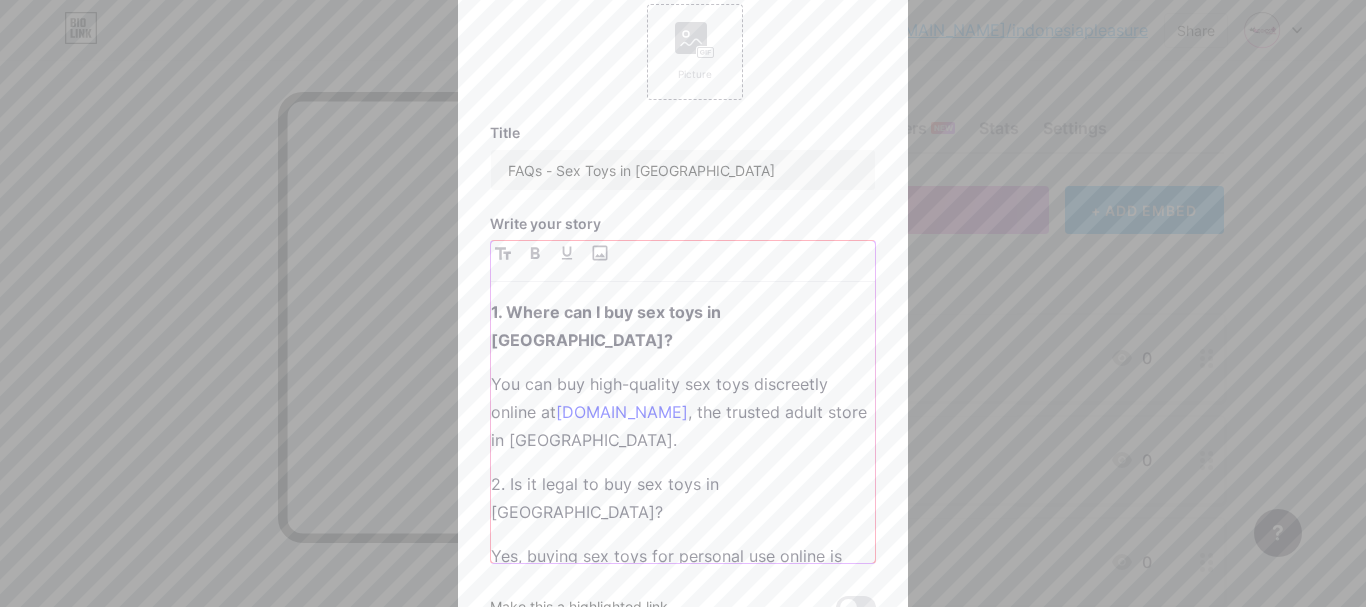 click on "2. Is it legal to buy sex toys in [GEOGRAPHIC_DATA]?" at bounding box center (683, 498) 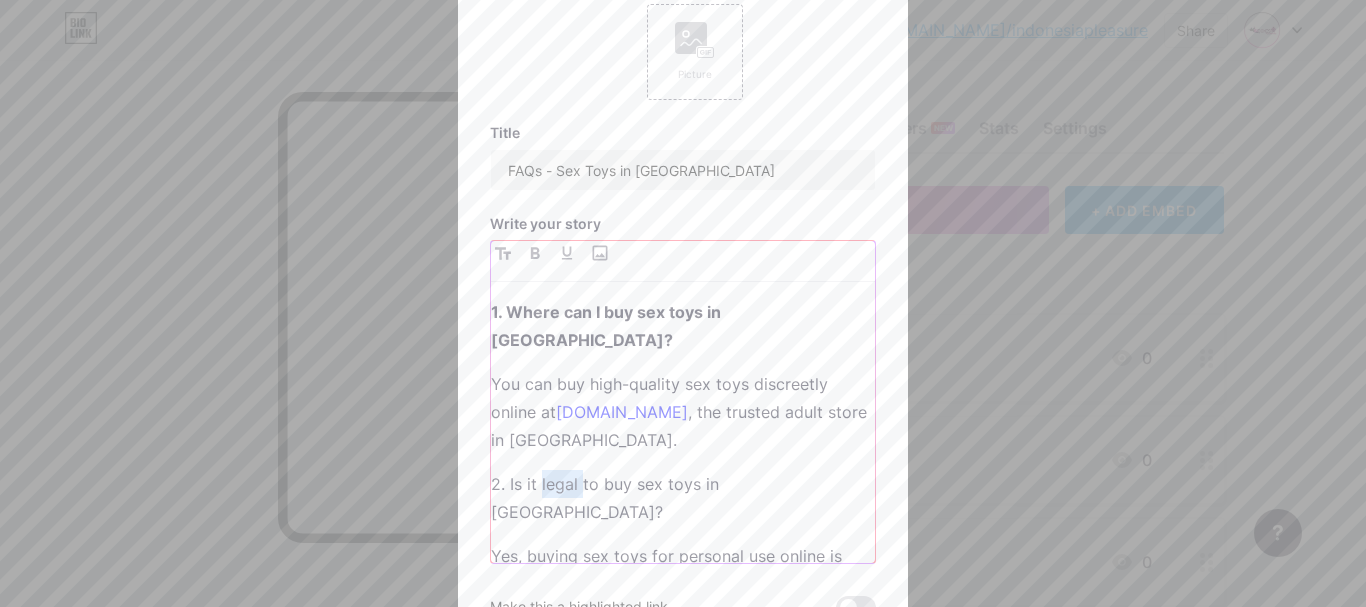 click on "2. Is it legal to buy sex toys in [GEOGRAPHIC_DATA]?" at bounding box center [683, 498] 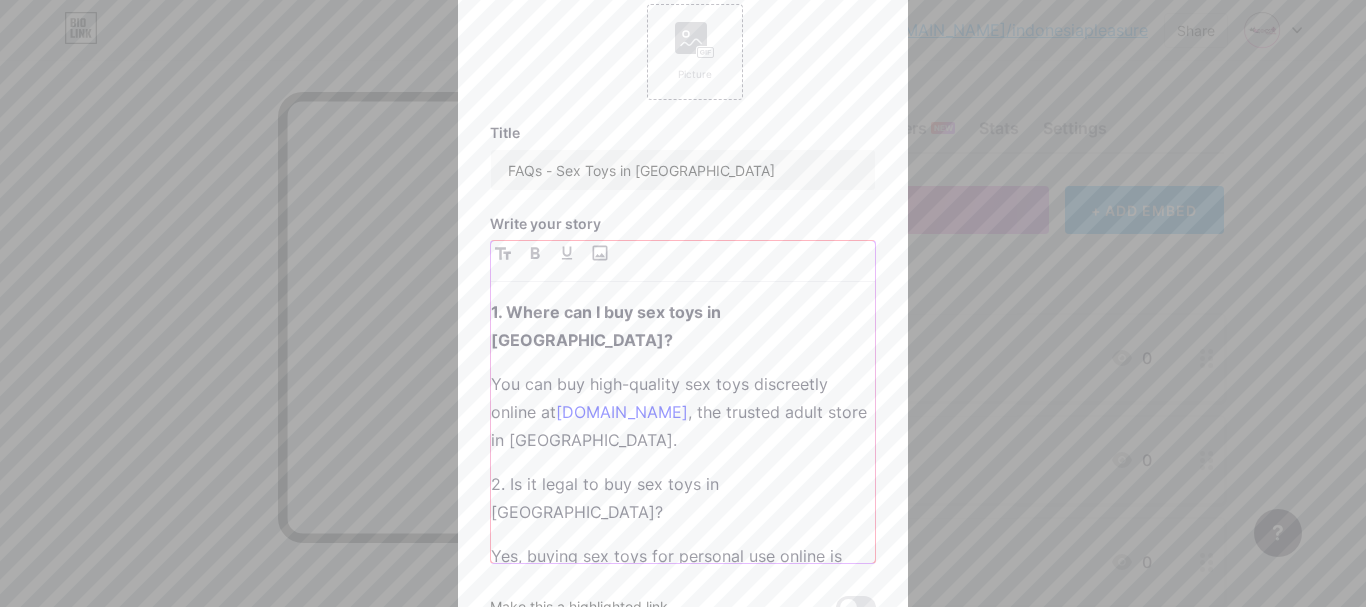 click on "2. Is it legal to buy sex toys in [GEOGRAPHIC_DATA]?" at bounding box center (683, 498) 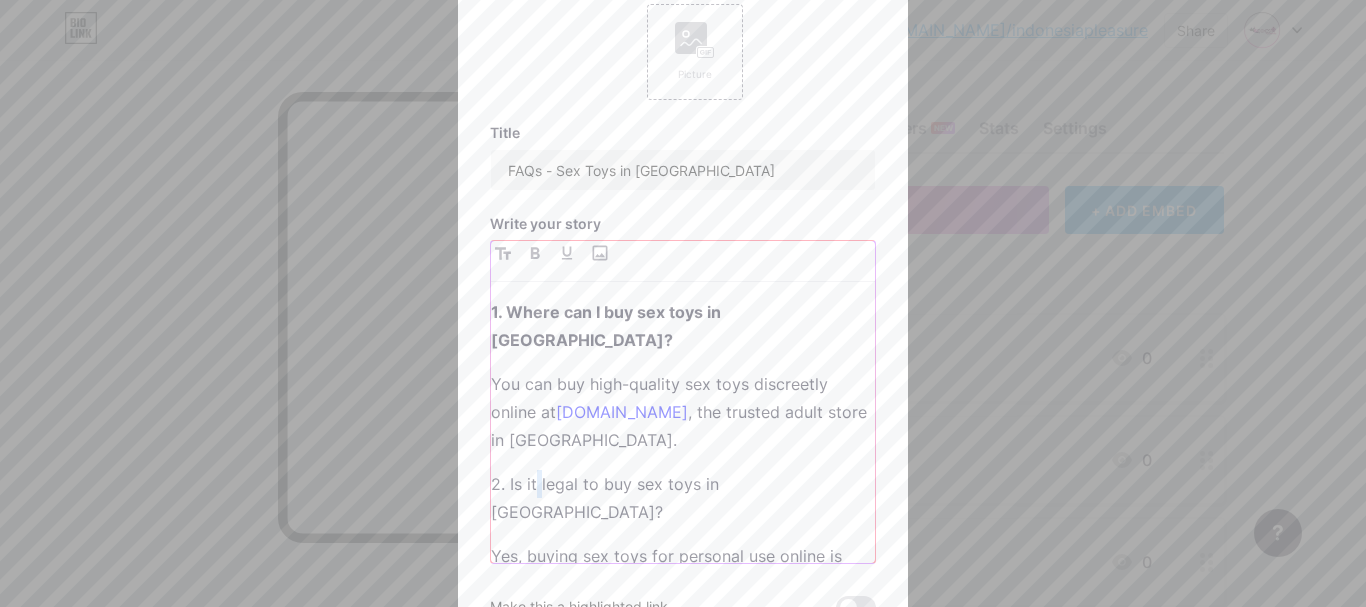 click on "2. Is it legal to buy sex toys in [GEOGRAPHIC_DATA]?" at bounding box center (683, 498) 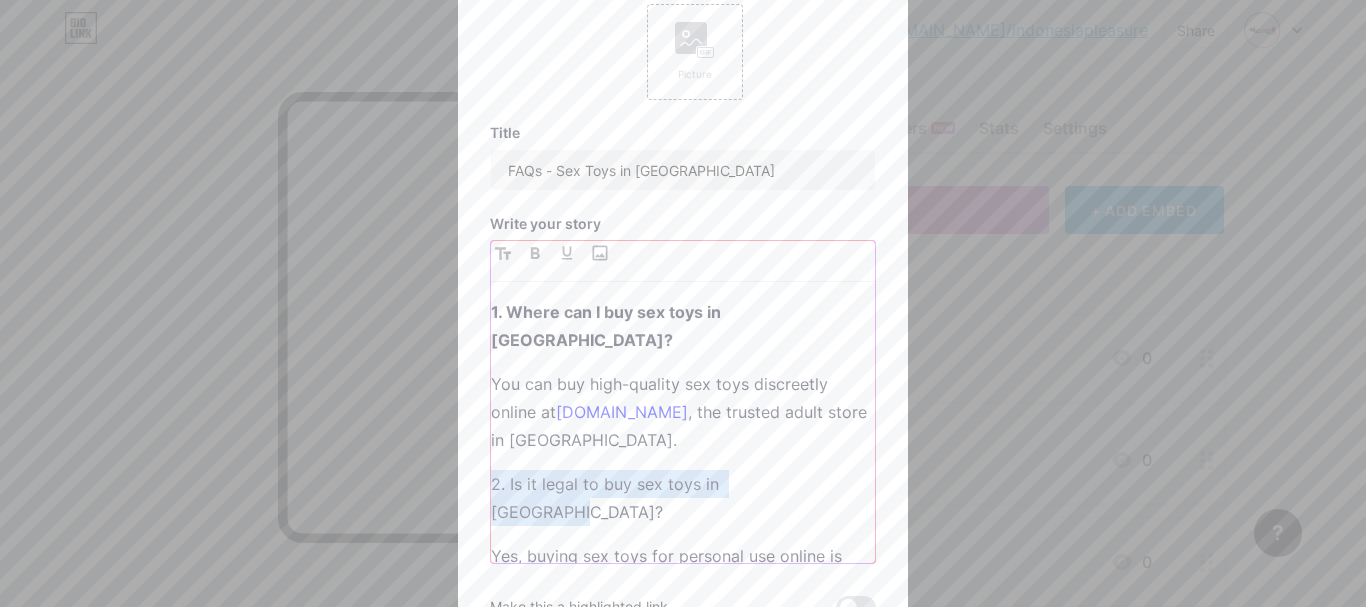 click on "2. Is it legal to buy sex toys in [GEOGRAPHIC_DATA]?" at bounding box center [683, 498] 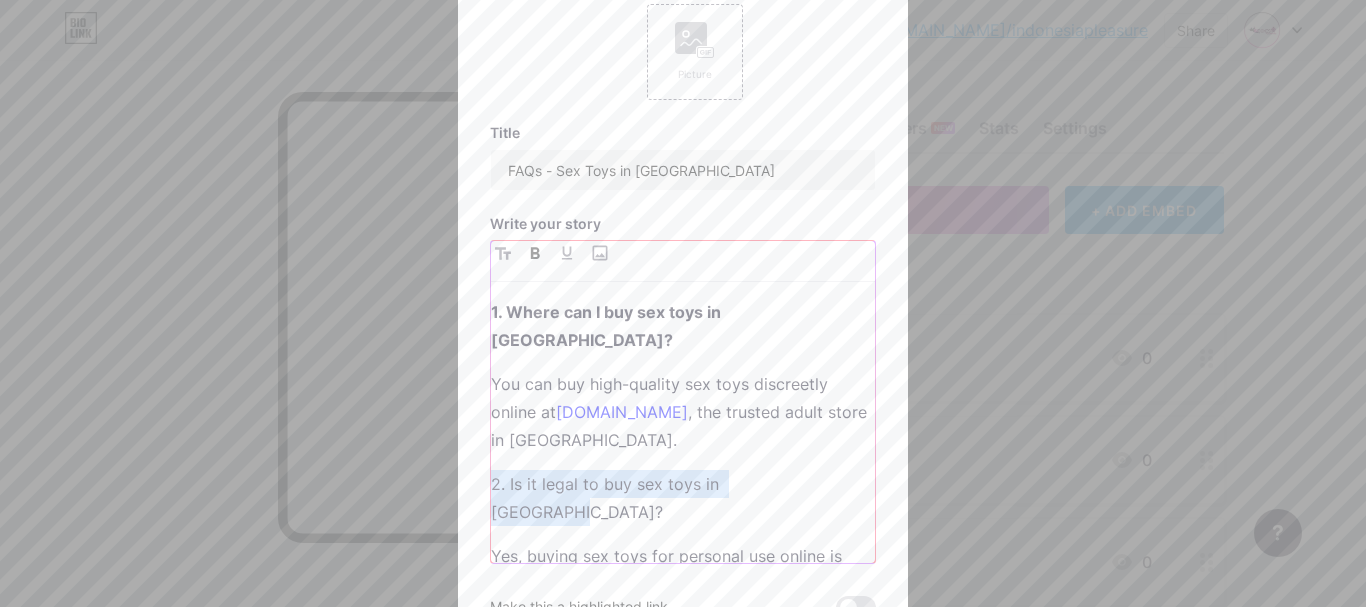 click 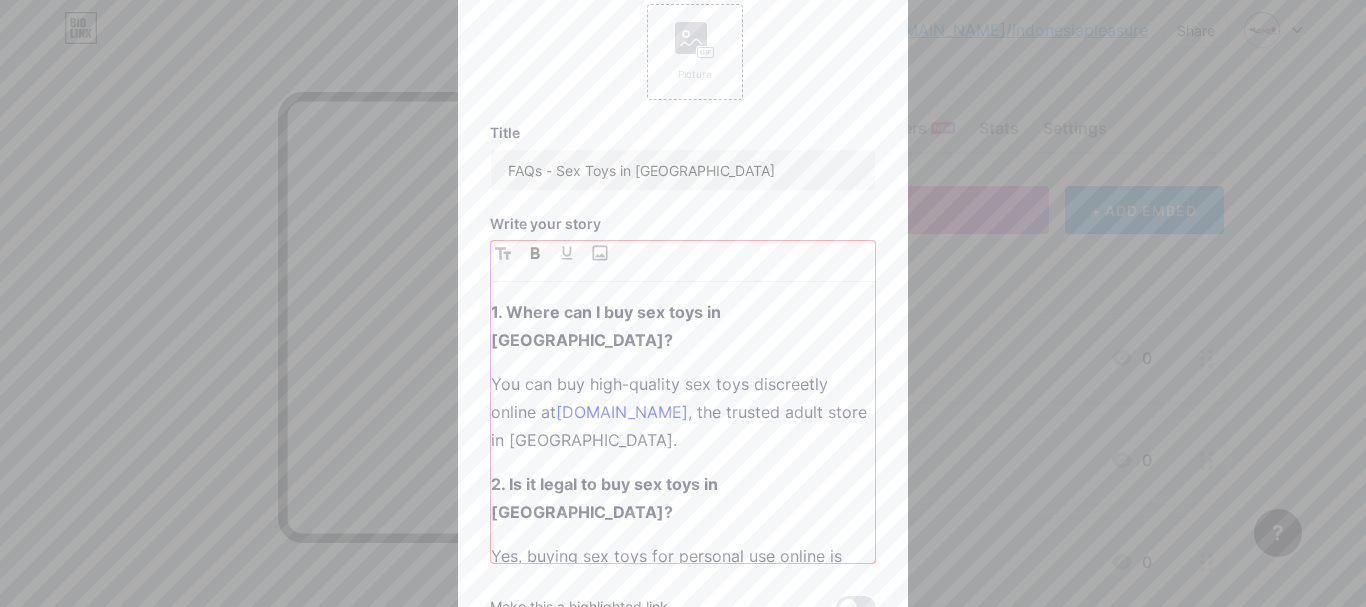 scroll, scrollTop: 200, scrollLeft: 0, axis: vertical 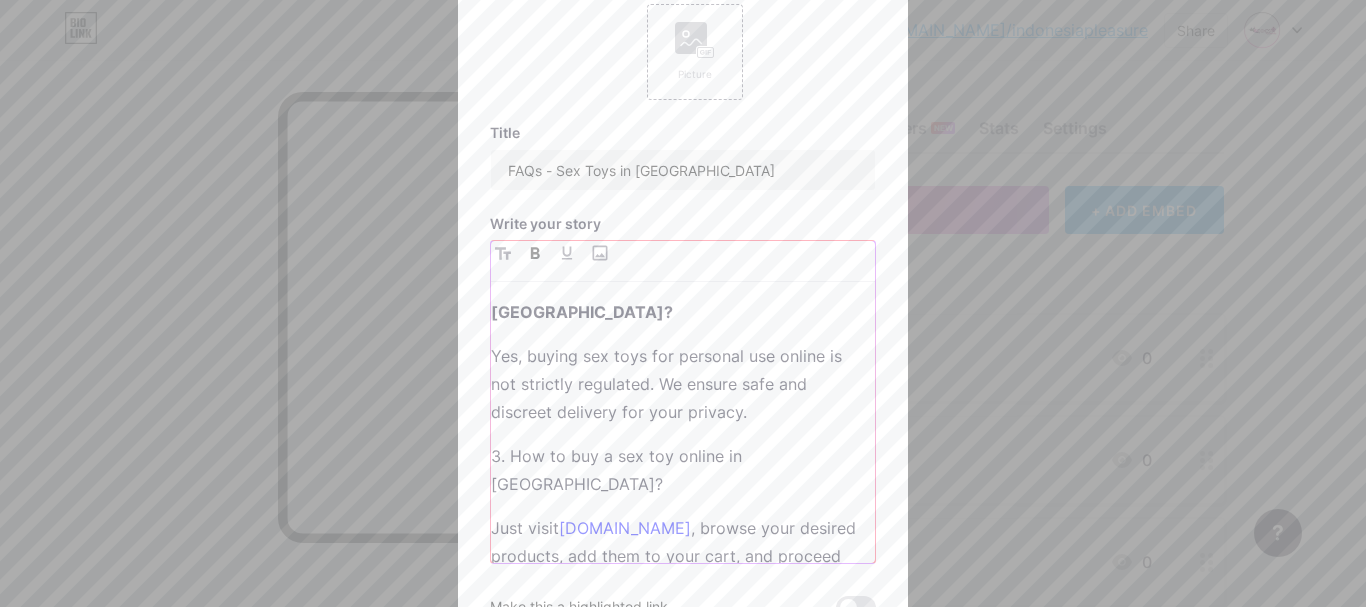 click on "3. How to buy a sex toy online in [GEOGRAPHIC_DATA]?" at bounding box center (683, 470) 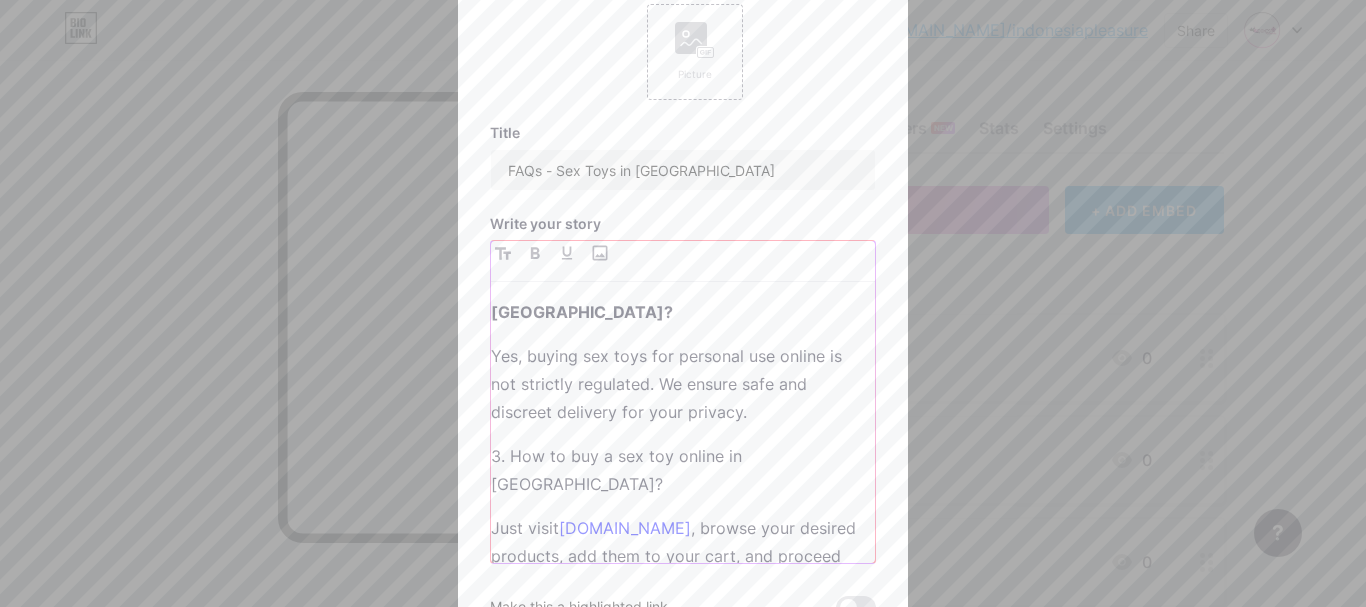 click on "3. How to buy a sex toy online in [GEOGRAPHIC_DATA]?" at bounding box center (683, 470) 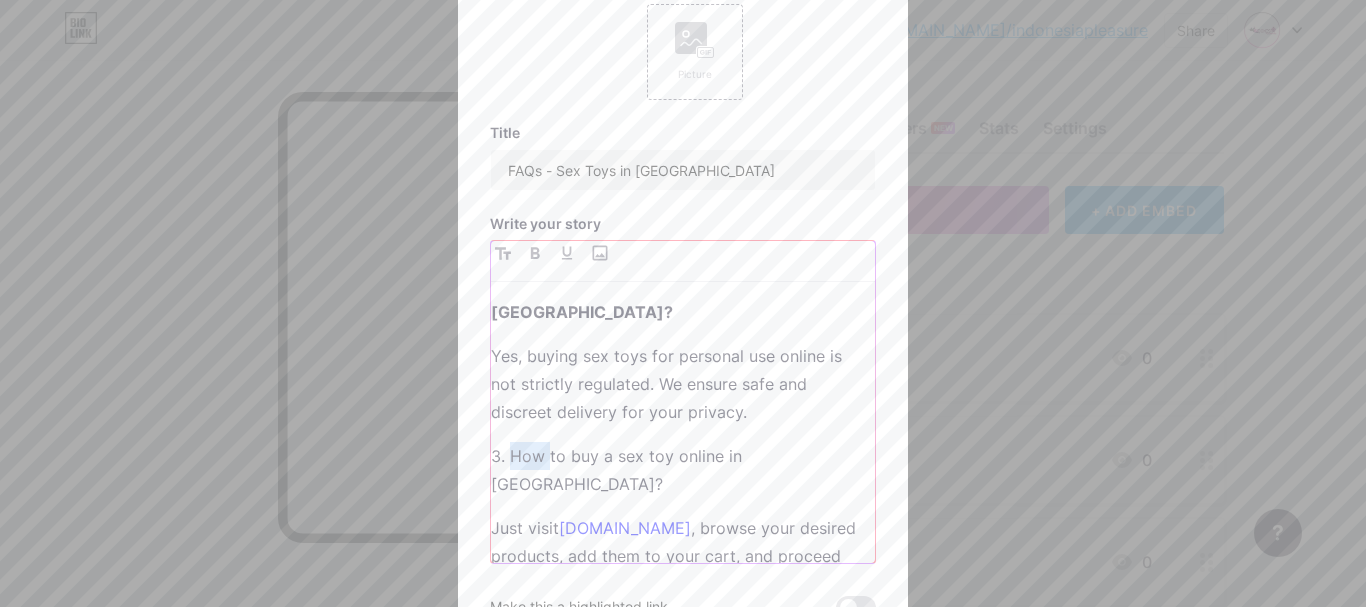 click on "3. How to buy a sex toy online in [GEOGRAPHIC_DATA]?" at bounding box center (683, 470) 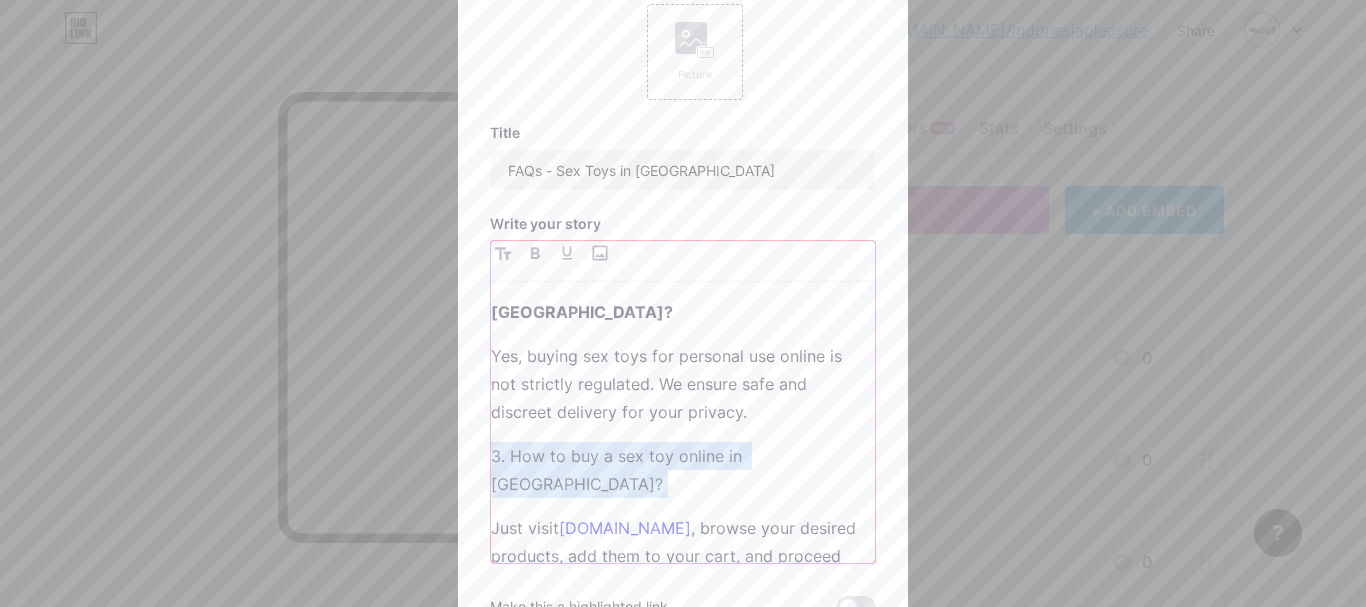 click on "3. How to buy a sex toy online in [GEOGRAPHIC_DATA]?" at bounding box center [683, 470] 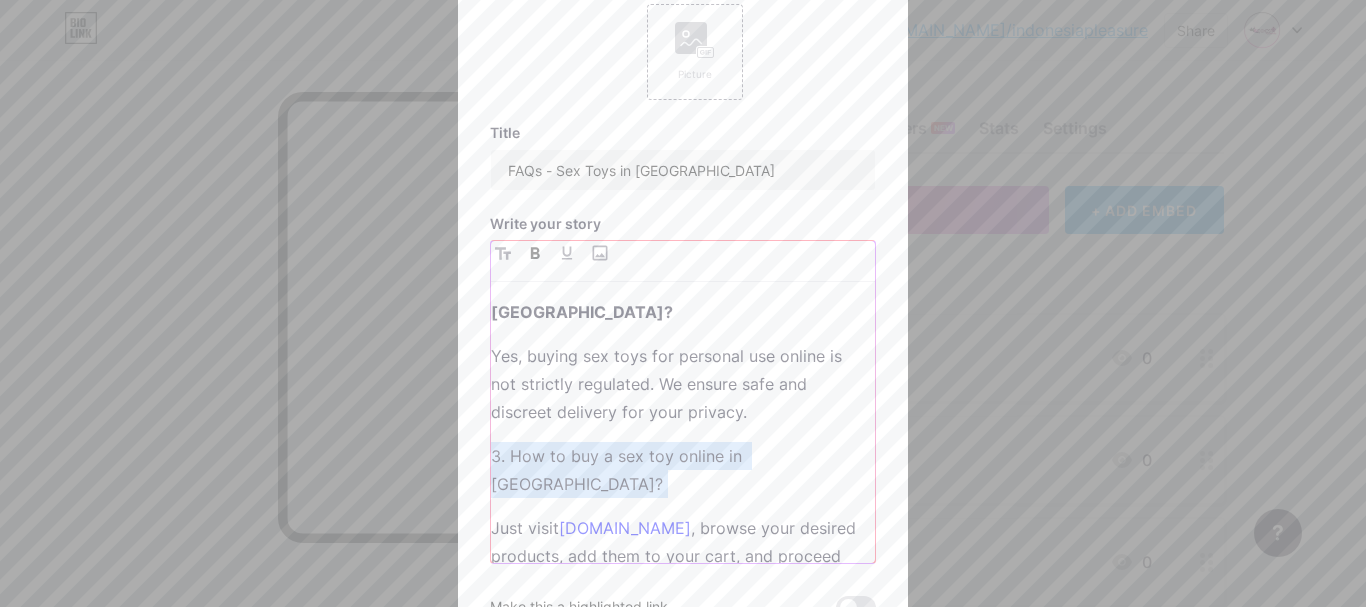 click 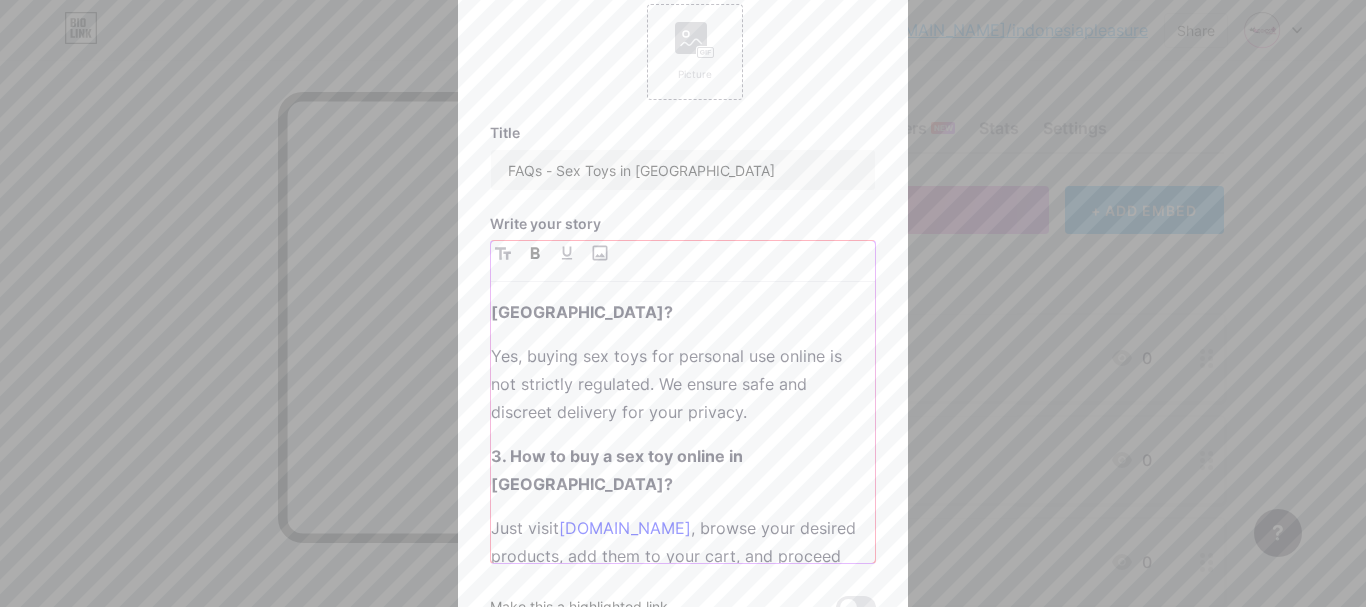 click on "[DOMAIN_NAME]" at bounding box center [625, 528] 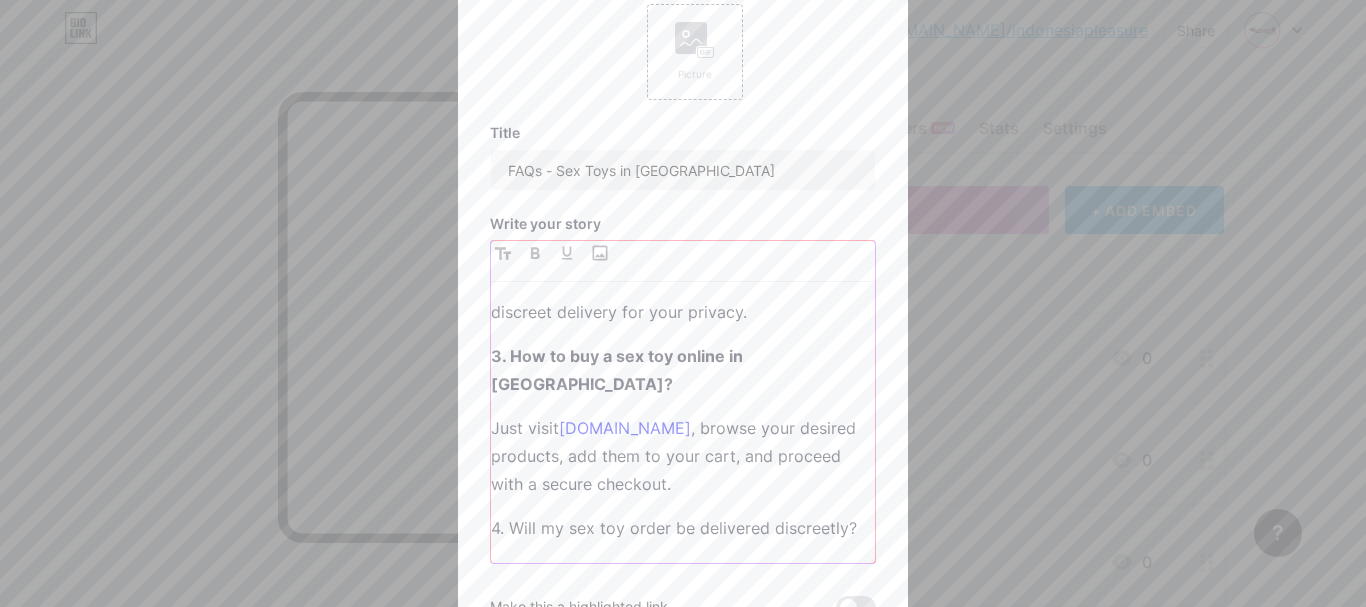 scroll, scrollTop: 400, scrollLeft: 0, axis: vertical 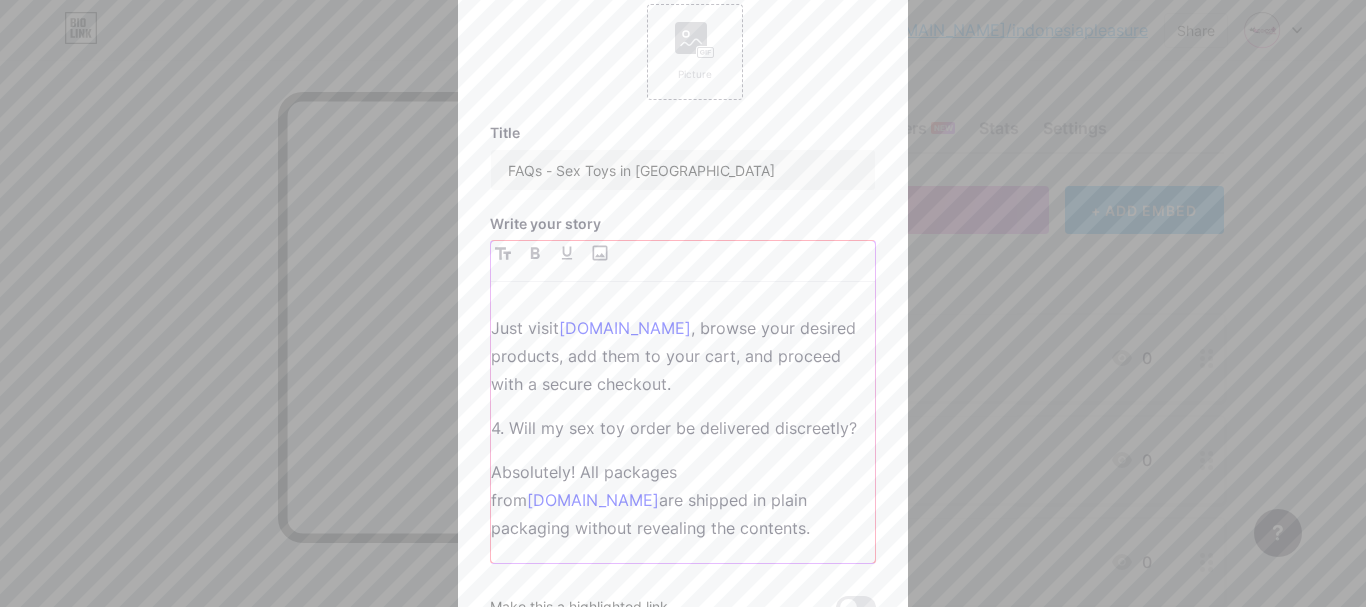 click on "Absolutely! All packages from  [DOMAIN_NAME]  are shipped in plain packaging without revealing the contents." at bounding box center (683, 500) 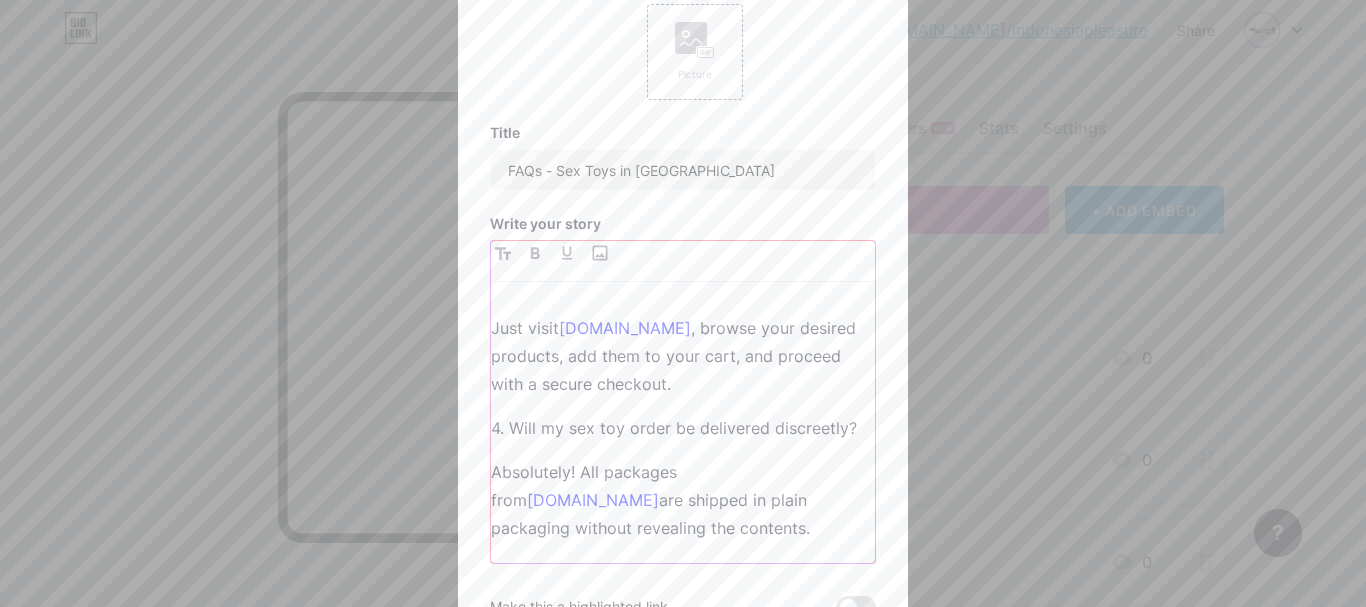 type 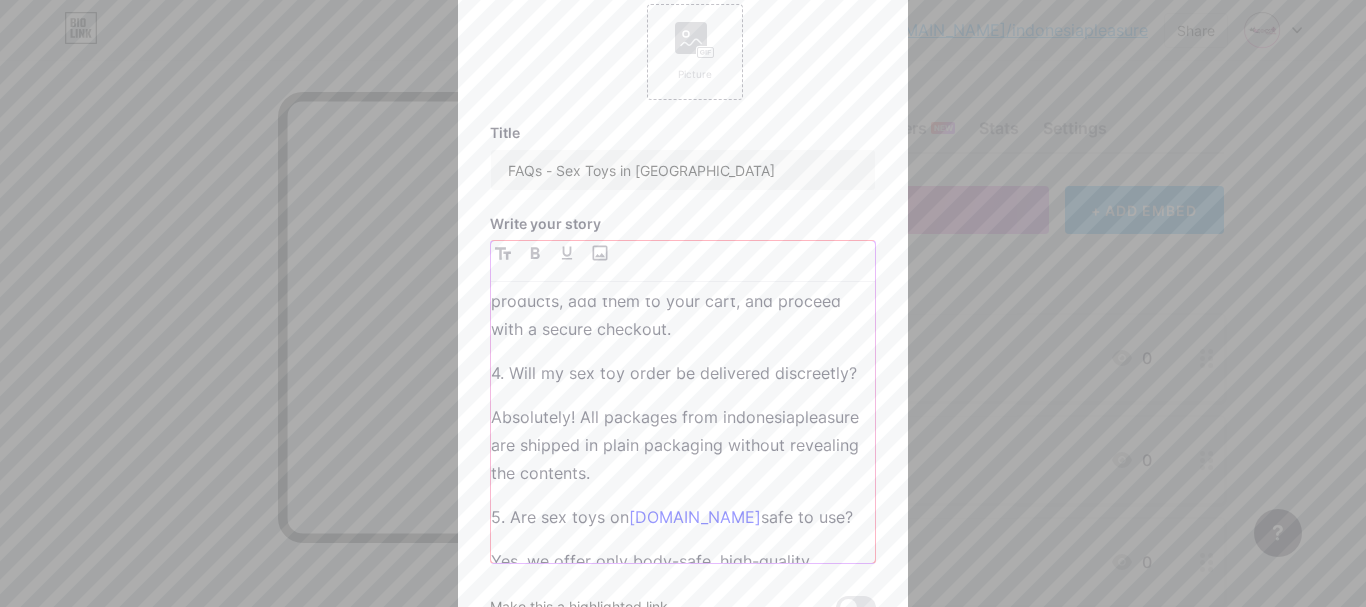scroll, scrollTop: 483, scrollLeft: 0, axis: vertical 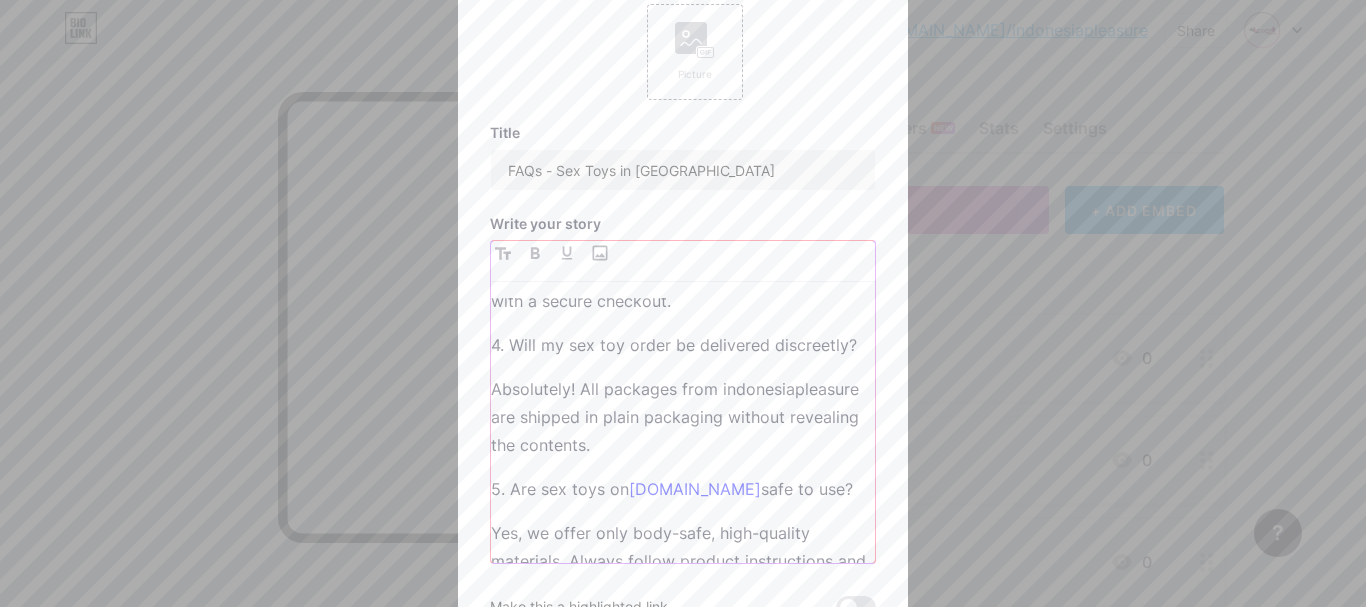 click on "[DOMAIN_NAME]" at bounding box center [695, 489] 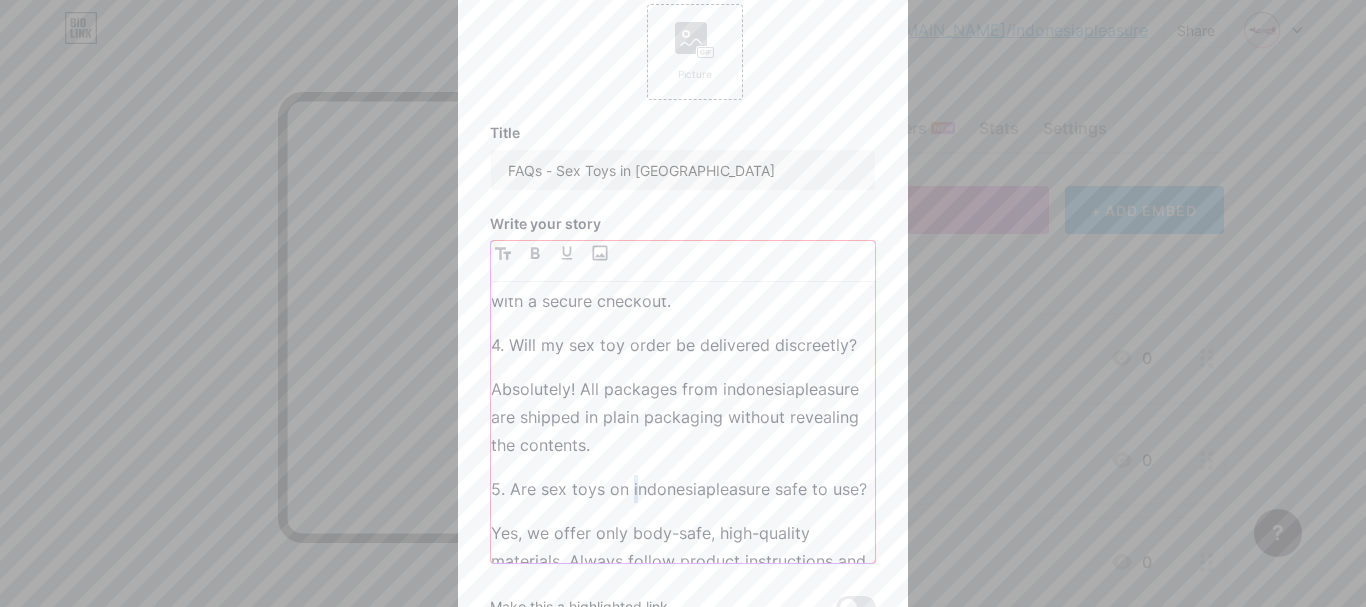 click on "5. Are sex toys on indonesiapleasure safe to use?" at bounding box center [683, 489] 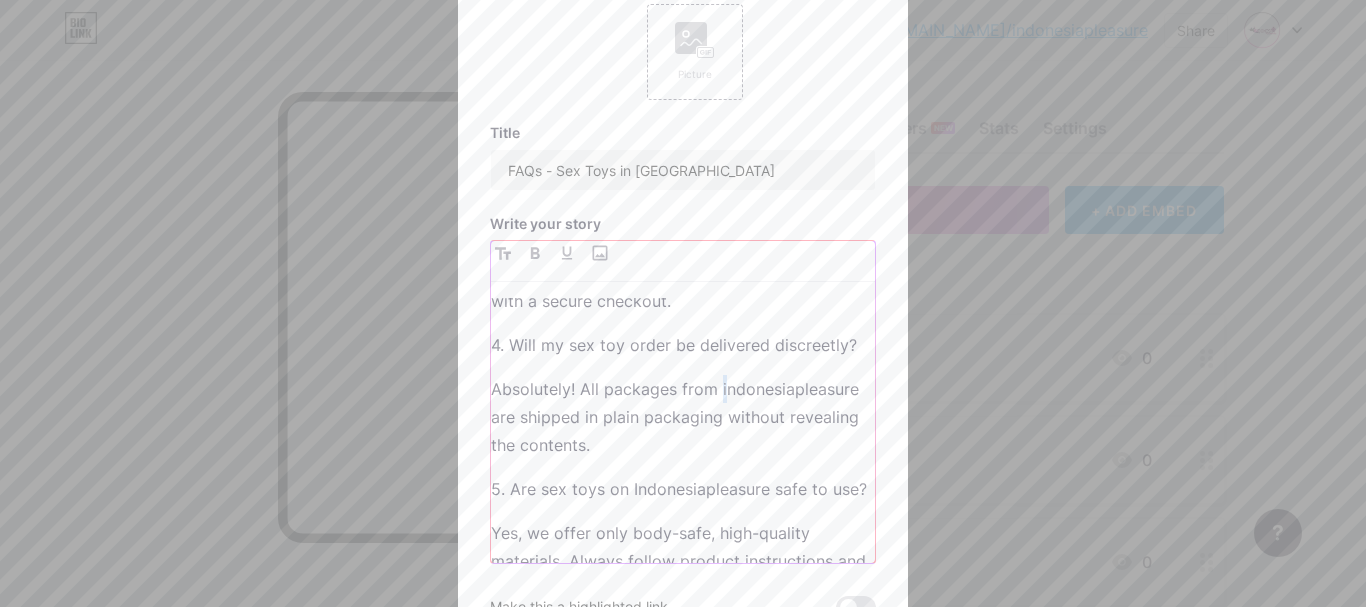 click on "Story                         Picture
Title
FAQs - Sex Toys in [GEOGRAPHIC_DATA]
Write your story
1. Where can I buy sex toys in [GEOGRAPHIC_DATA]? You can buy high-quality sex toys discreetly online at  [DOMAIN_NAME] , the trusted adult store in [GEOGRAPHIC_DATA]. 2. Is it legal to buy sex toys in [GEOGRAPHIC_DATA]? Yes, buying sex toys for personal use online is not strictly regulated. We ensure safe and discreet delivery for your privacy. 3. How to buy a sex toy online in [GEOGRAPHIC_DATA]? Just visit  [DOMAIN_NAME] , browse your desired products, add them to your cart, and proceed with a secure checkout. 4. Will my sex toy order be delivered discreetly? Absolutely! All packages from indonesiapleasure are shipped in plain packaging without revealing the contents. 5. Are sex toys on Indonesiapleasure safe to use? Yes, we offer only body-safe, high-quality materials. Always follow product instructions and clean toys before and after use.                     Add" at bounding box center (683, 303) 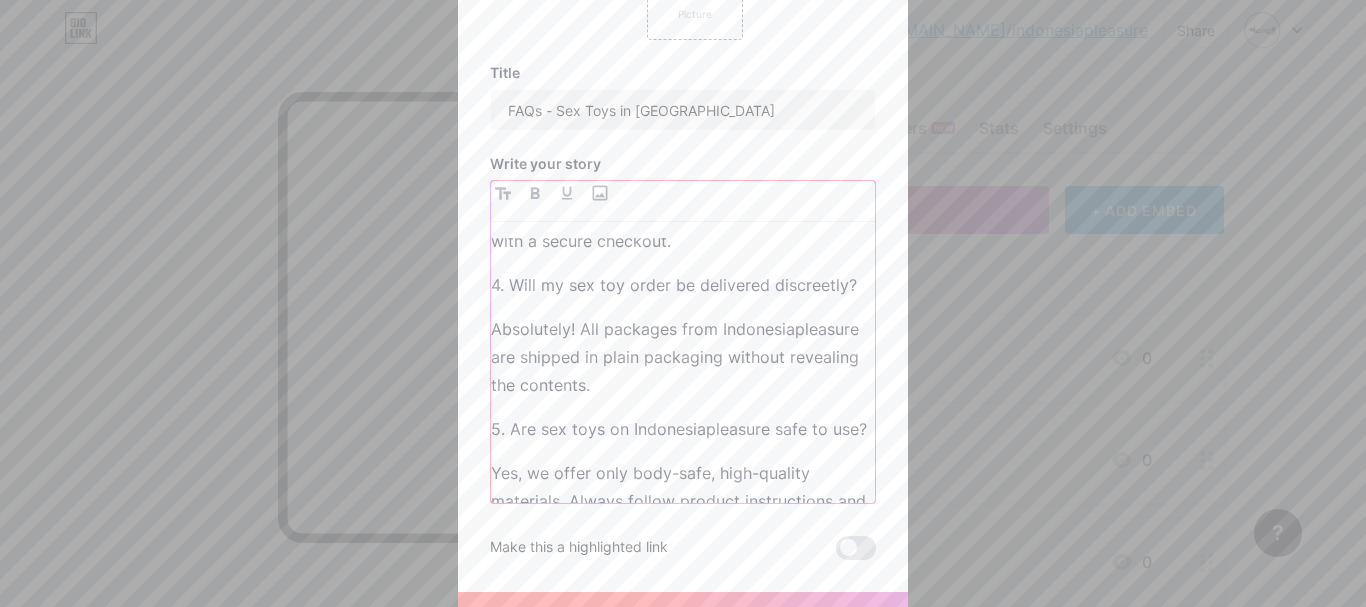 scroll, scrollTop: 93, scrollLeft: 0, axis: vertical 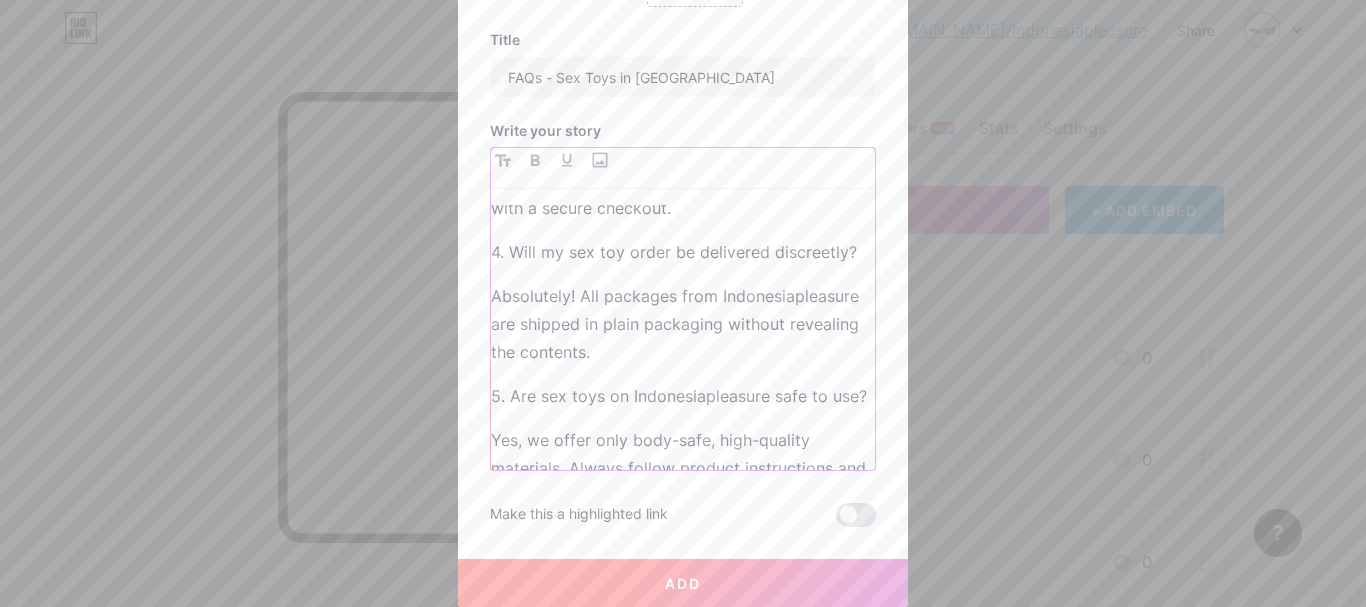 click on "5. Are sex toys on Indonesiapleasure safe to use?" at bounding box center [683, 396] 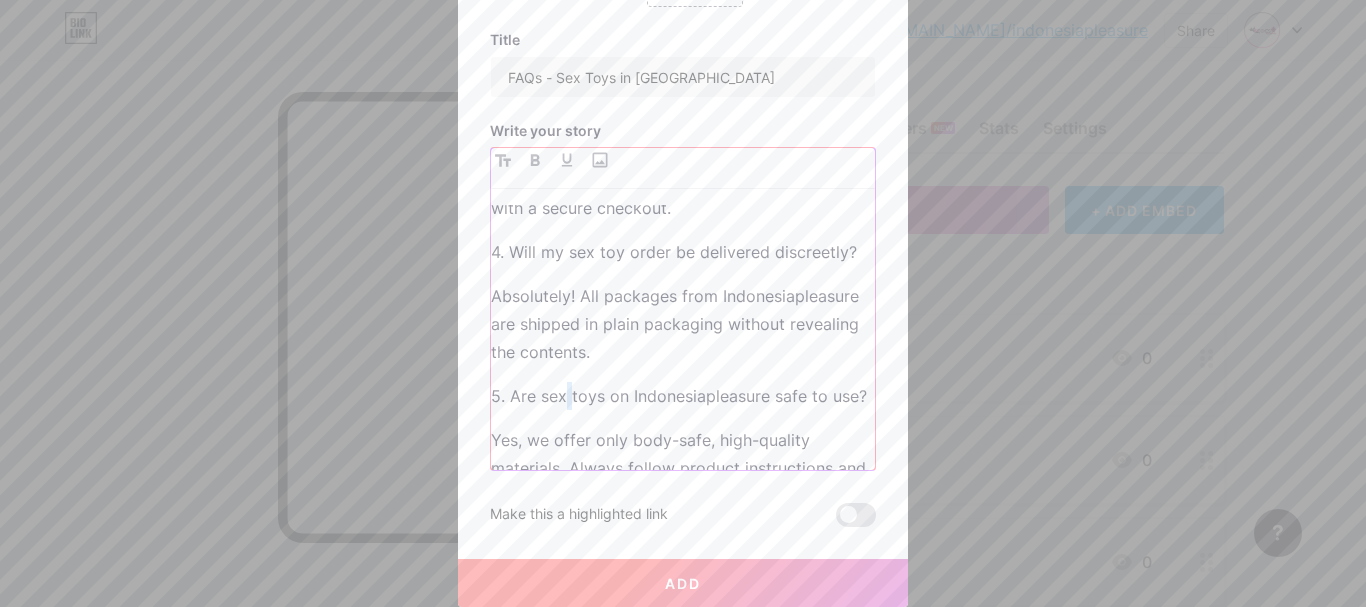 click on "5. Are sex toys on Indonesiapleasure safe to use?" at bounding box center (683, 396) 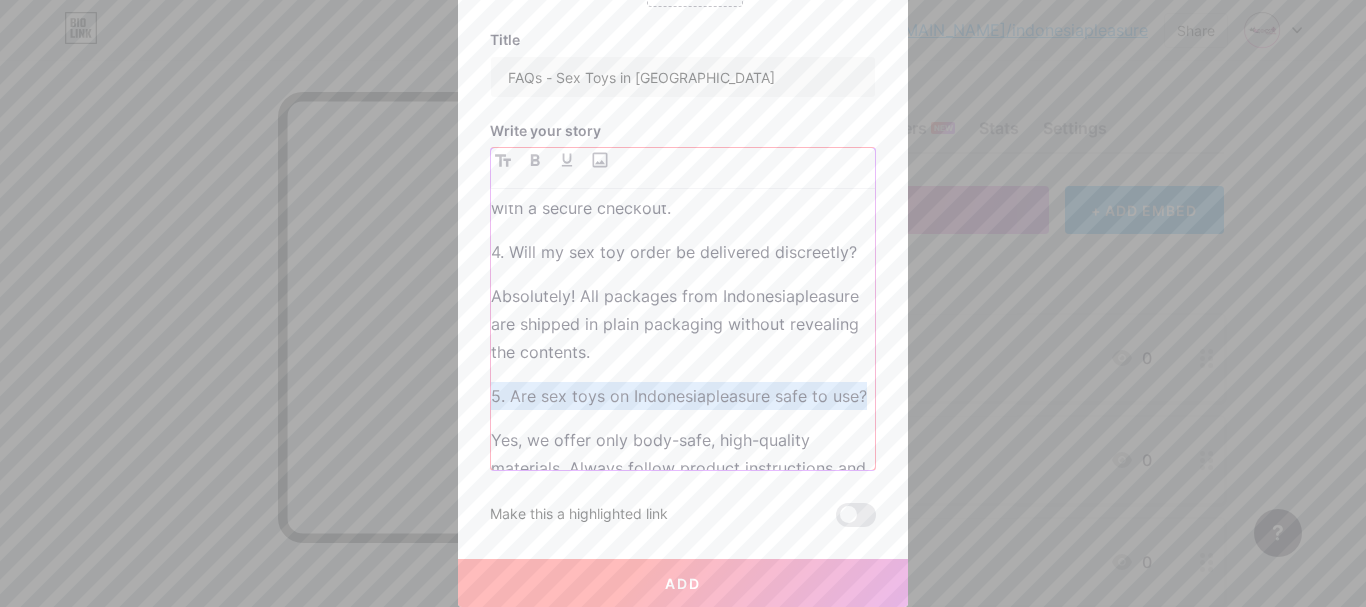 click on "5. Are sex toys on Indonesiapleasure safe to use?" at bounding box center (683, 396) 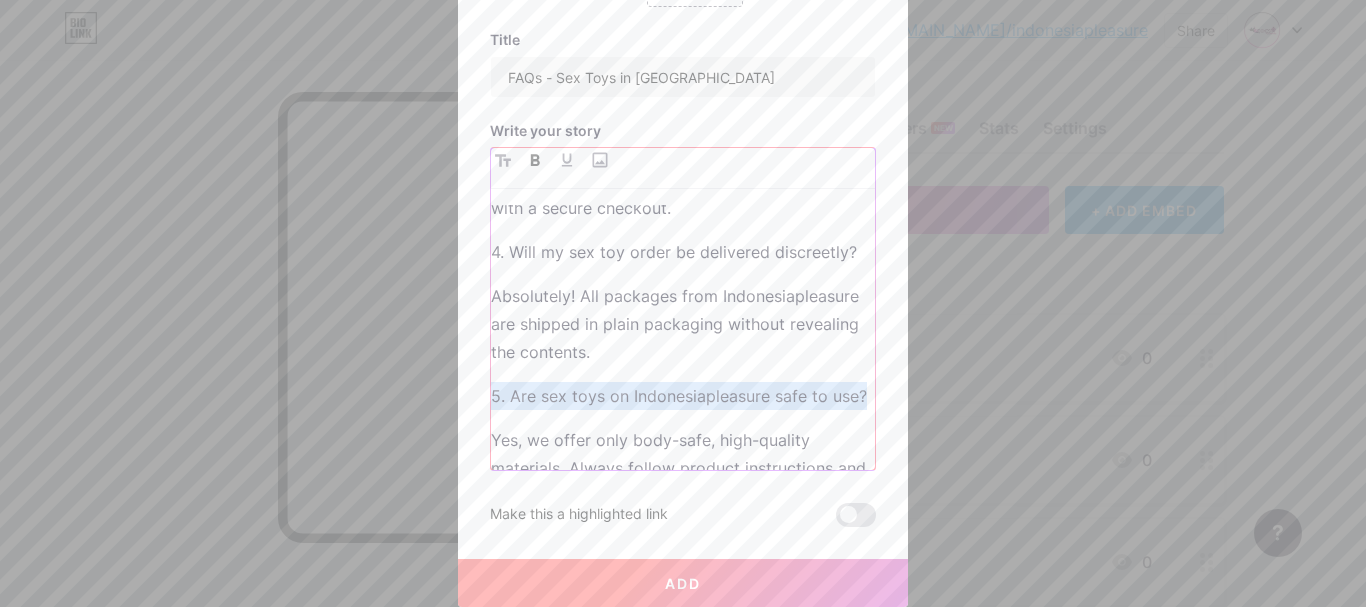 click at bounding box center (535, 160) 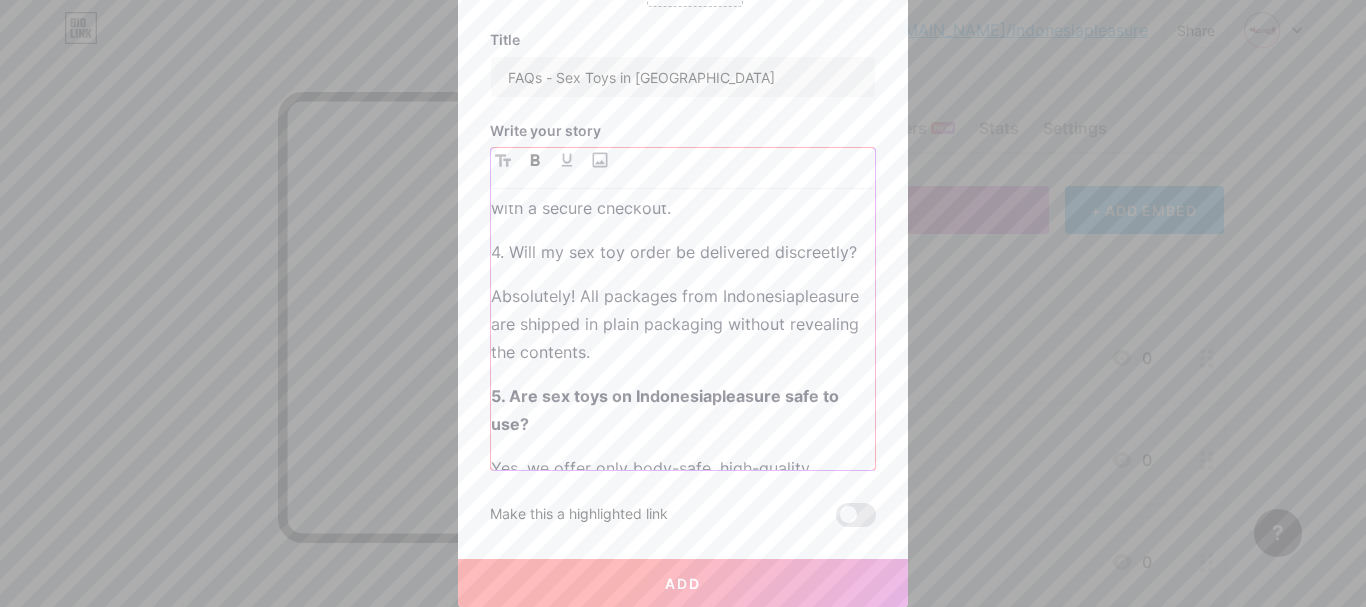 scroll, scrollTop: 383, scrollLeft: 0, axis: vertical 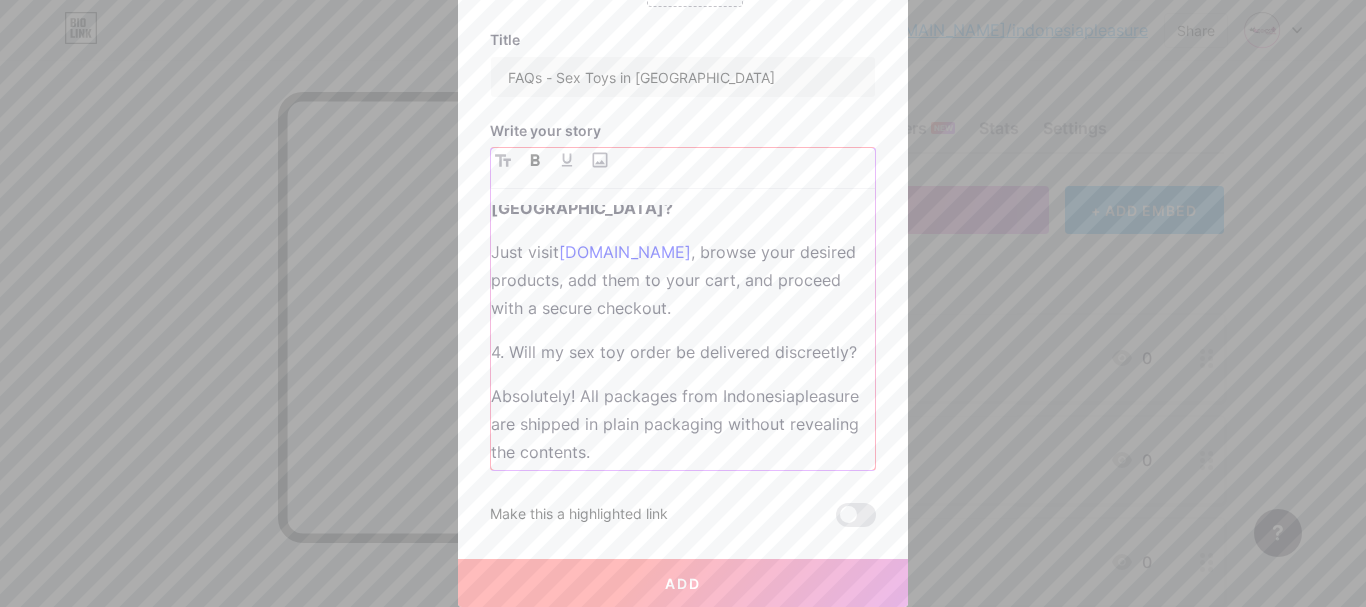 click on "4. Will my sex toy order be delivered discreetly?" at bounding box center [683, 352] 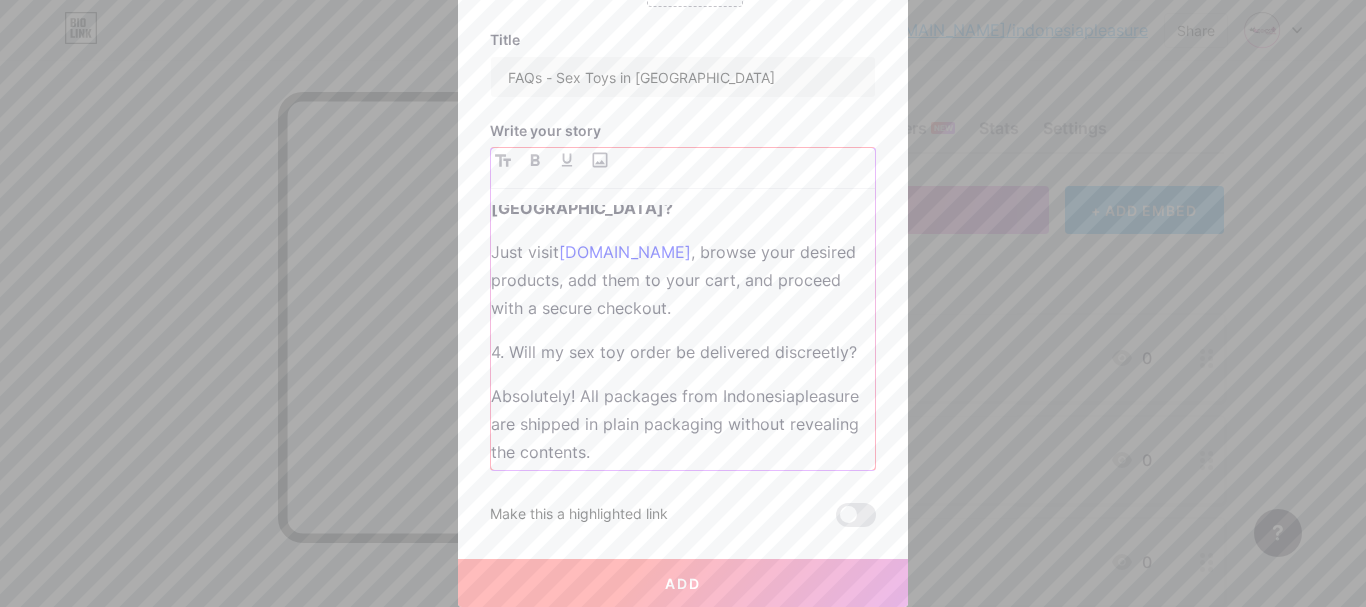 click on "4. Will my sex toy order be delivered discreetly?" at bounding box center [683, 352] 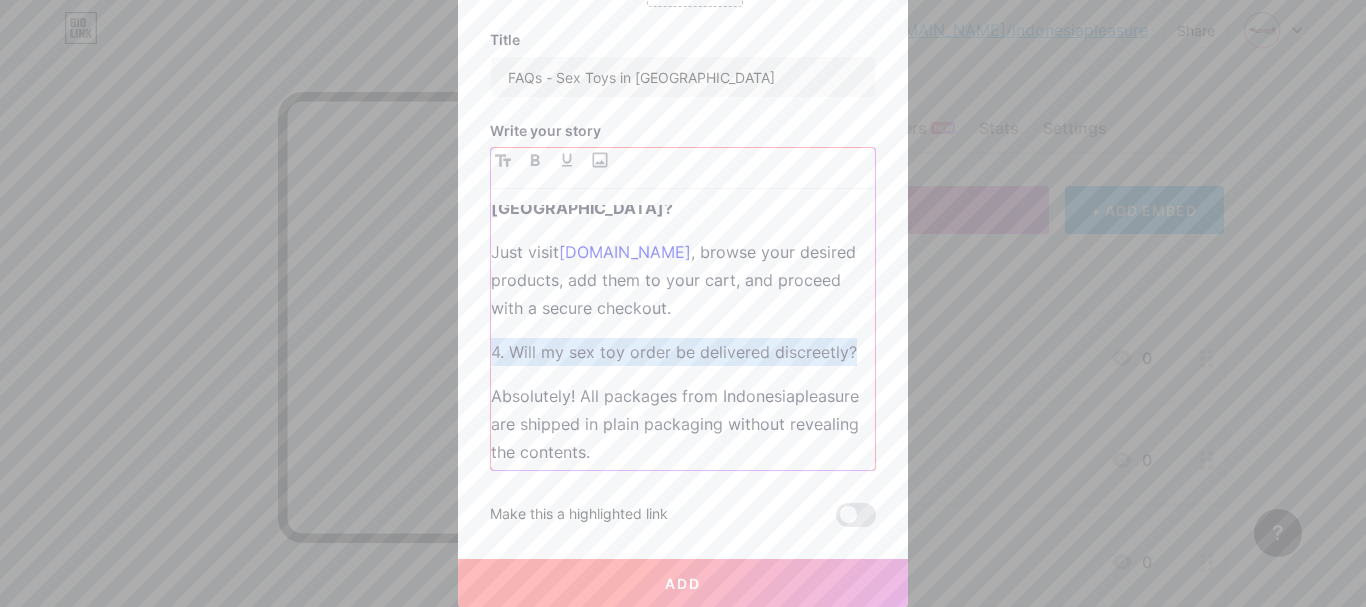 click on "4. Will my sex toy order be delivered discreetly?" at bounding box center [683, 352] 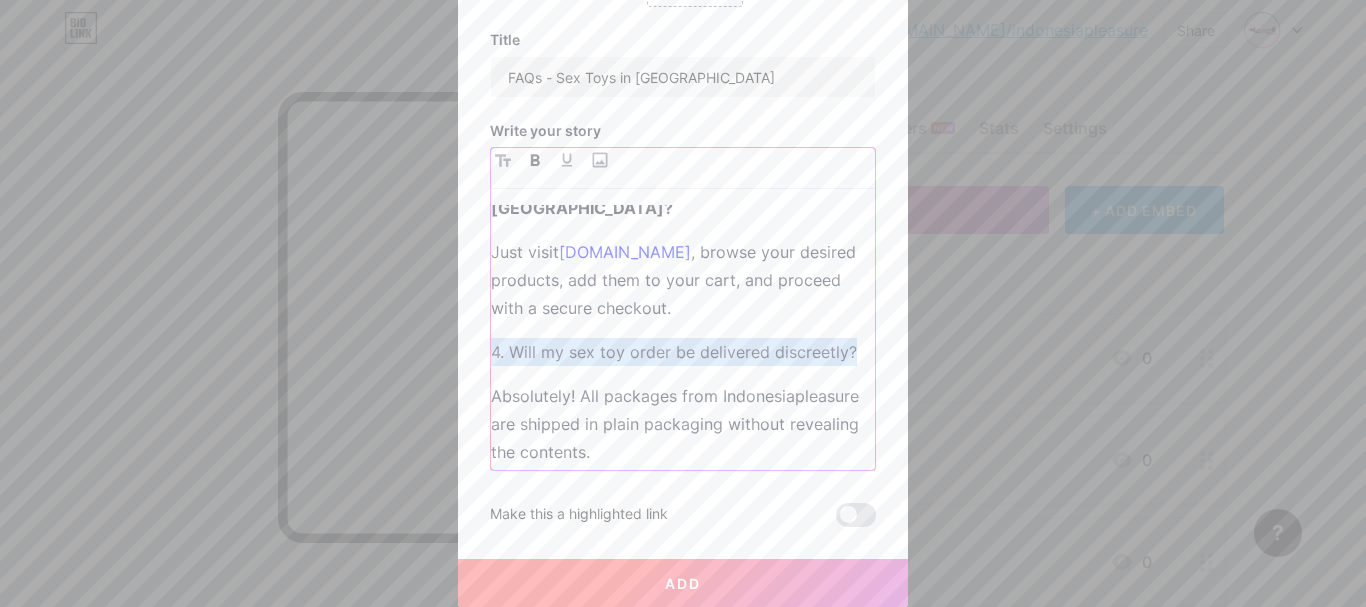 click at bounding box center [535, 160] 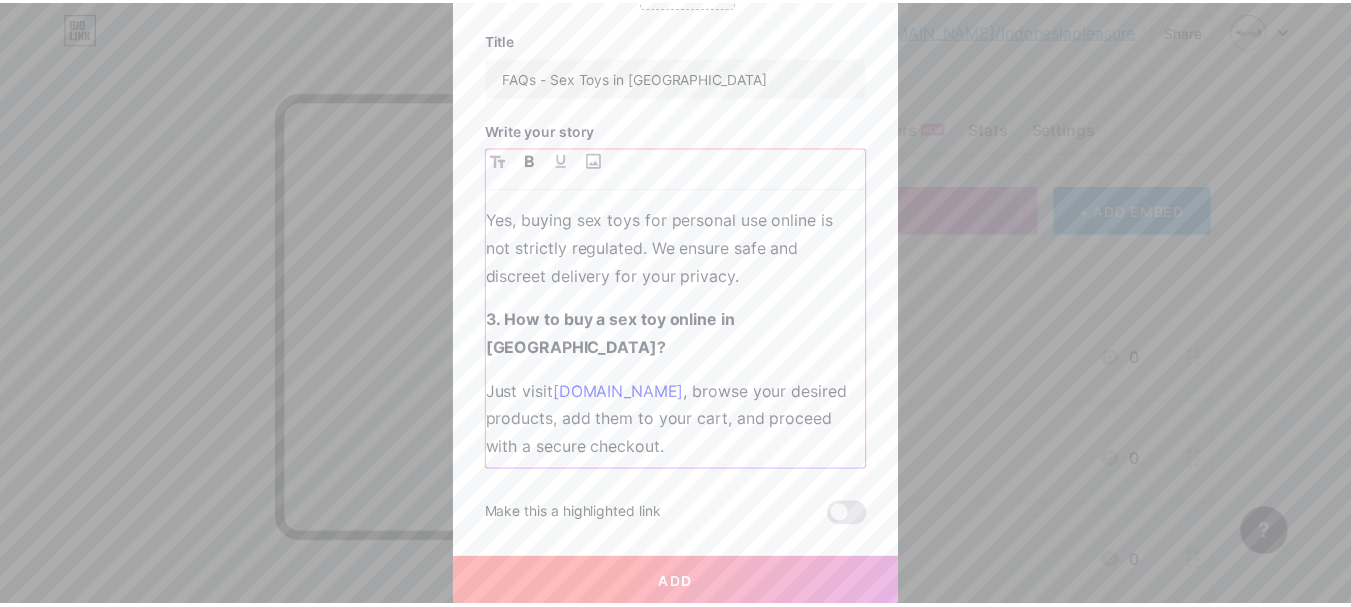 scroll, scrollTop: 183, scrollLeft: 0, axis: vertical 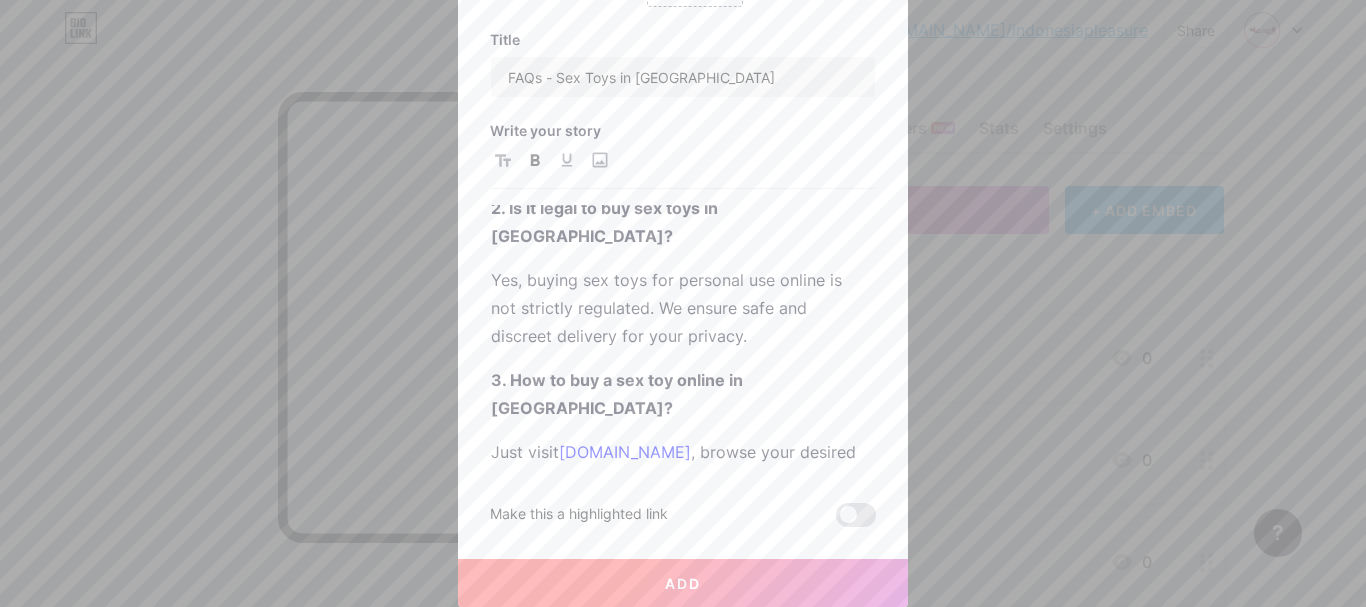 click on "Add" at bounding box center (683, 583) 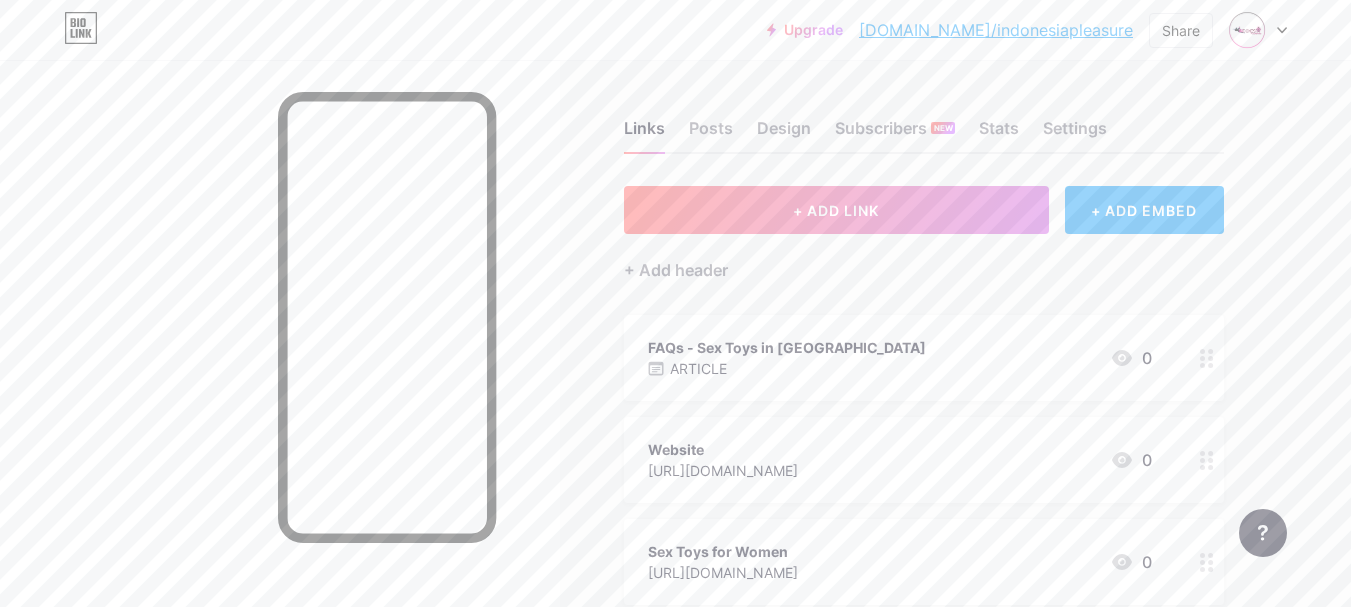 click on "[DOMAIN_NAME]/indonesiapleasure" at bounding box center [996, 30] 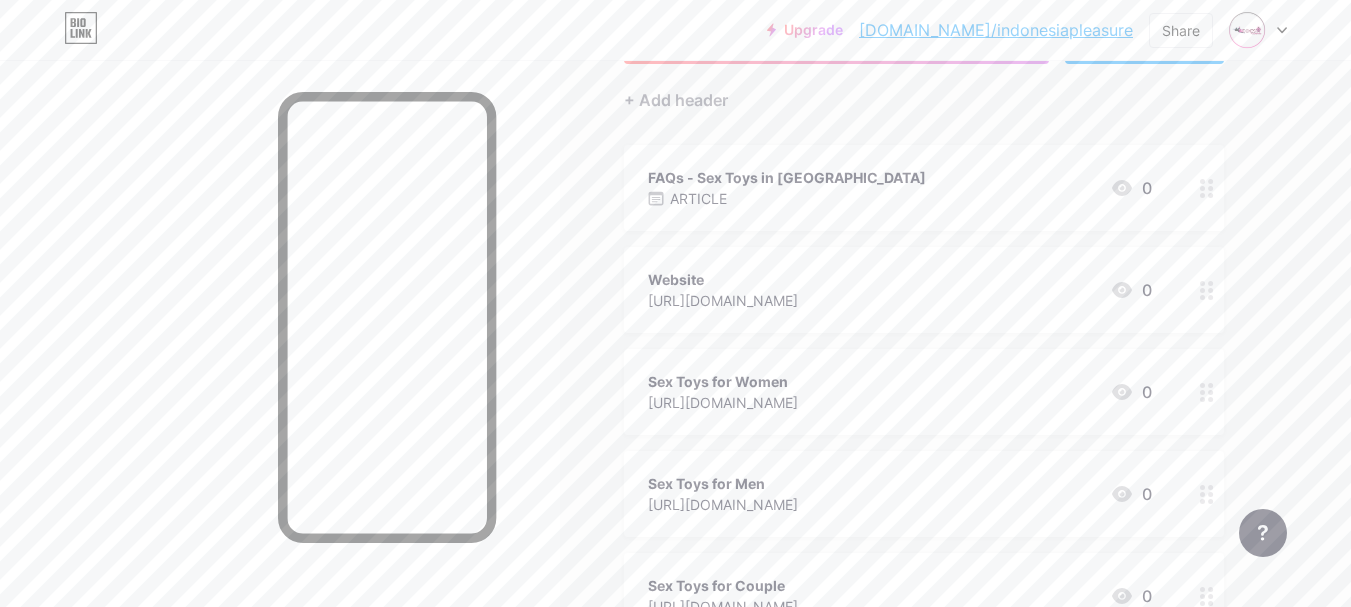 scroll, scrollTop: 200, scrollLeft: 0, axis: vertical 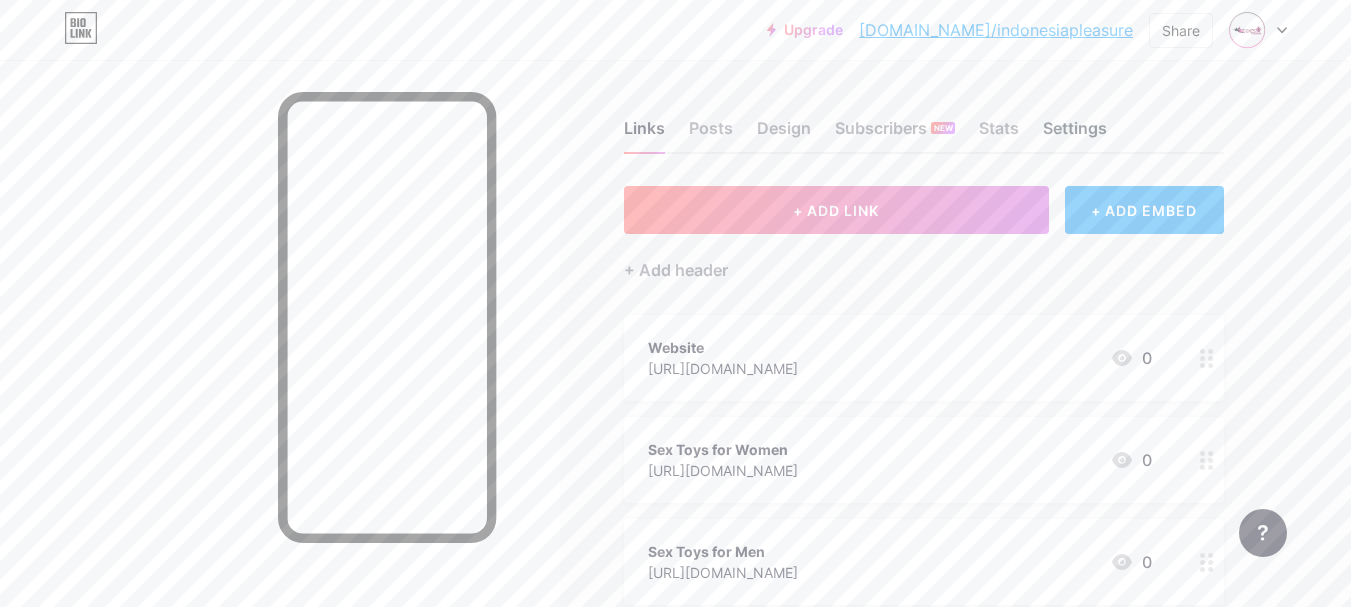 click on "Settings" at bounding box center (1075, 134) 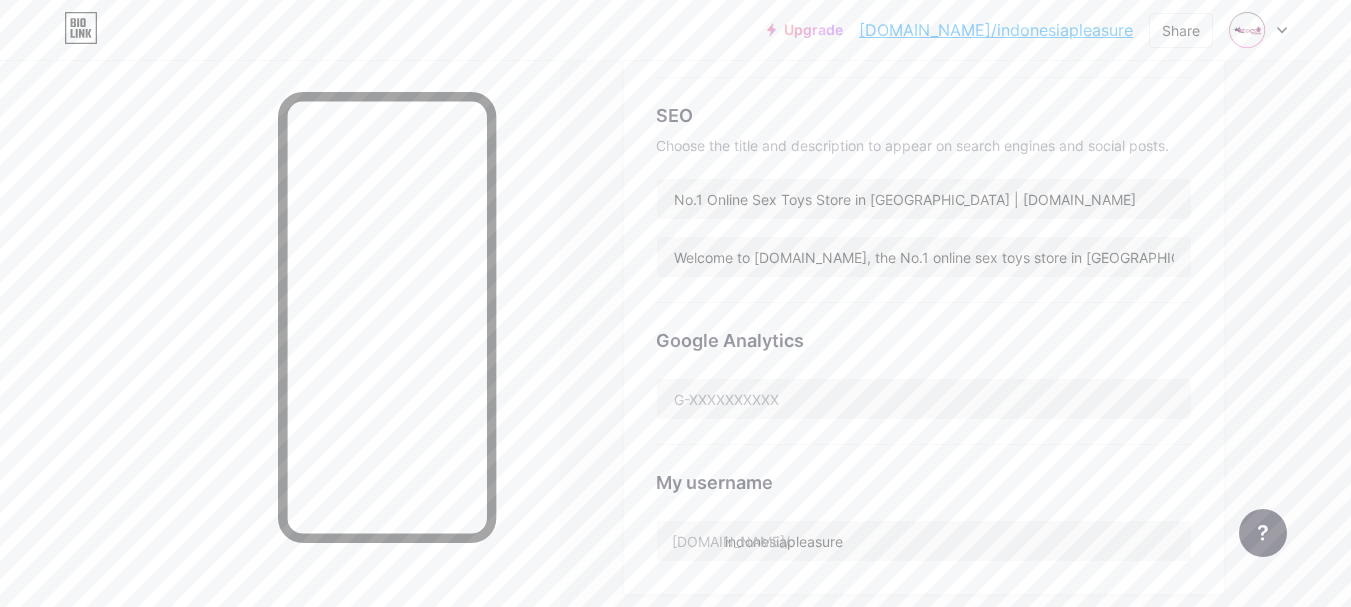 scroll, scrollTop: 0, scrollLeft: 0, axis: both 